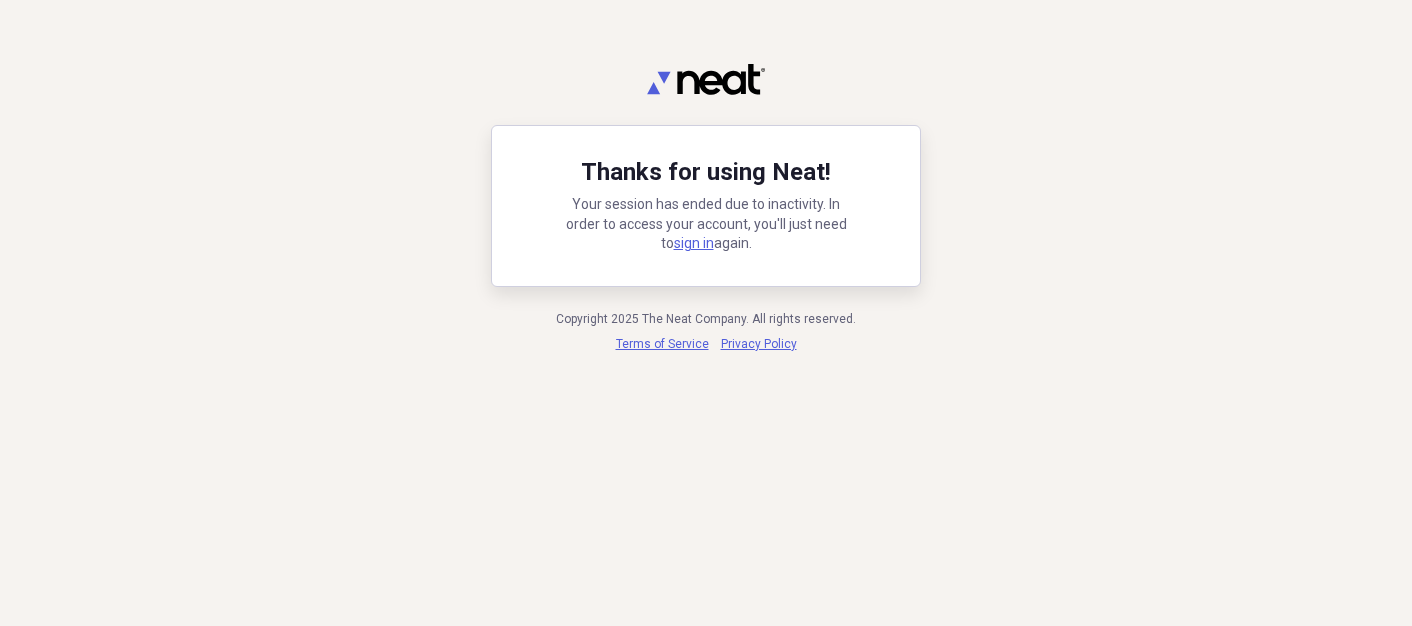 scroll, scrollTop: 0, scrollLeft: 0, axis: both 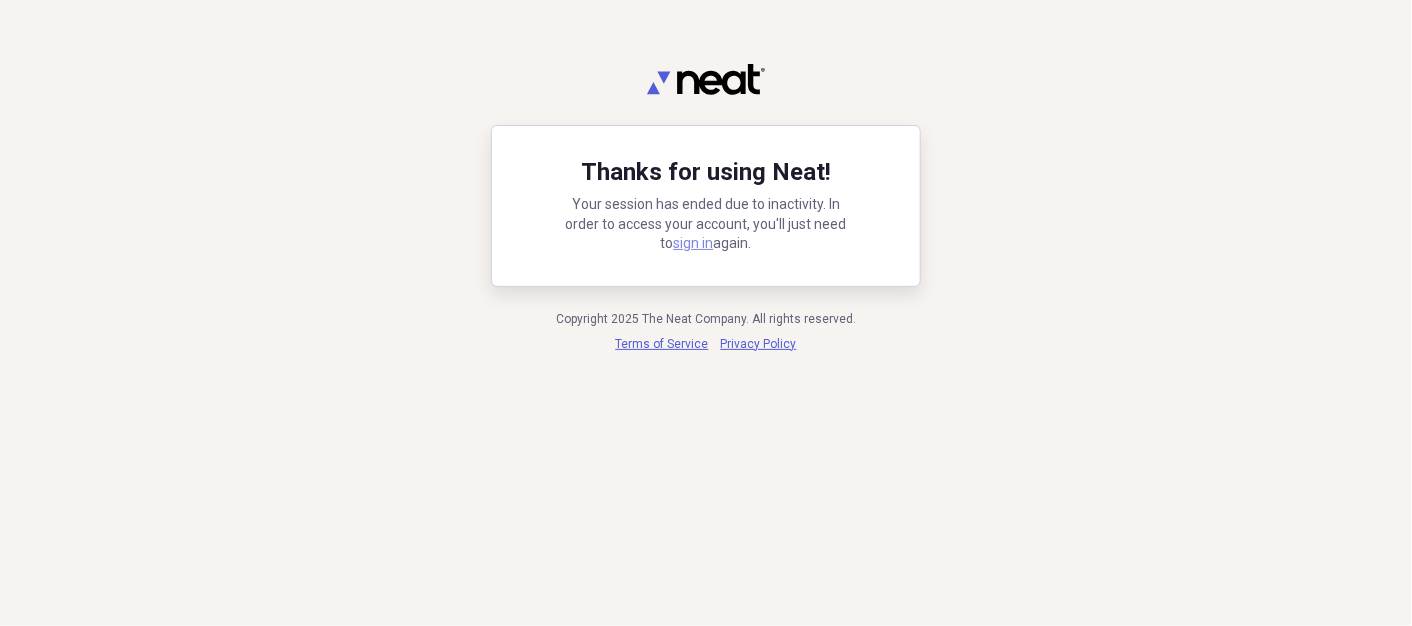 click on "sign in" at bounding box center [694, 243] 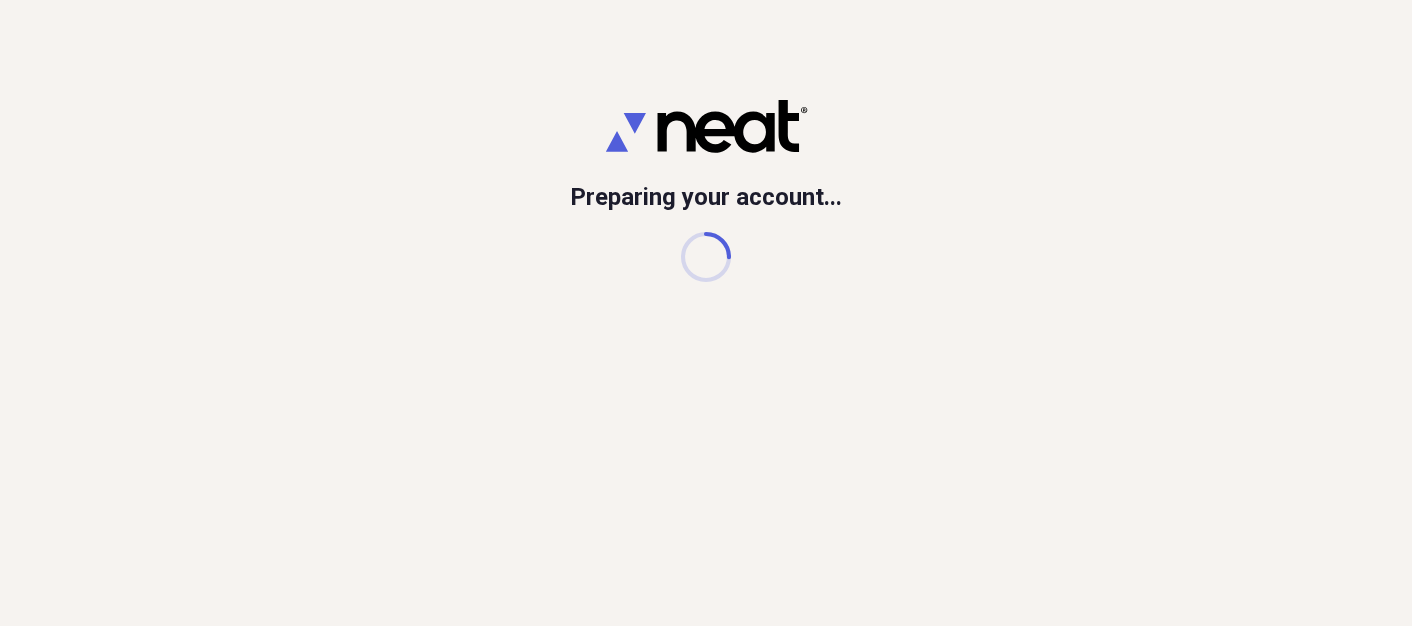 scroll, scrollTop: 0, scrollLeft: 0, axis: both 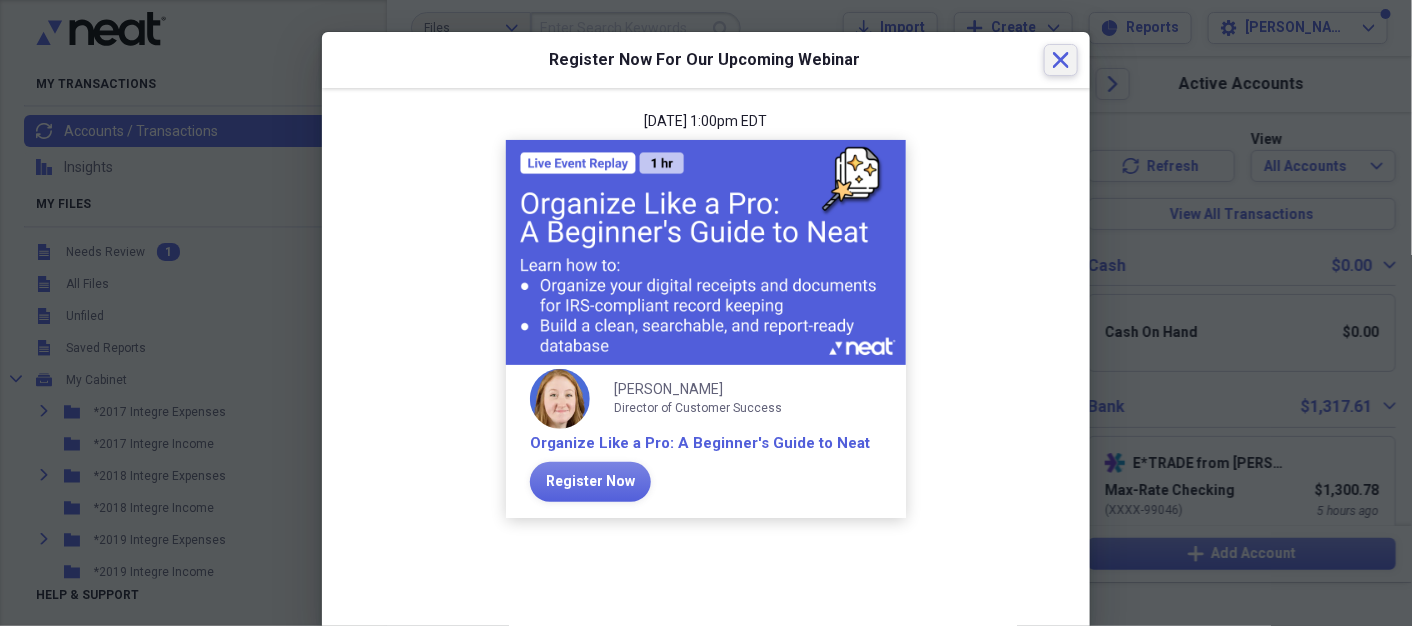 click on "Close" 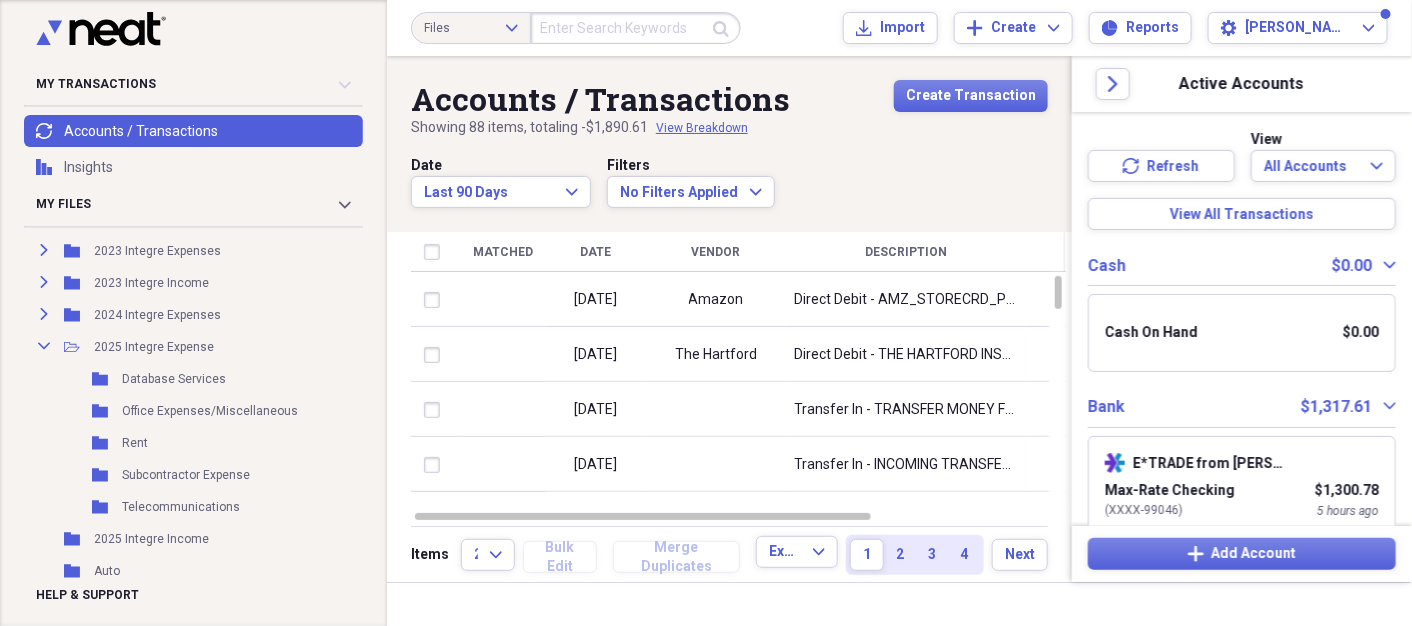 scroll, scrollTop: 840, scrollLeft: 0, axis: vertical 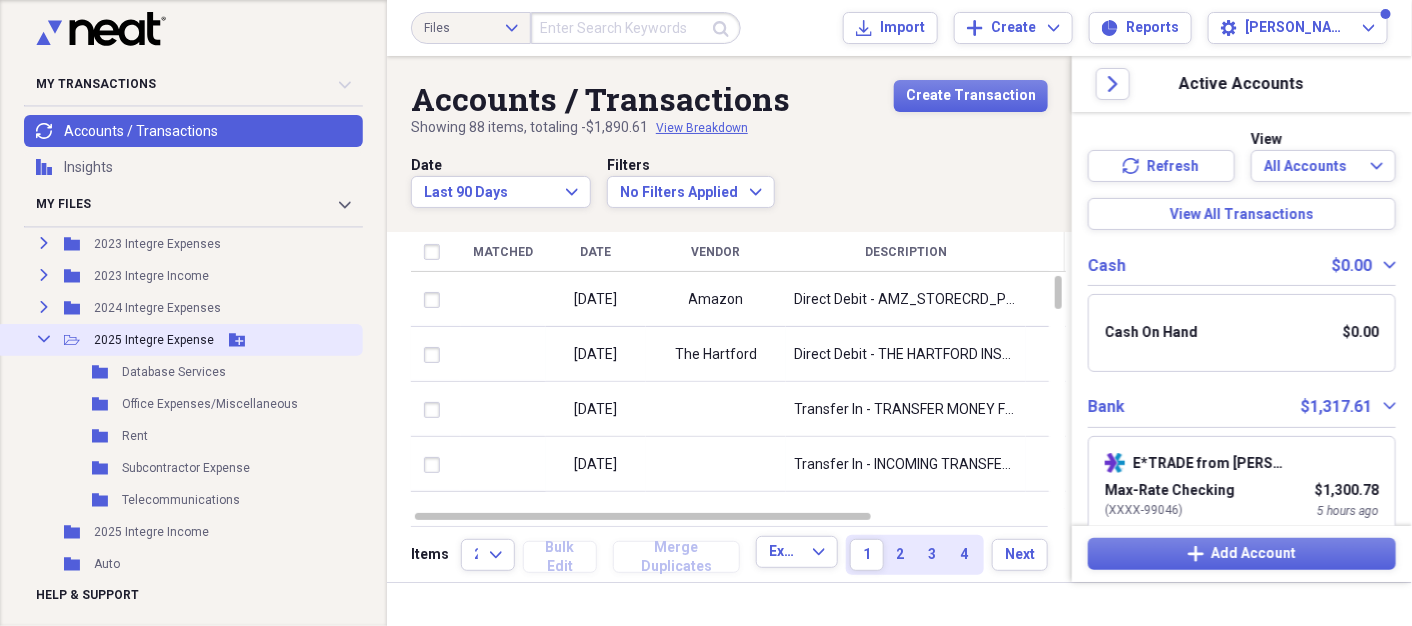 click on "Collapse" 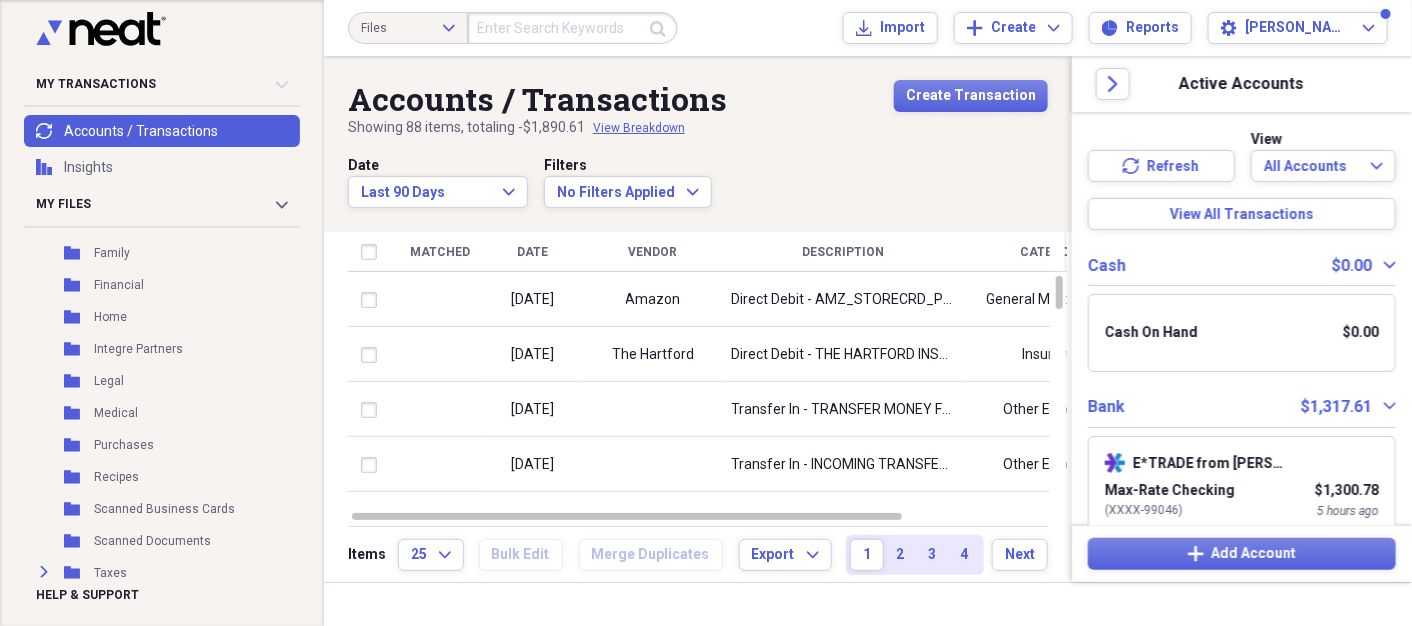 scroll, scrollTop: 1061, scrollLeft: 0, axis: vertical 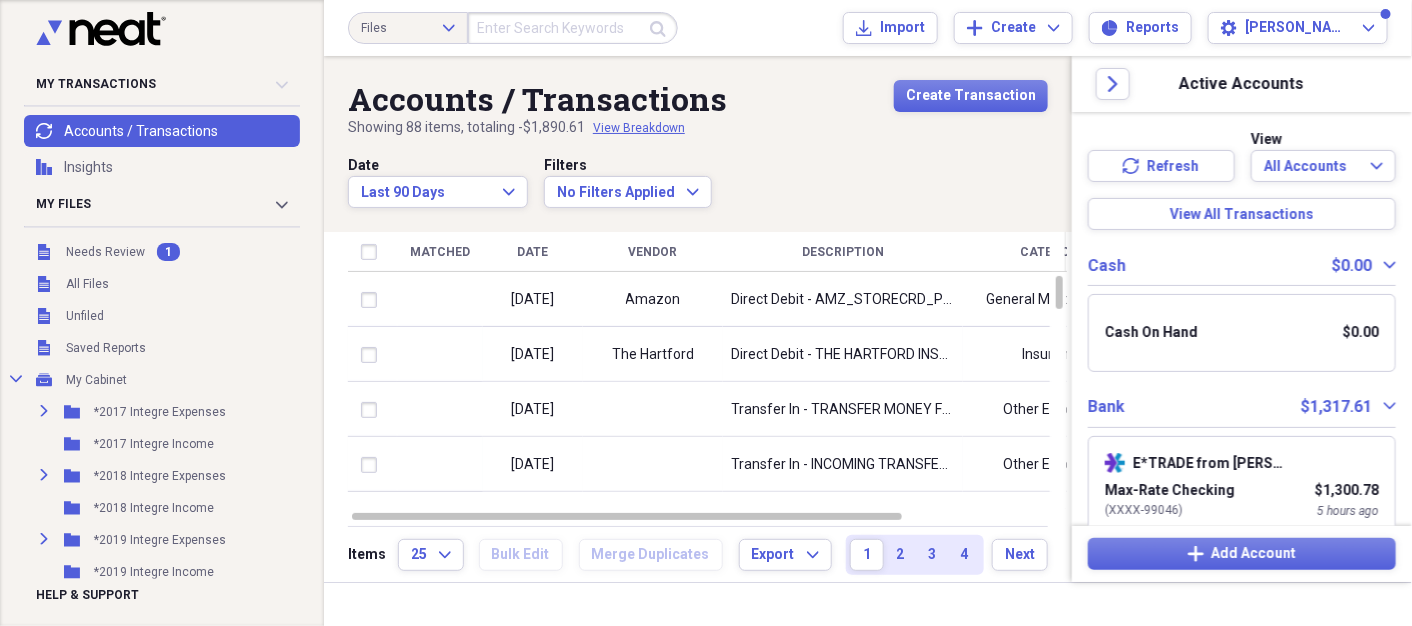 drag, startPoint x: 325, startPoint y: 246, endPoint x: 300, endPoint y: 369, distance: 125.51494 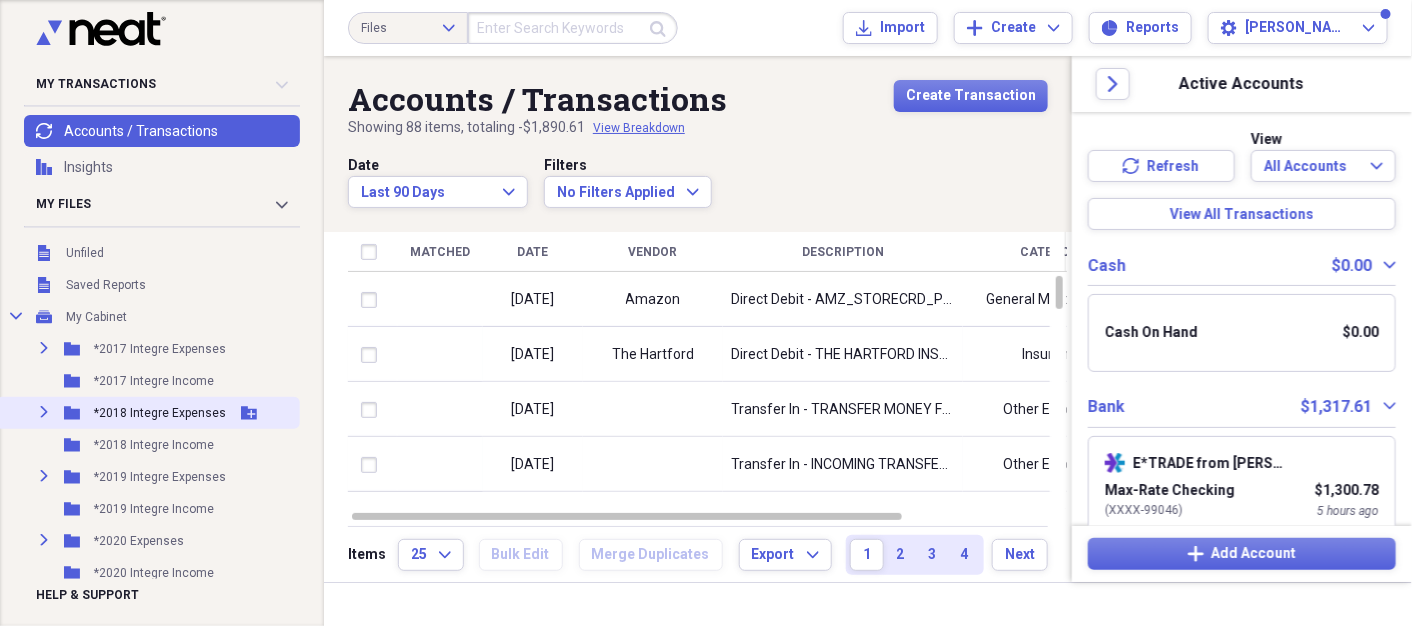 scroll, scrollTop: 139, scrollLeft: 0, axis: vertical 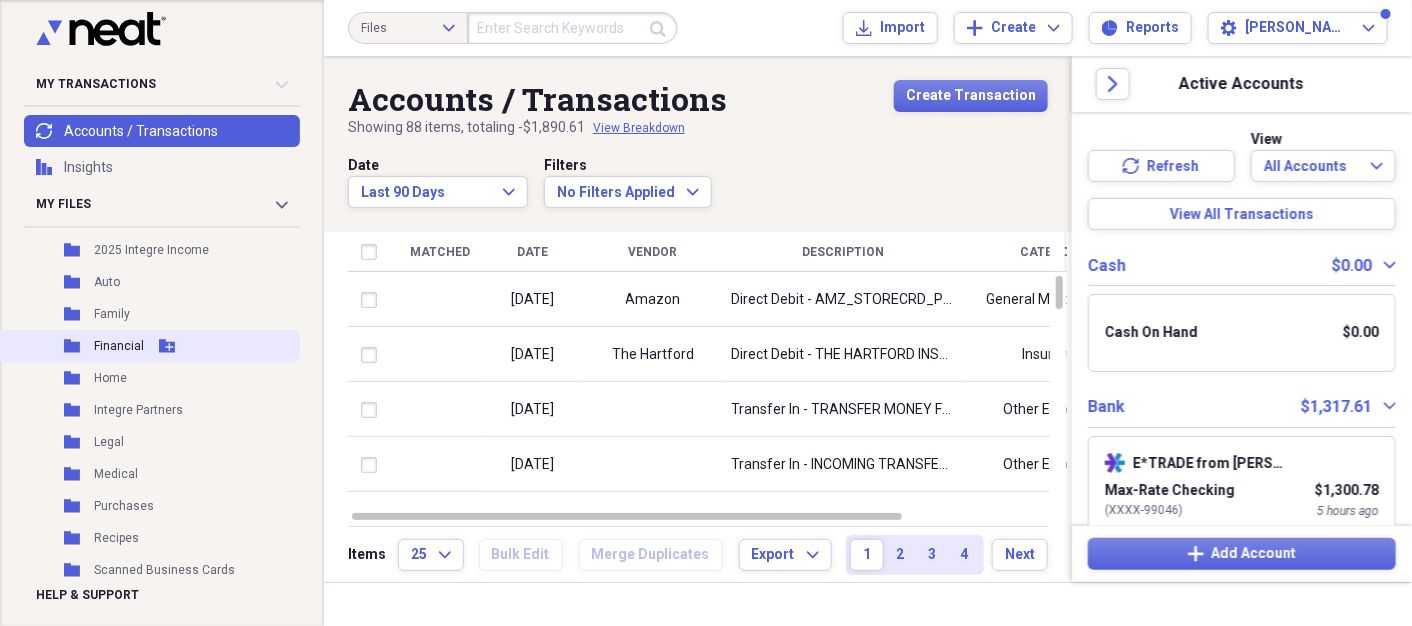 click on "Financial" at bounding box center [119, 346] 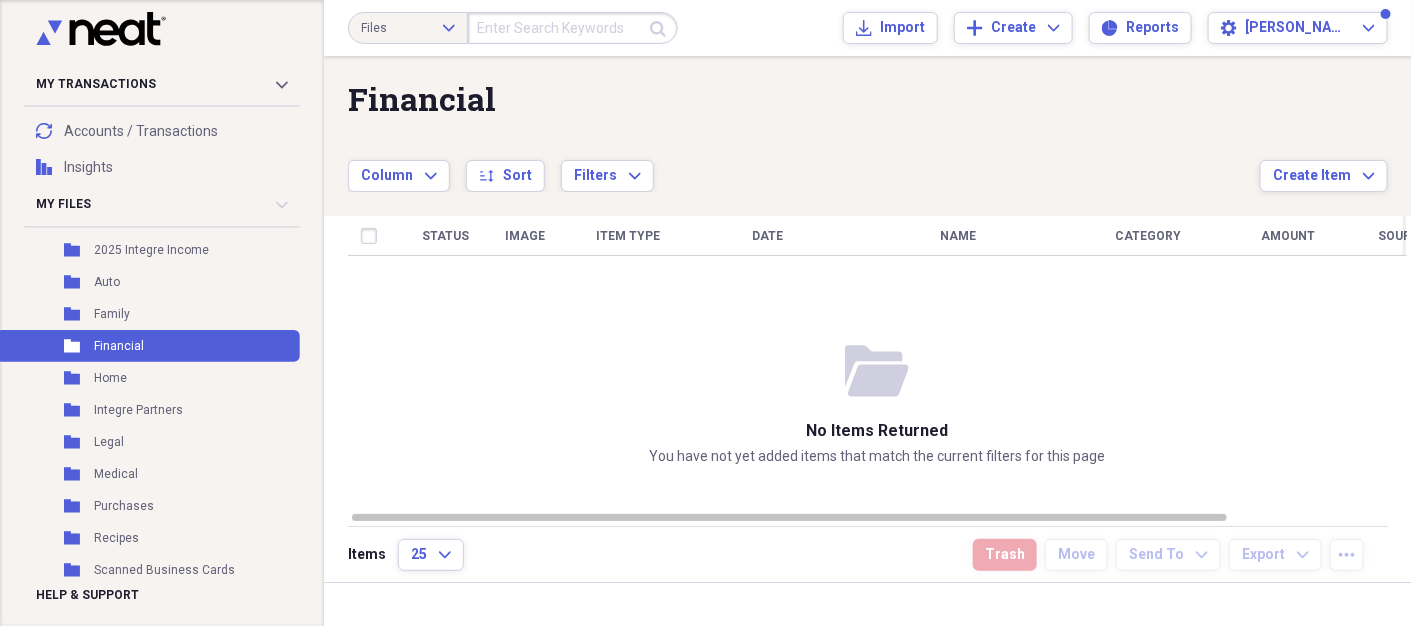 click on "folder-open No items returned You have not yet added items that match the current filters for this page" at bounding box center [877, 403] 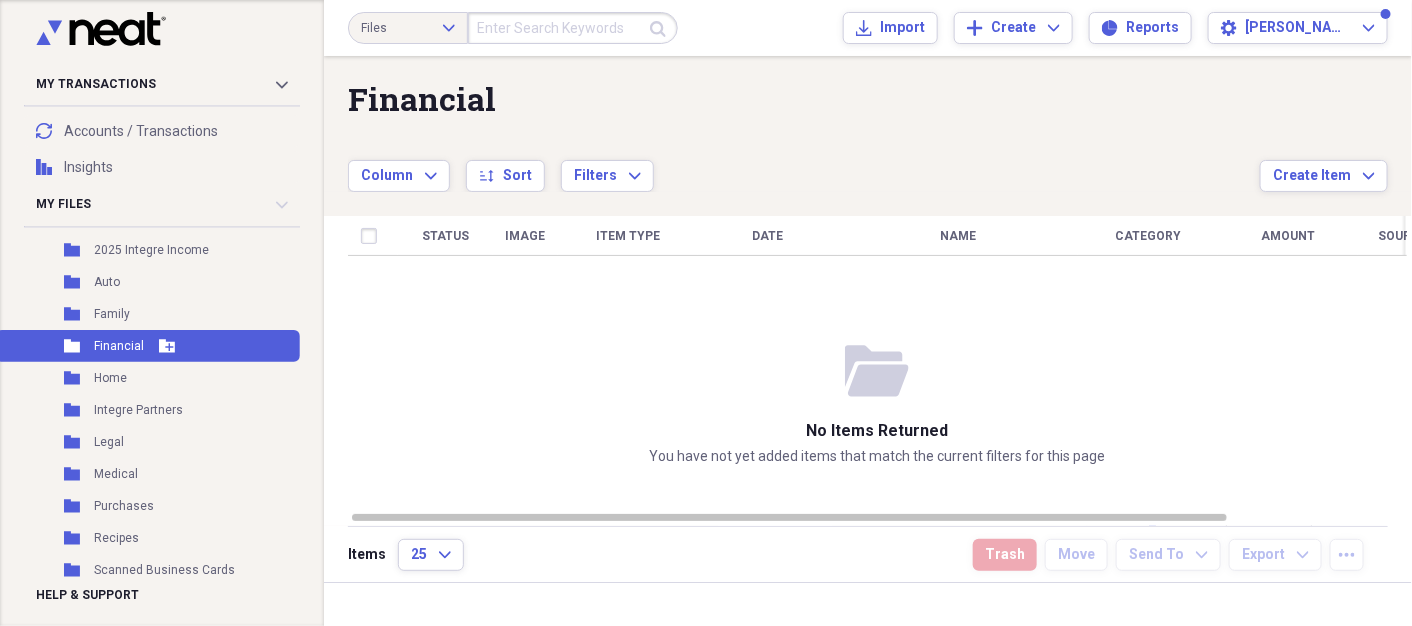 click on "Add Folder" at bounding box center (167, 346) 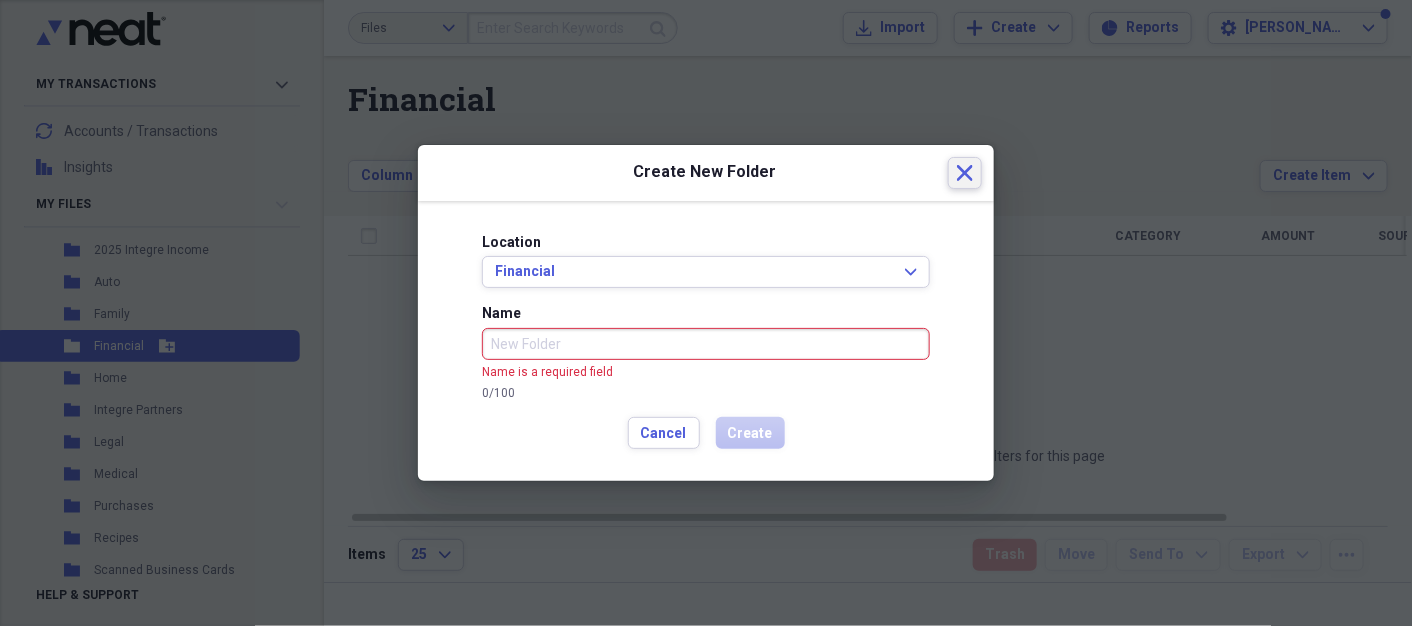 click on "Create New Folder Close" at bounding box center (706, 173) 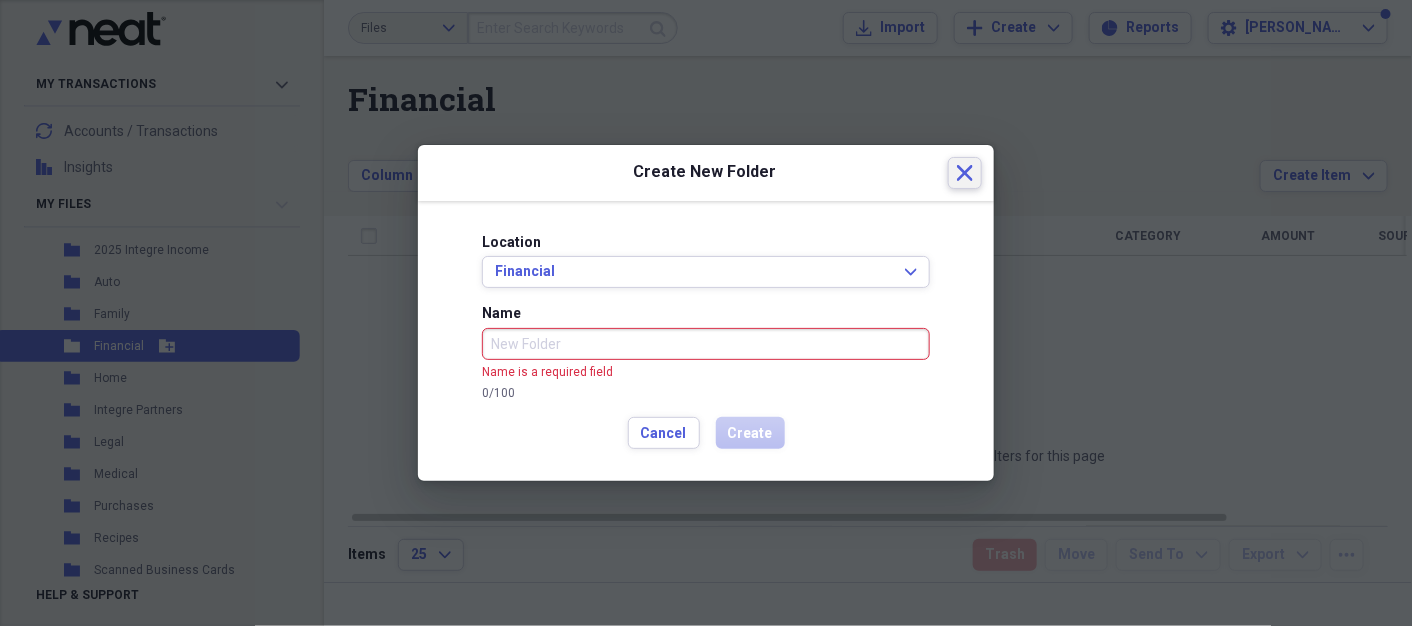 click 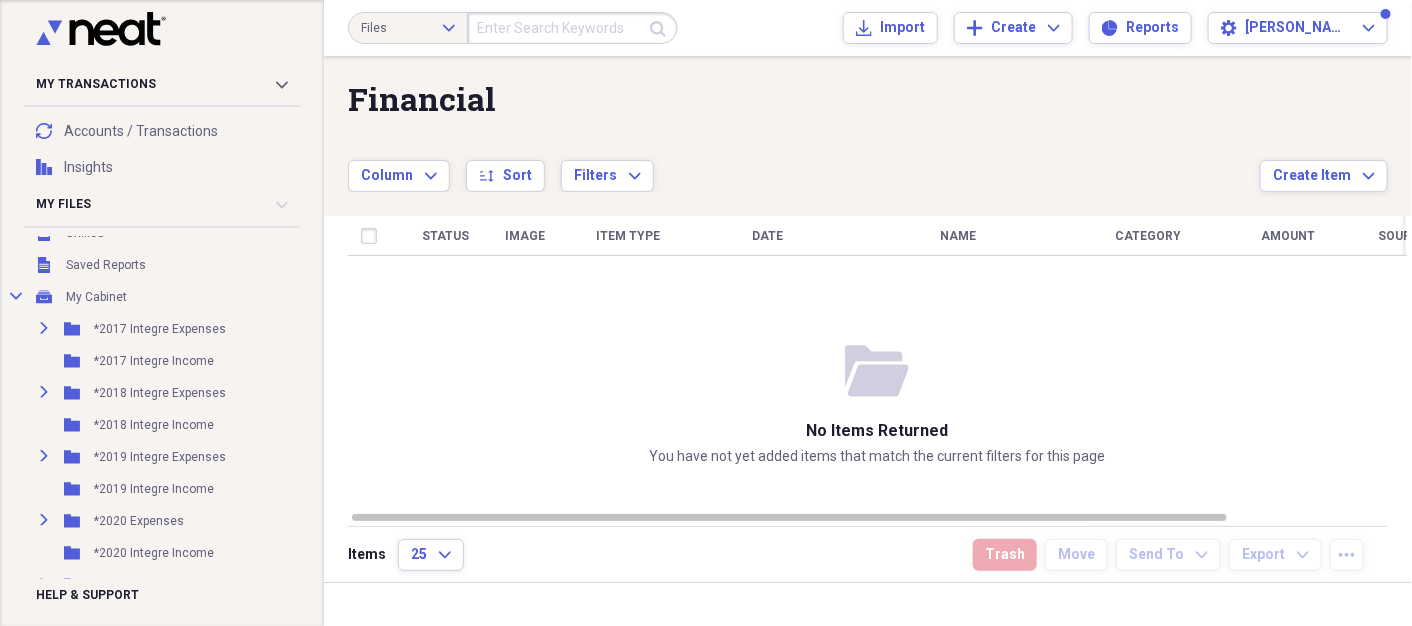 scroll, scrollTop: 0, scrollLeft: 0, axis: both 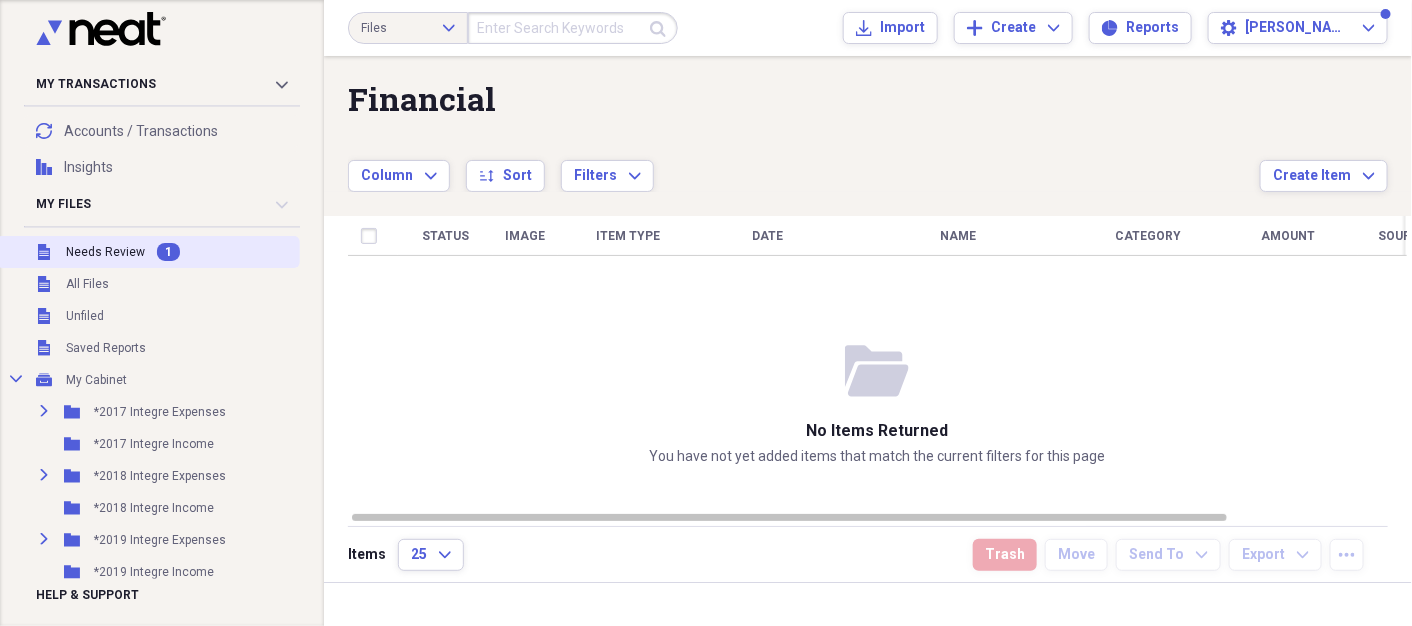 click on "Needs Review" at bounding box center [105, 252] 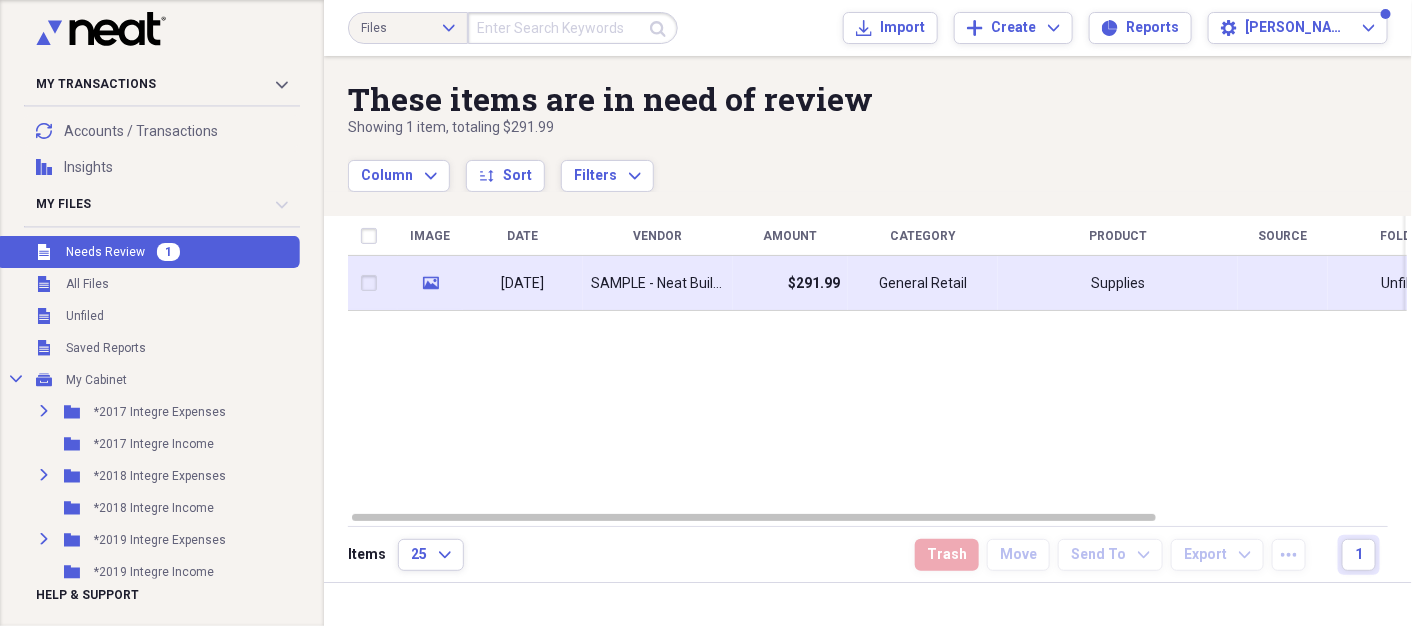 click at bounding box center [373, 283] 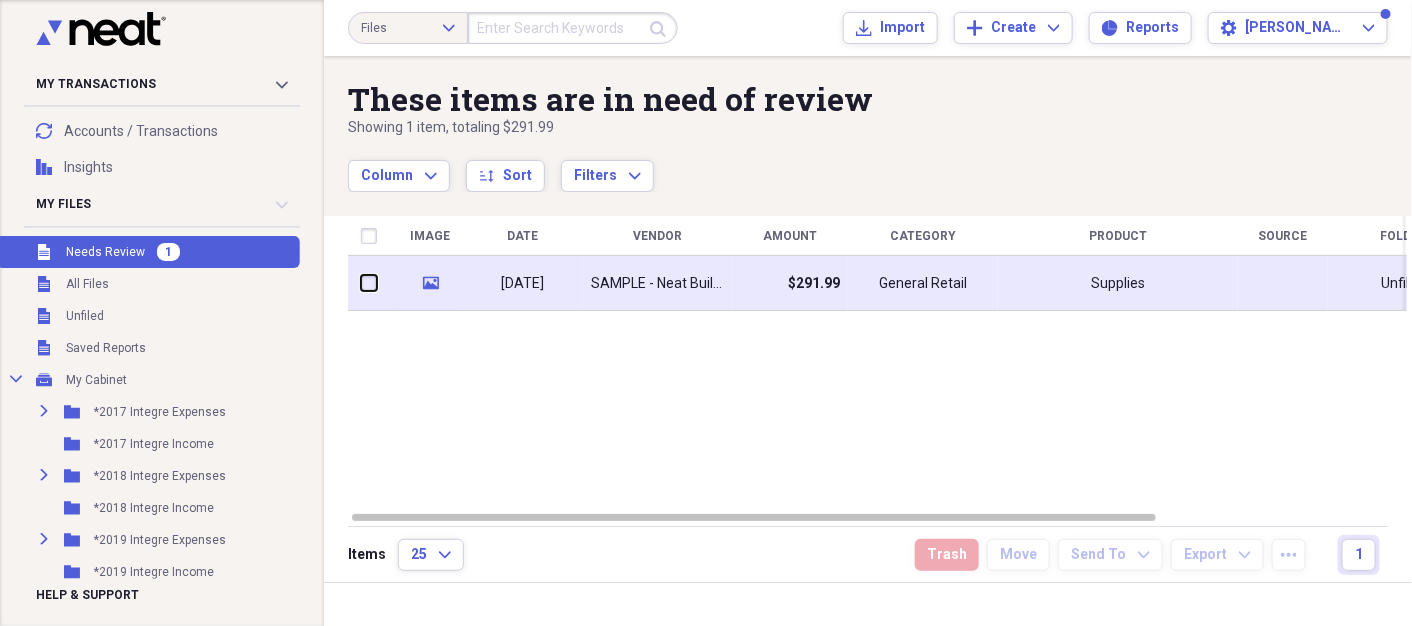 click at bounding box center (361, 283) 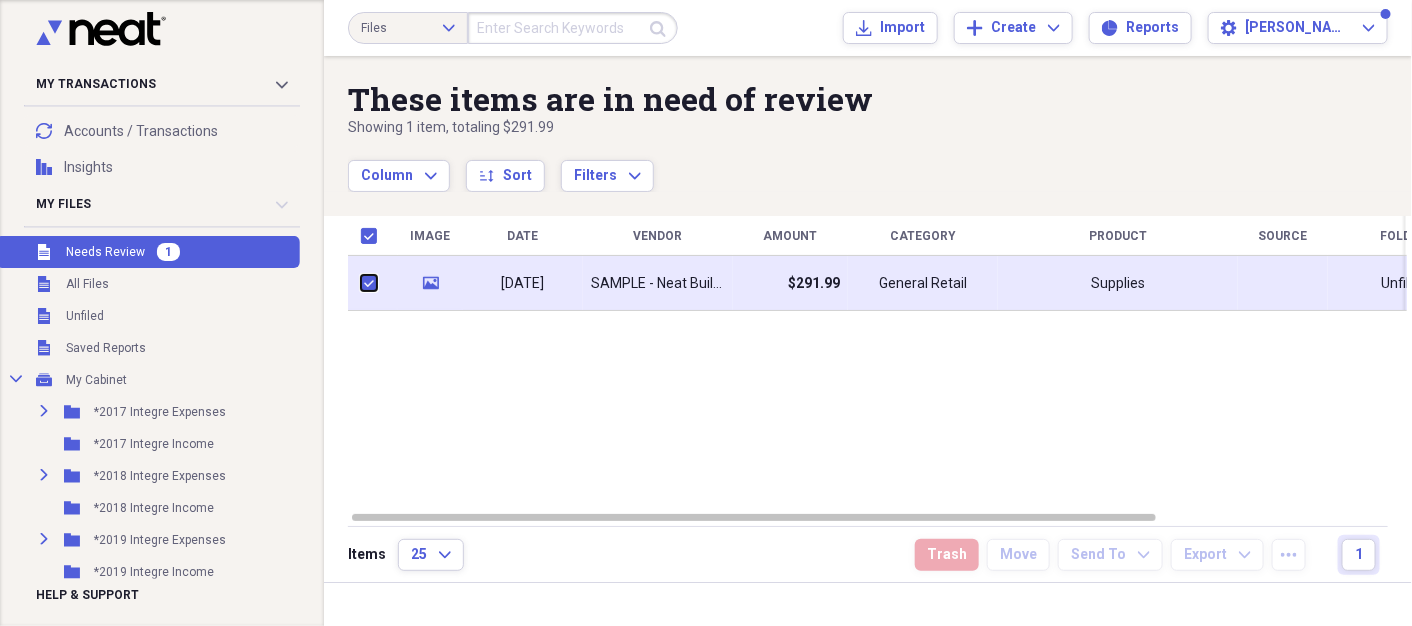 checkbox on "true" 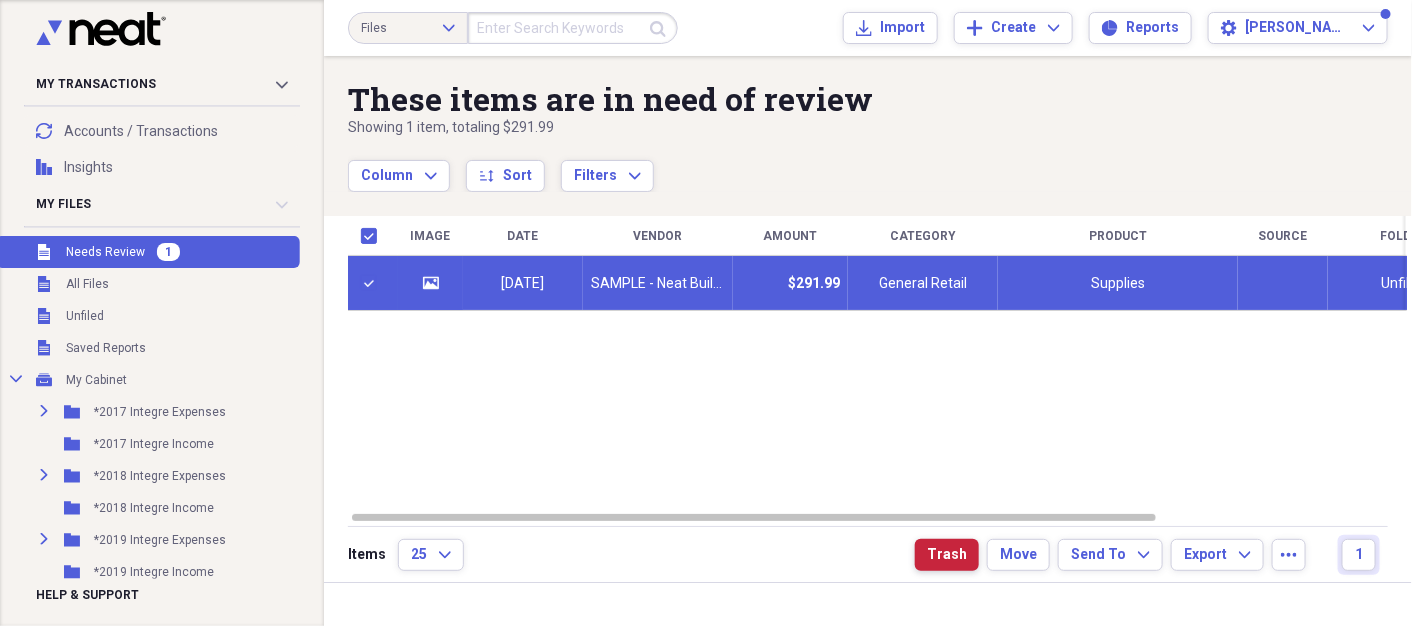 click on "Trash" at bounding box center (947, 555) 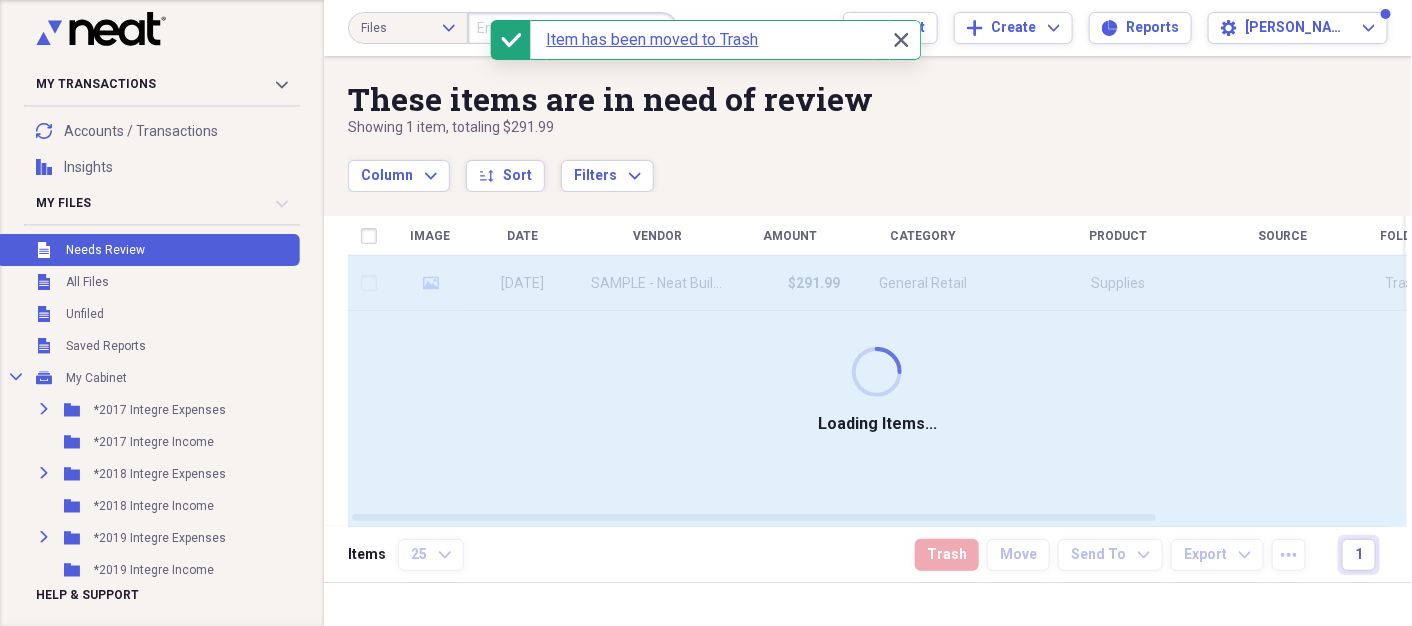 checkbox on "false" 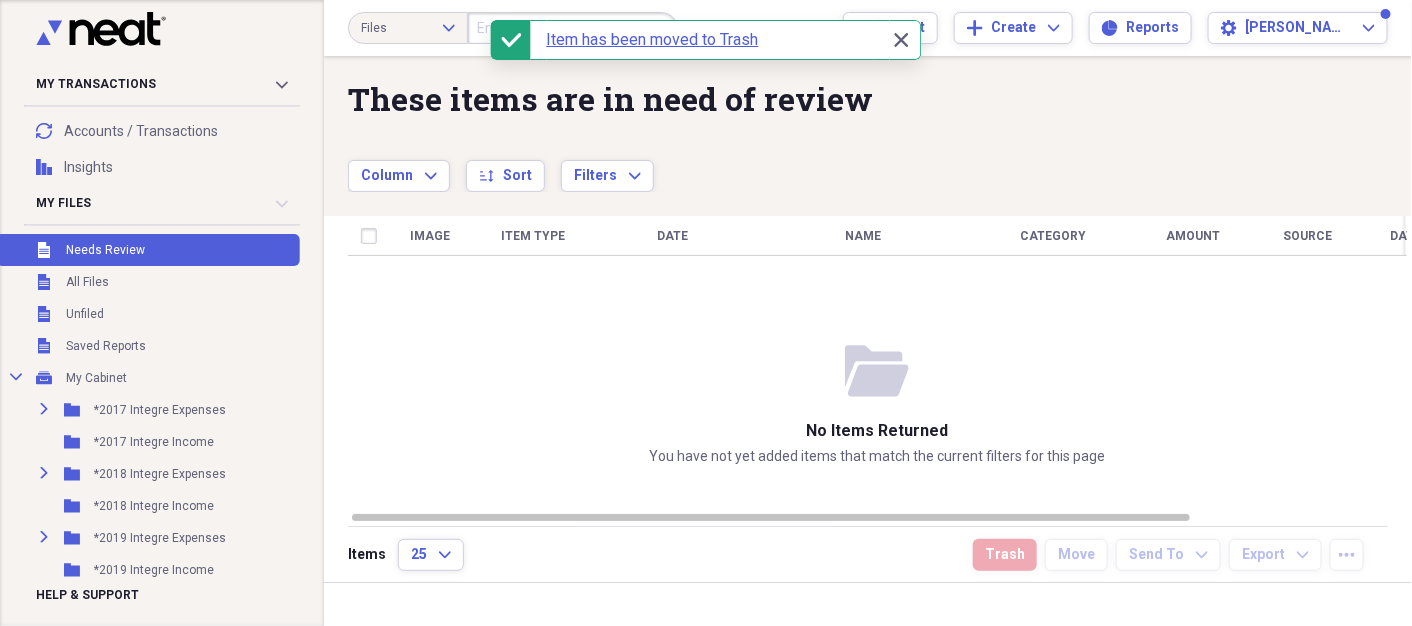click on "folder-open No items returned You have not yet added items that match the current filters for this page" at bounding box center [877, 403] 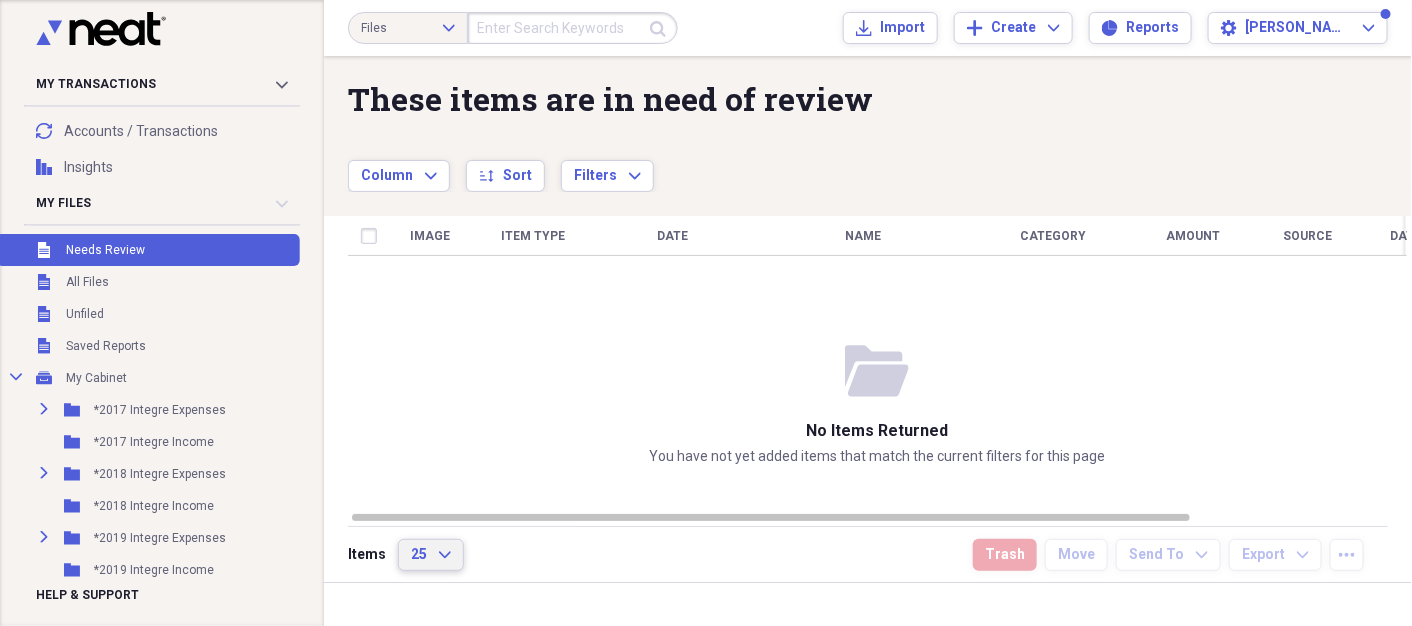 click on "Expand" 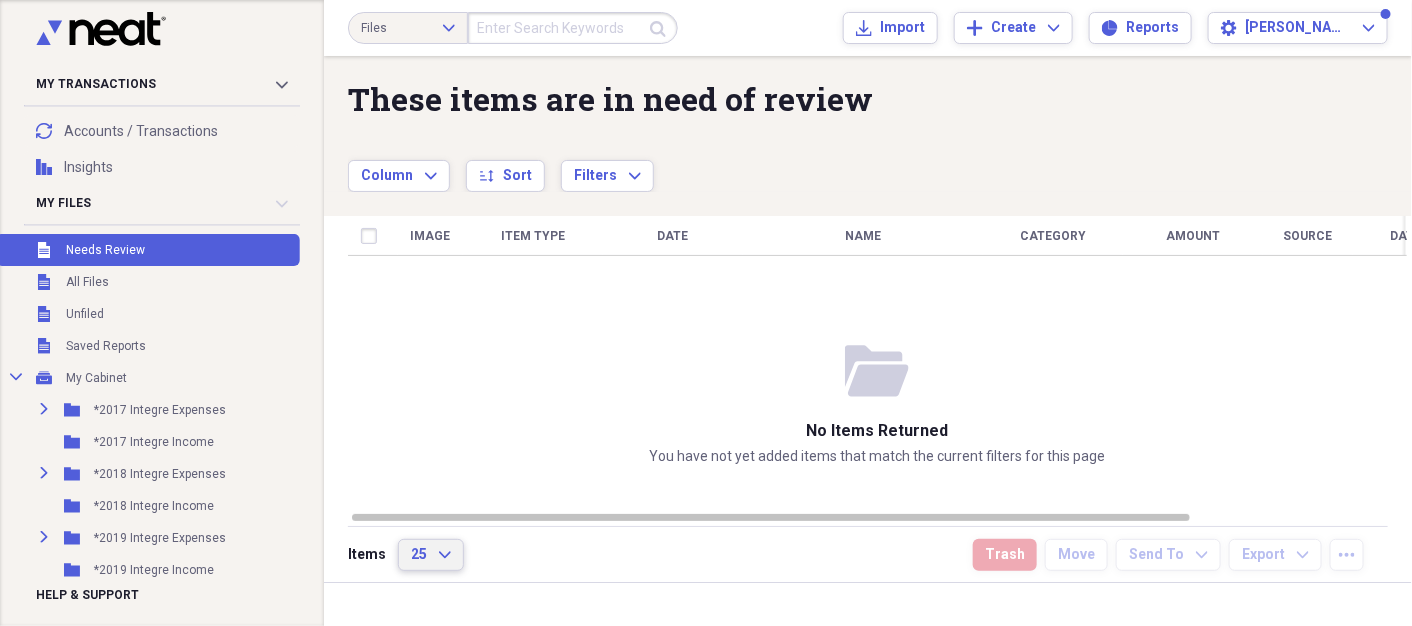 click on "folder-open No items returned You have not yet added items that match the current filters for this page" at bounding box center [877, 403] 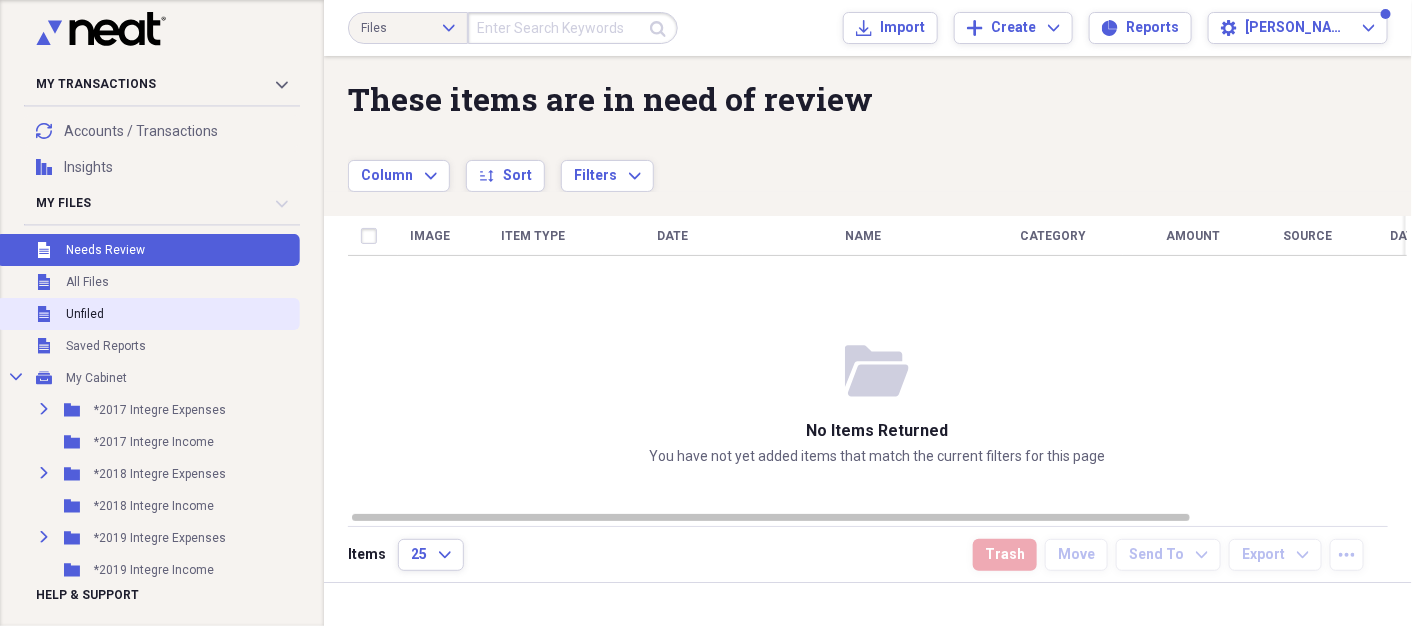 click on "Unfiled Unfiled" at bounding box center [148, 314] 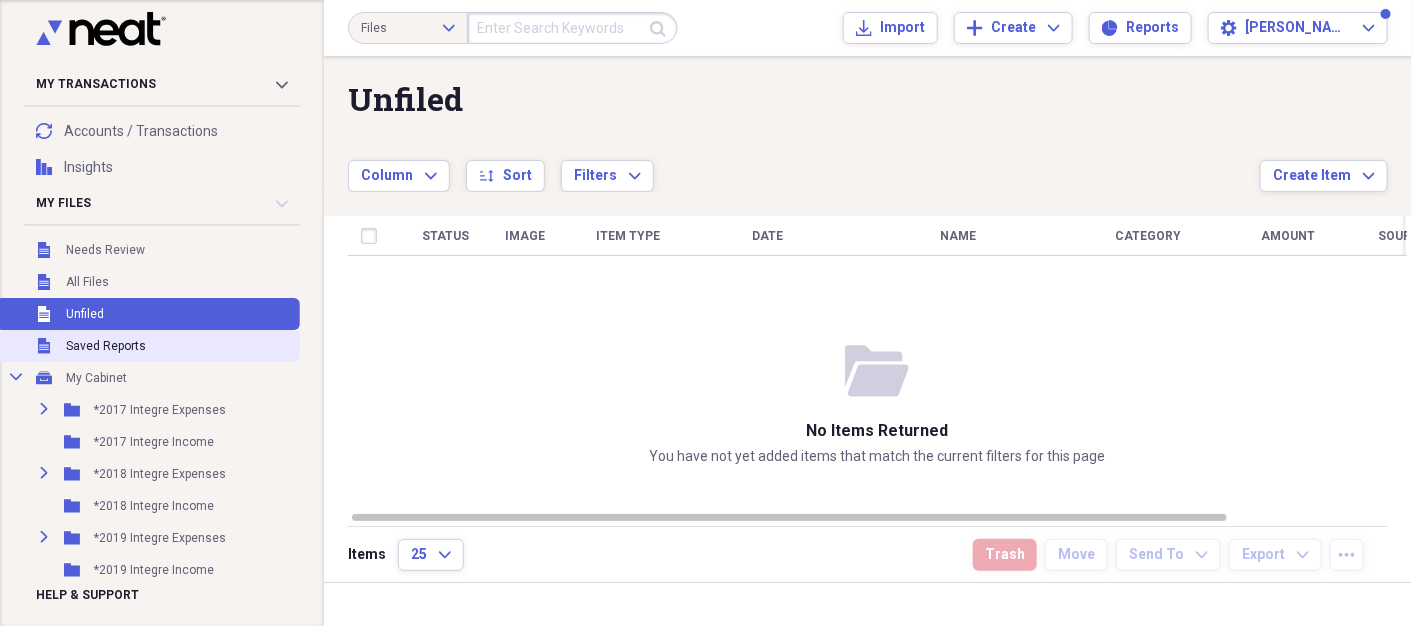 click on "Unfiled Saved Reports" at bounding box center [148, 346] 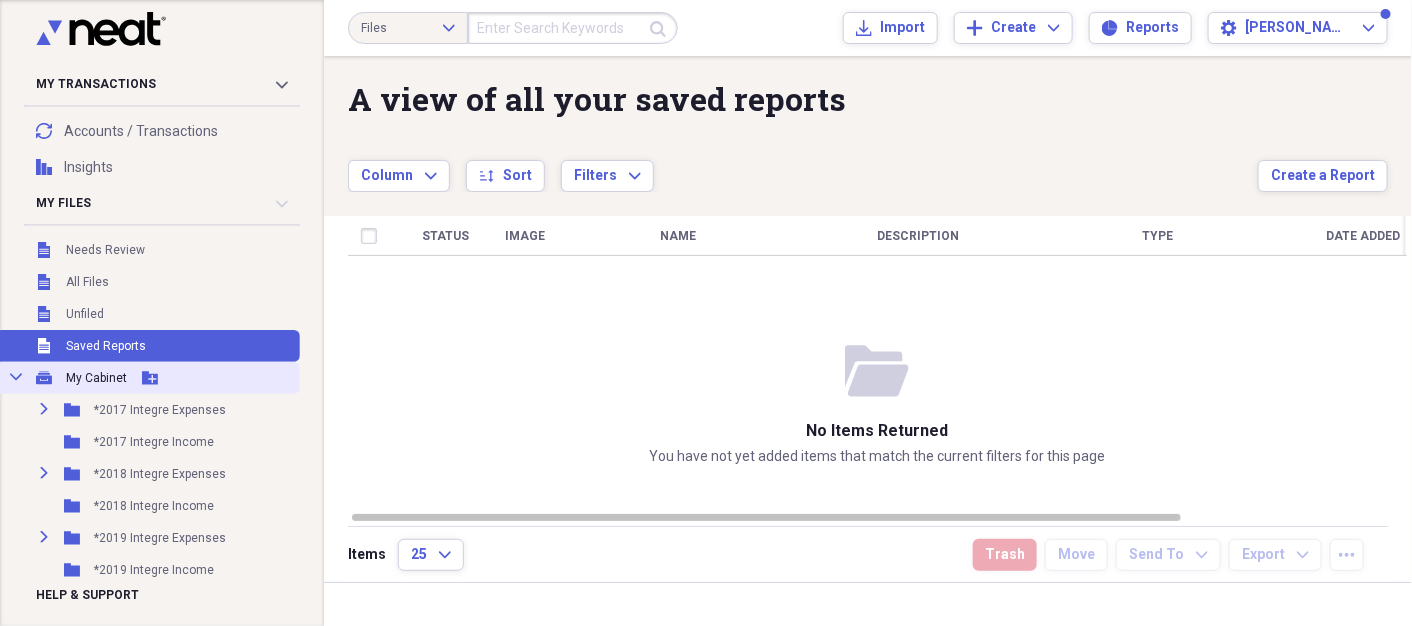 click on "My Cabinet" at bounding box center [96, 378] 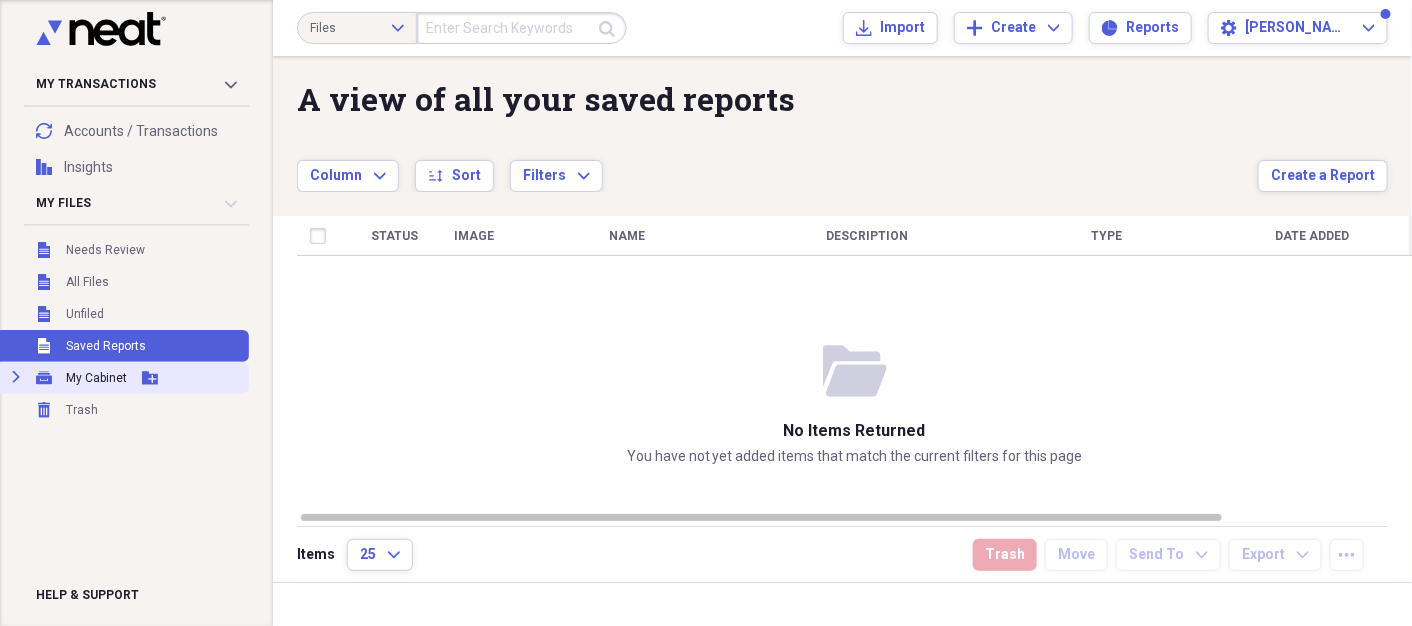 click on "Expand" 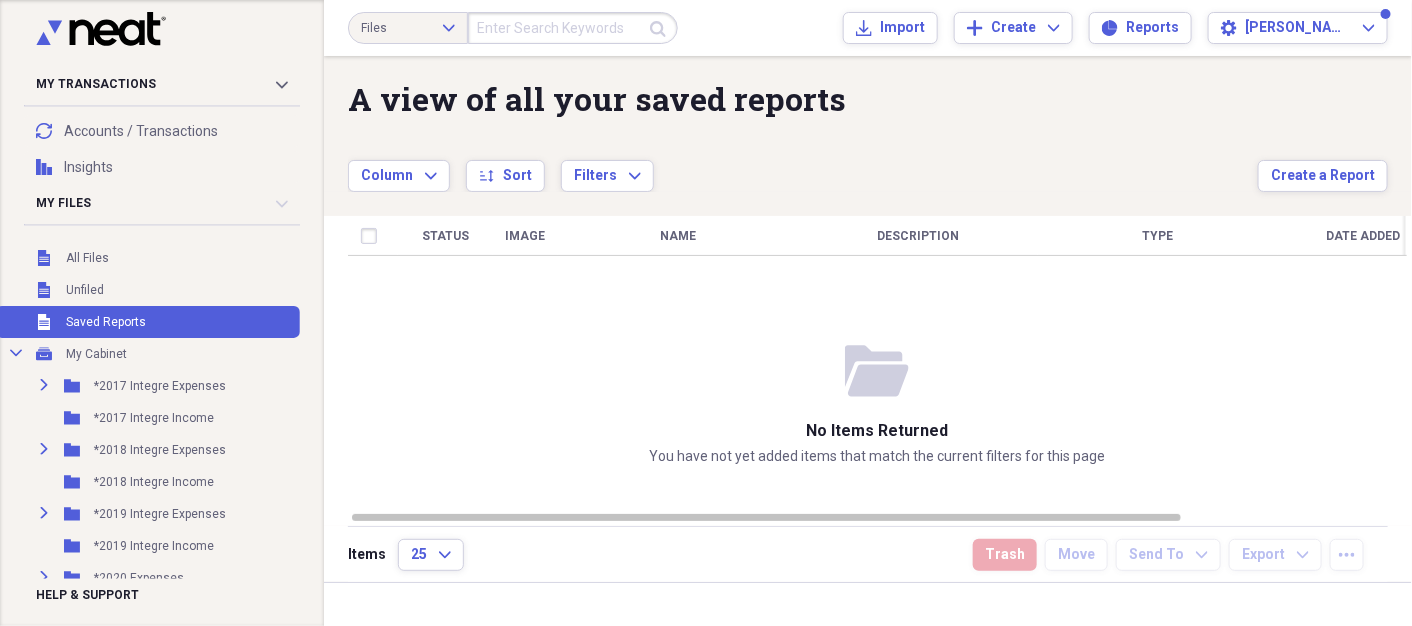 scroll, scrollTop: 34, scrollLeft: 0, axis: vertical 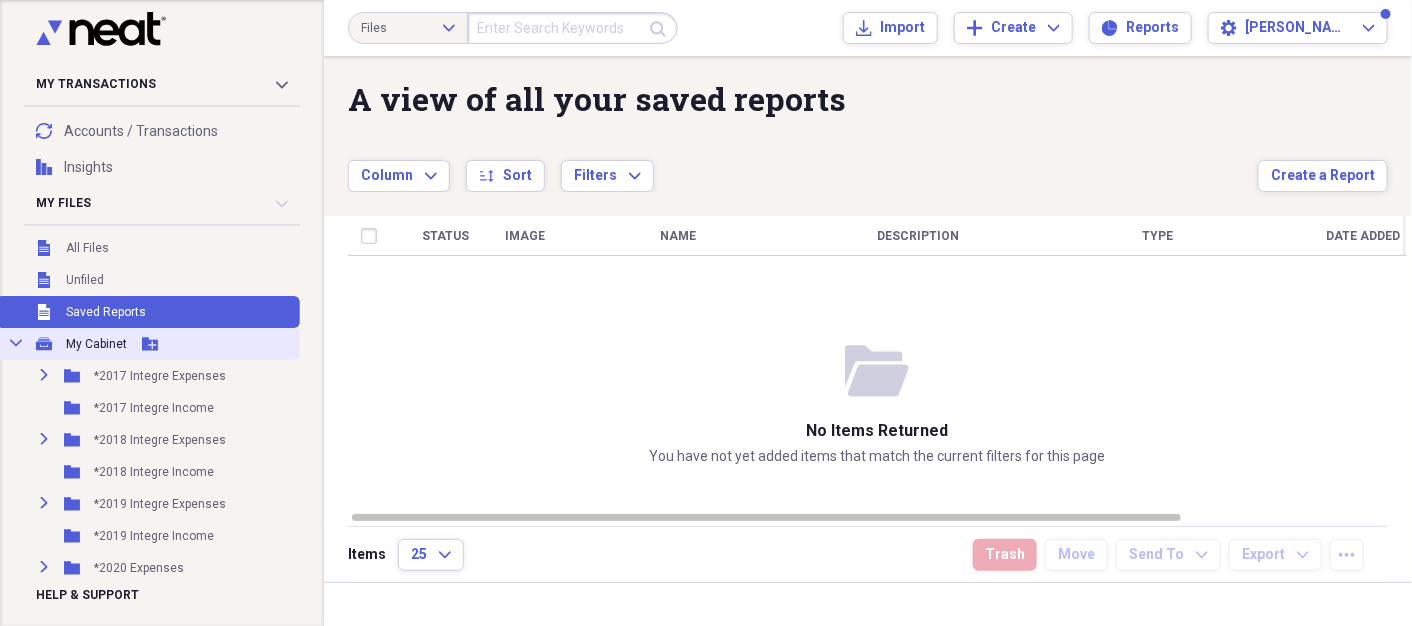 click on "Collapse" 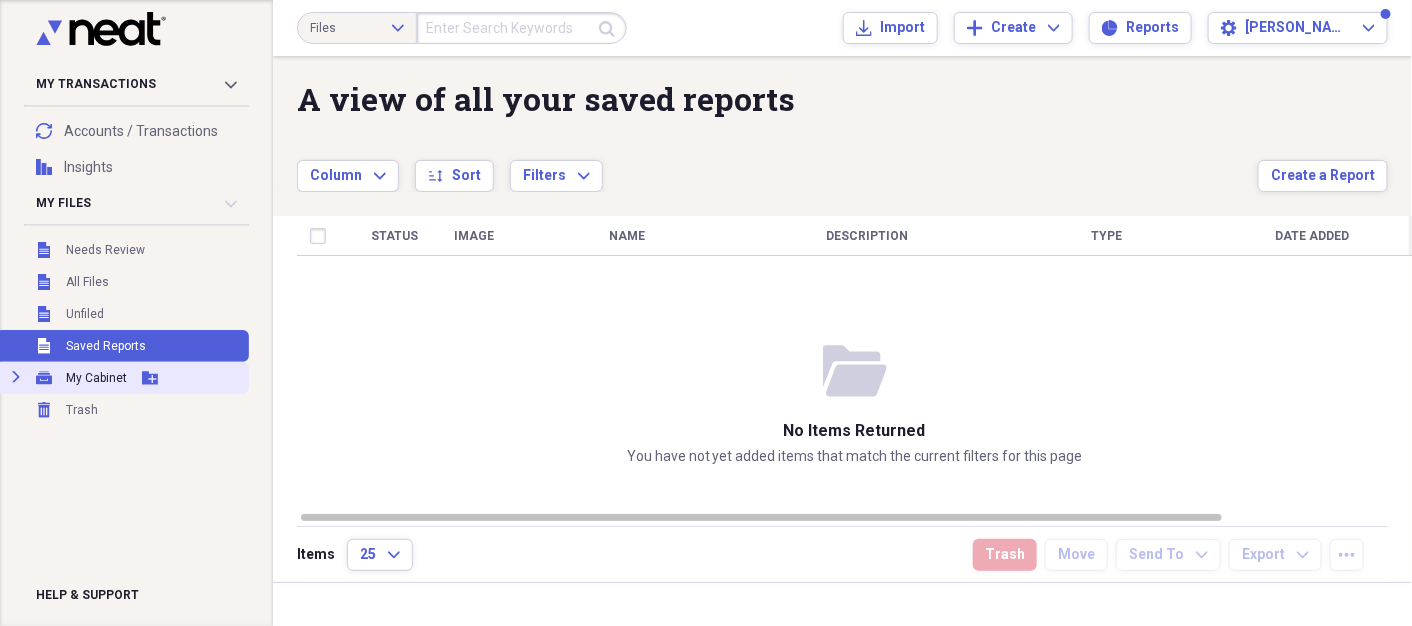 click on "Expand" 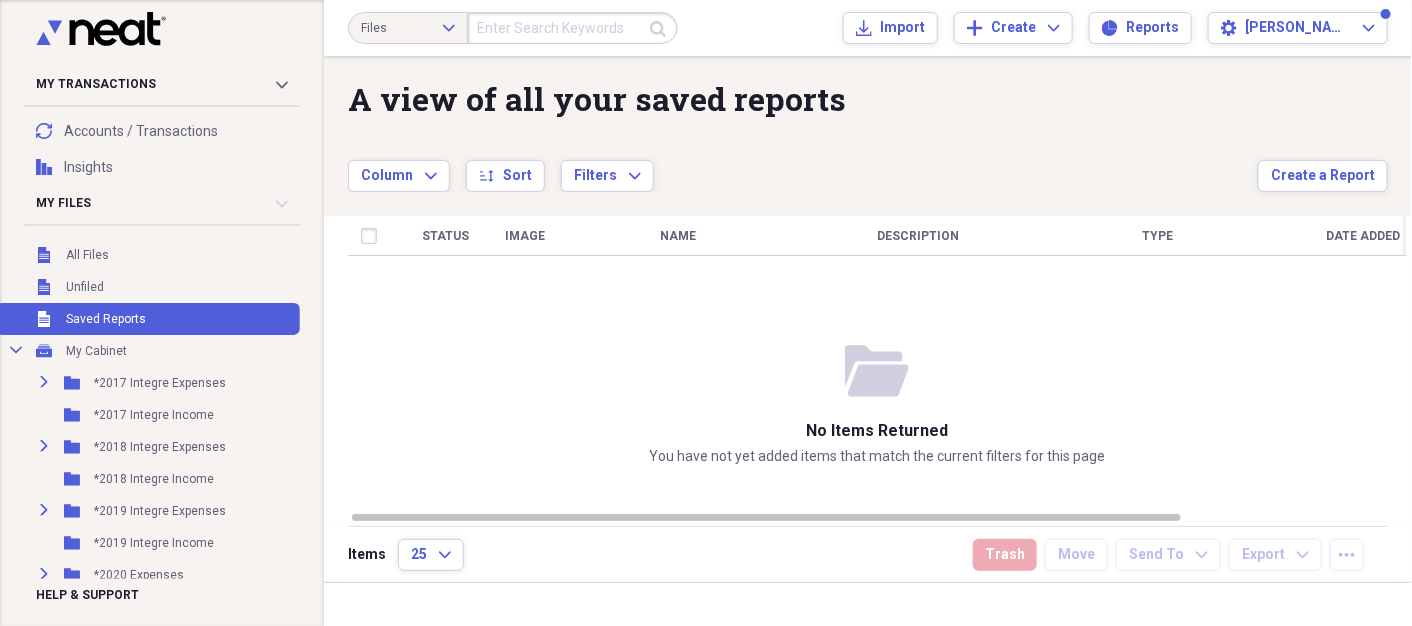 scroll, scrollTop: 0, scrollLeft: 0, axis: both 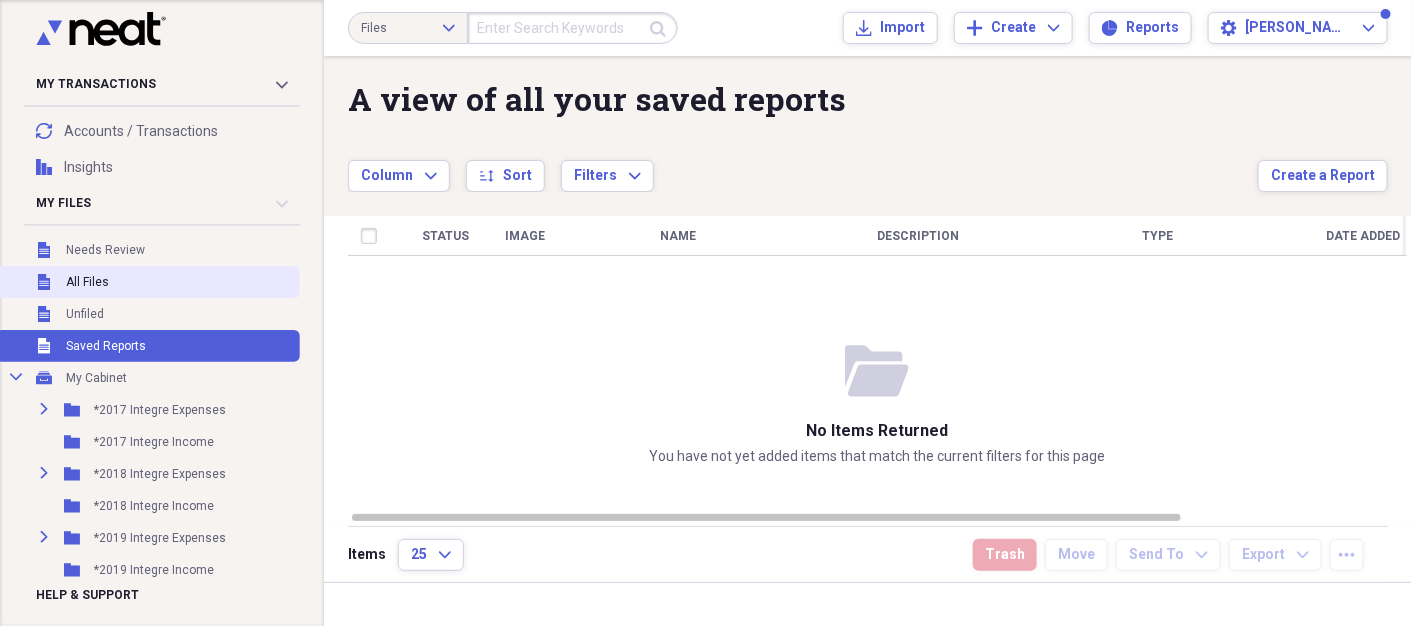 click on "Unfiled" 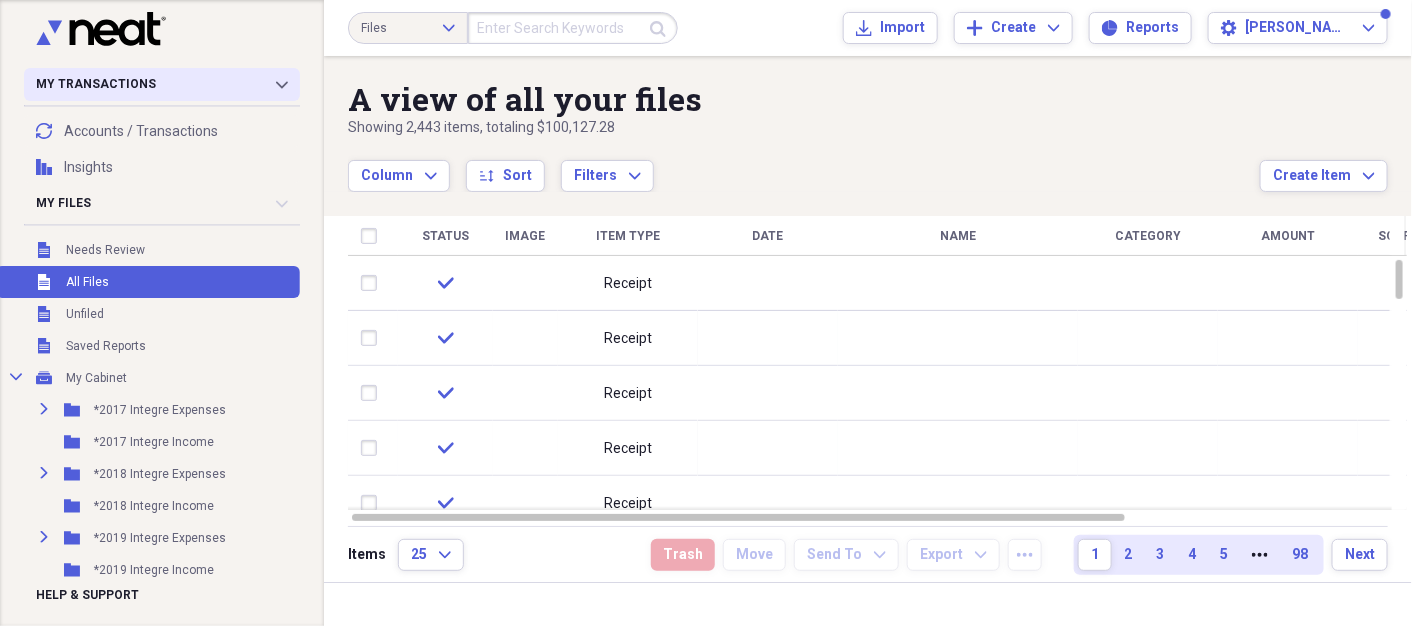 click on "Collapse" 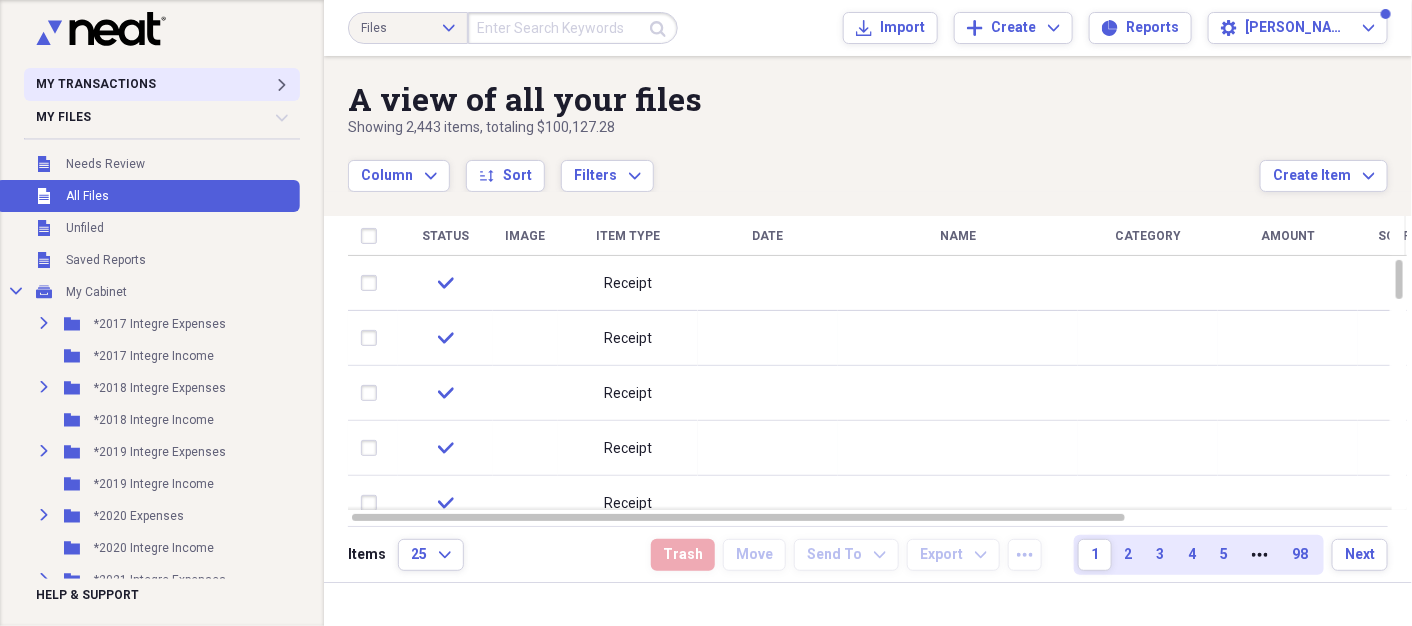 click on "Expand" 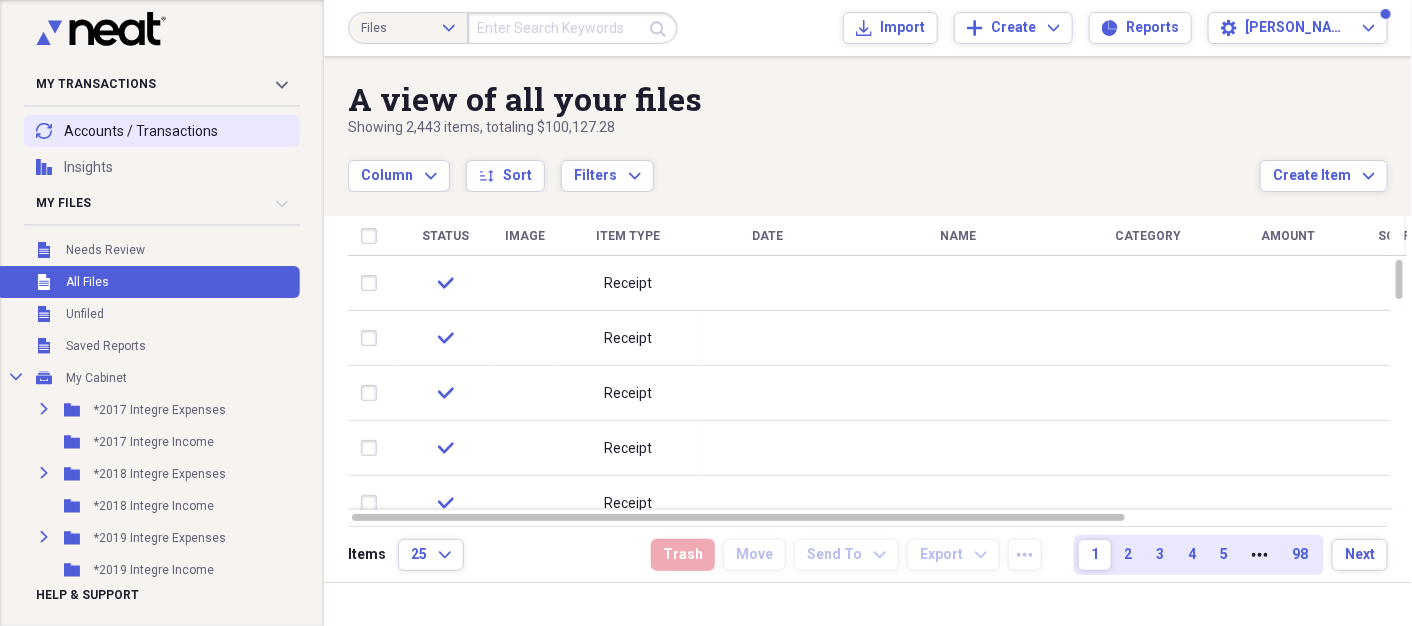 click on "transactions Accounts / Transactions" at bounding box center (162, 131) 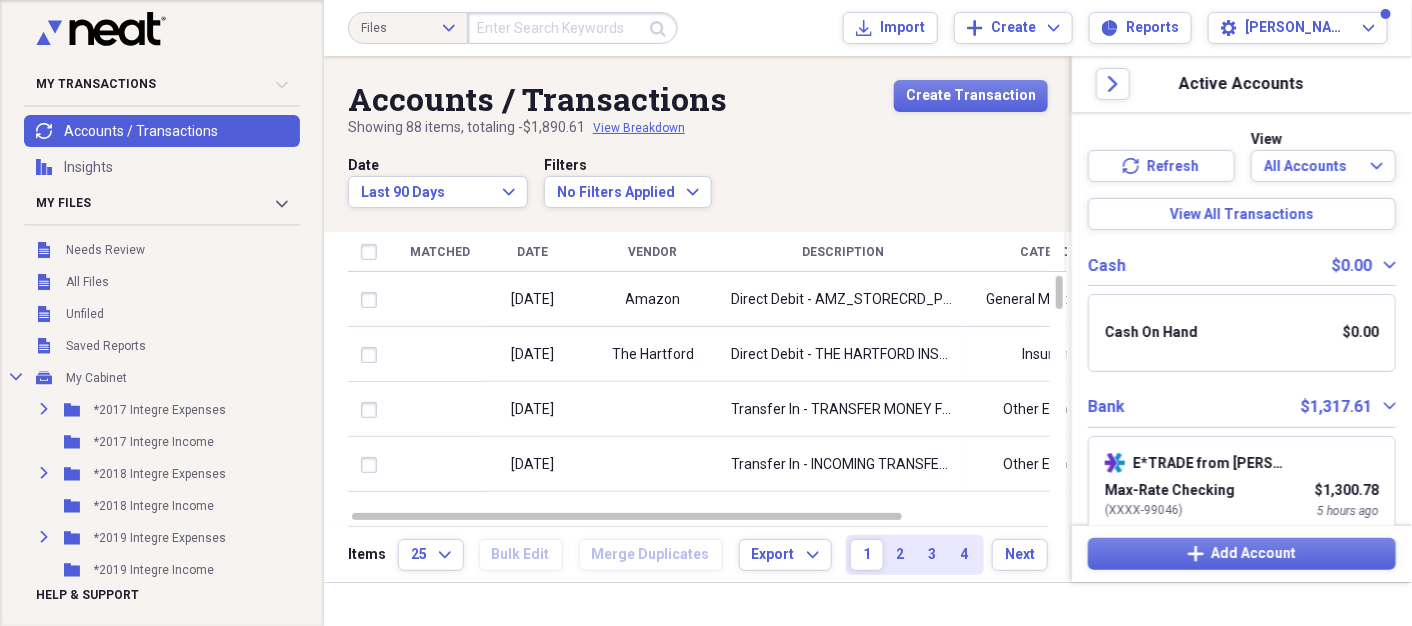 click on "transactions Accounts / Transactions" at bounding box center (162, 131) 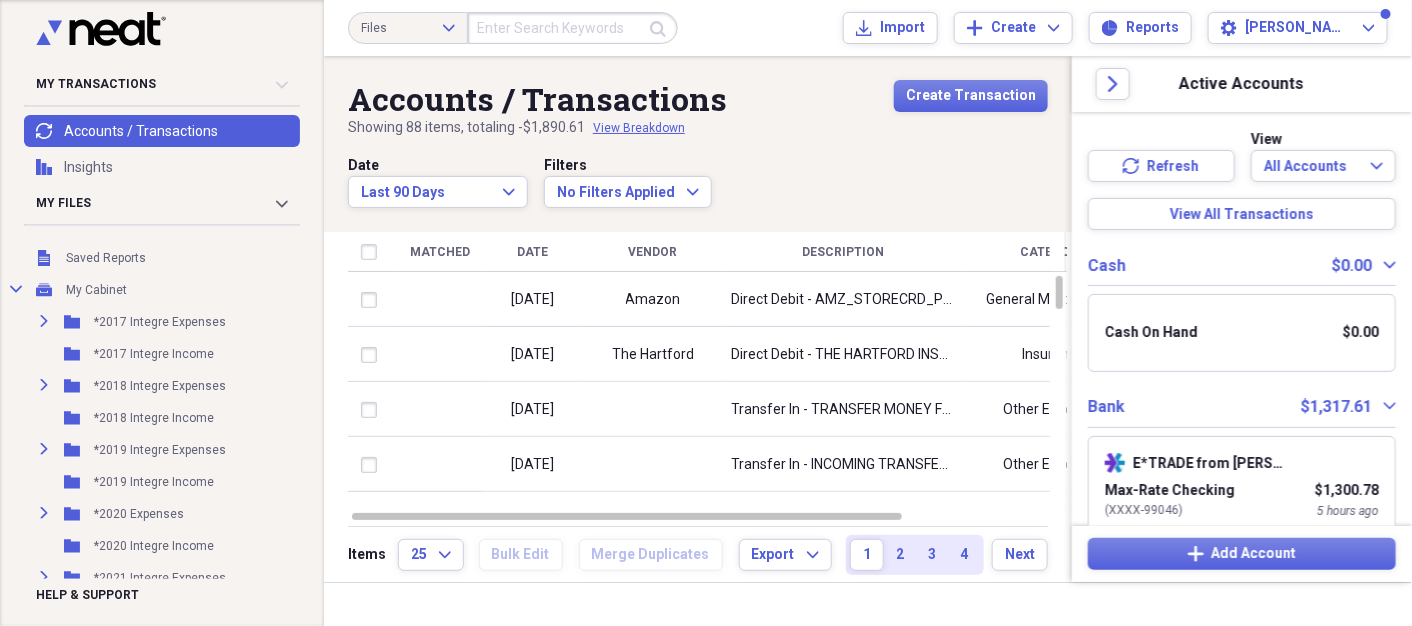 scroll, scrollTop: 86, scrollLeft: 0, axis: vertical 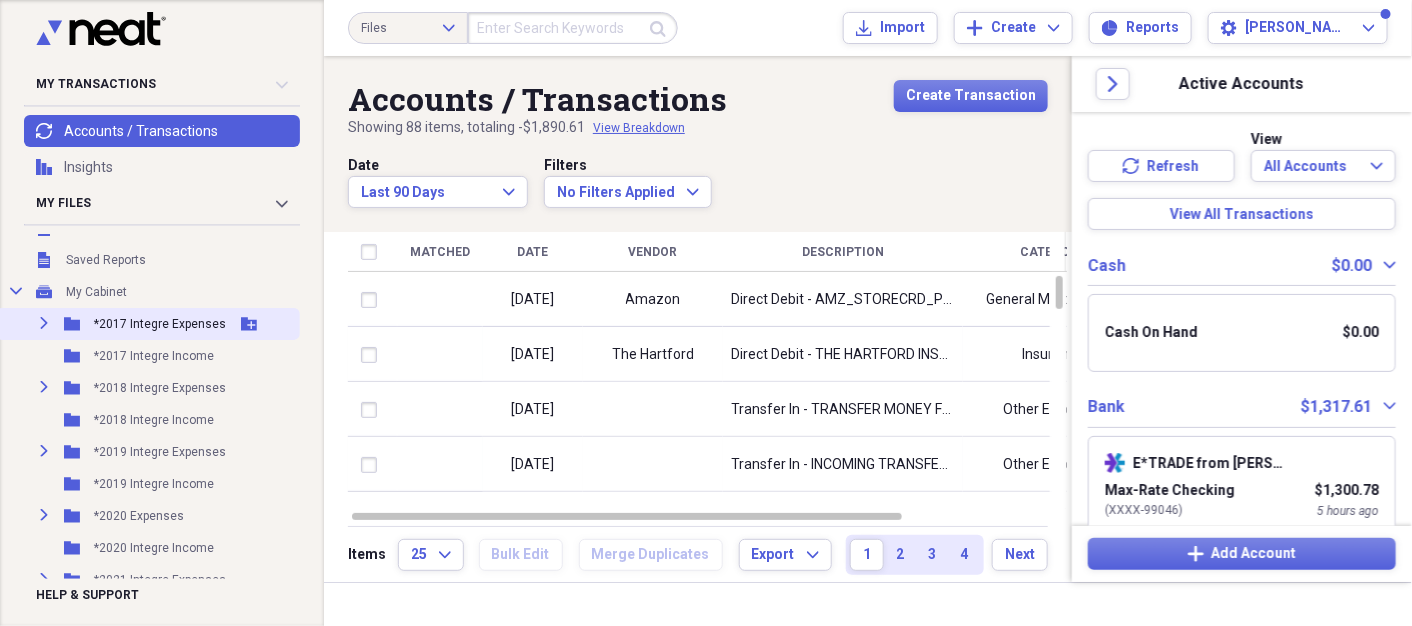 click on "*2017 Integre Expenses" at bounding box center (160, 324) 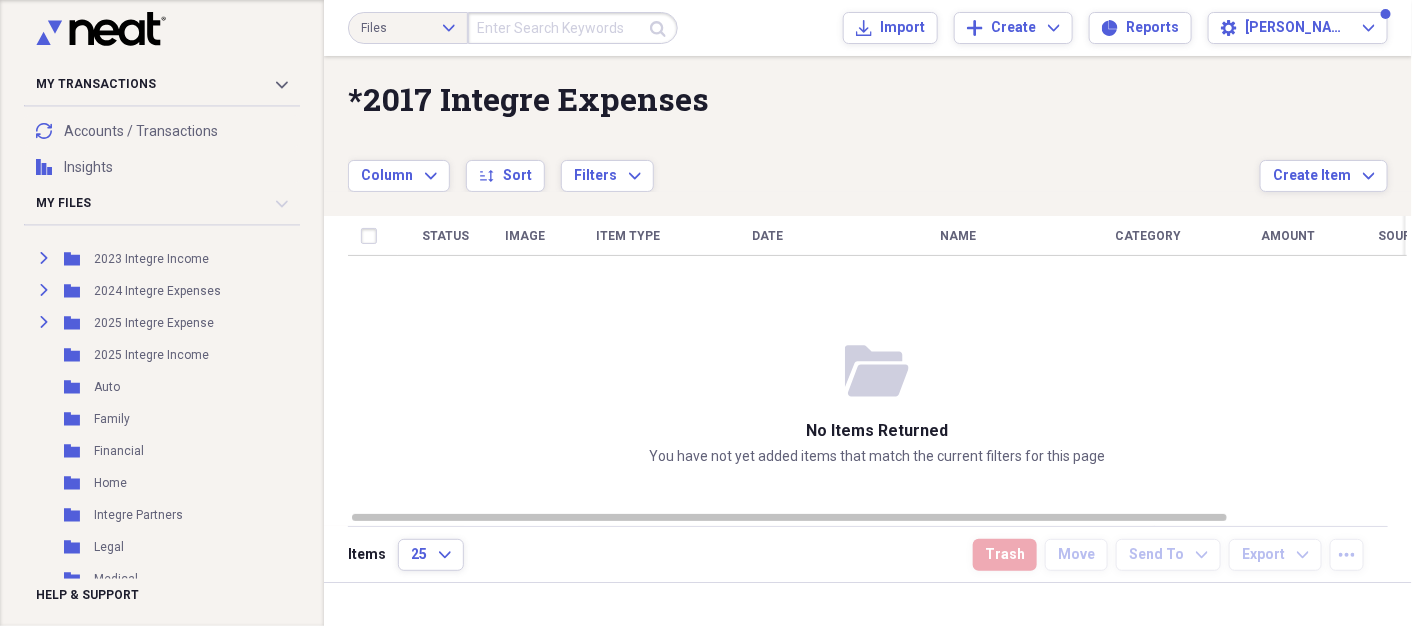 scroll, scrollTop: 825, scrollLeft: 0, axis: vertical 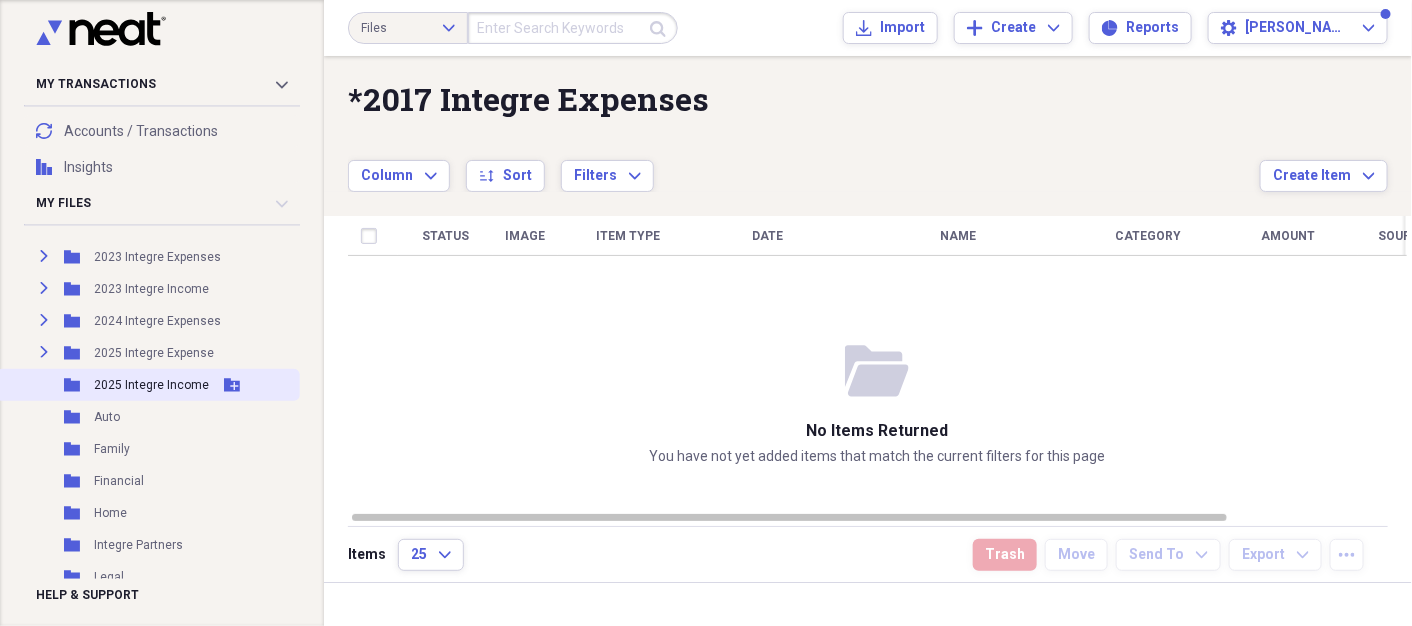 click on "2025 Integre Income" at bounding box center (151, 385) 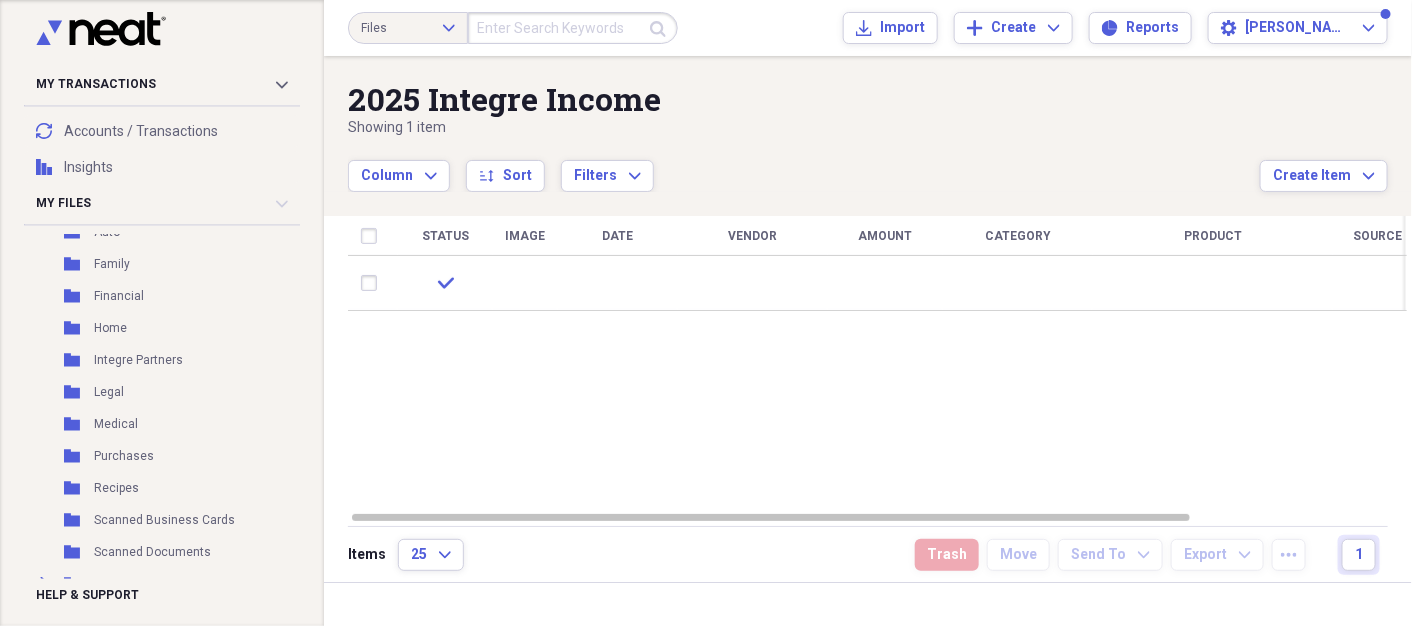scroll, scrollTop: 1047, scrollLeft: 0, axis: vertical 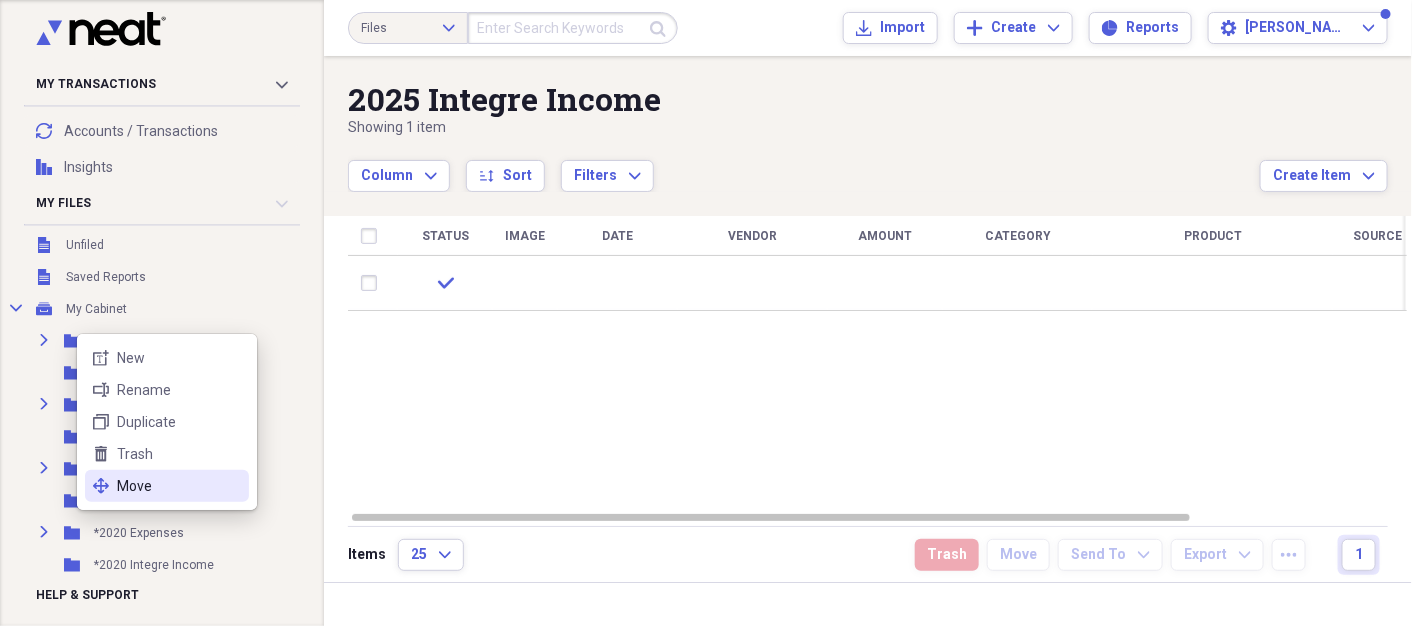 click on "Move" at bounding box center [179, 486] 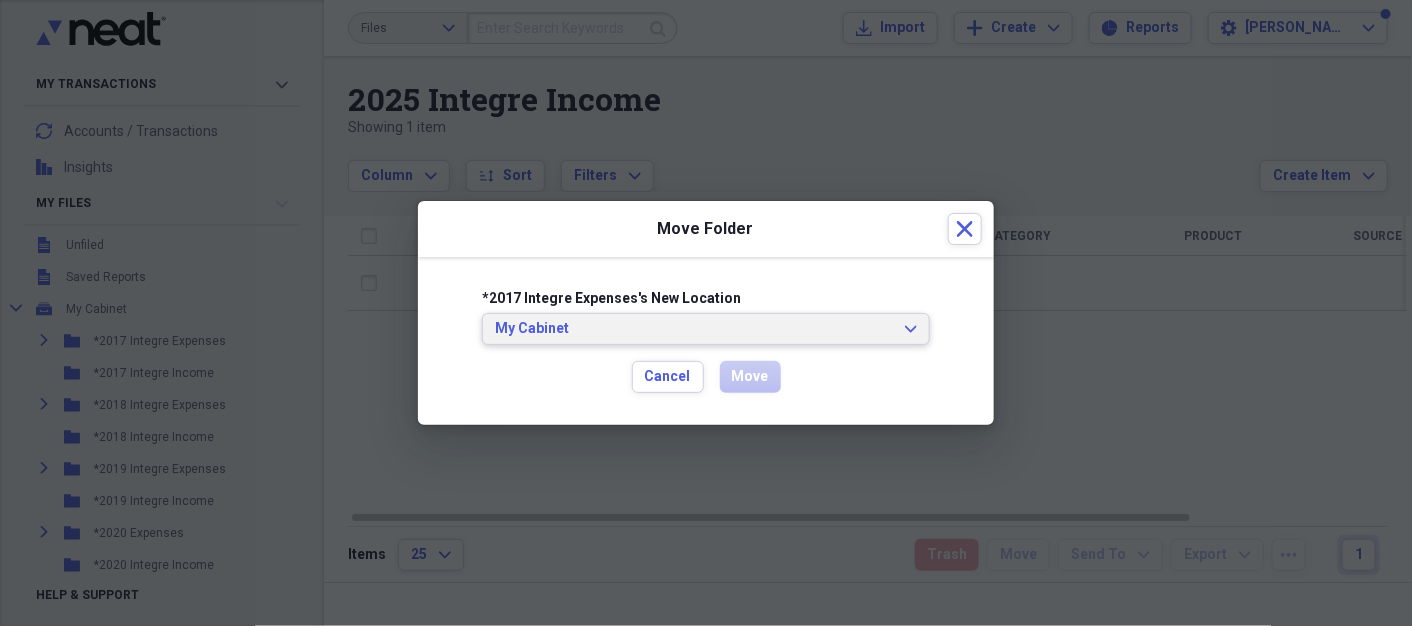 click on "Expand" 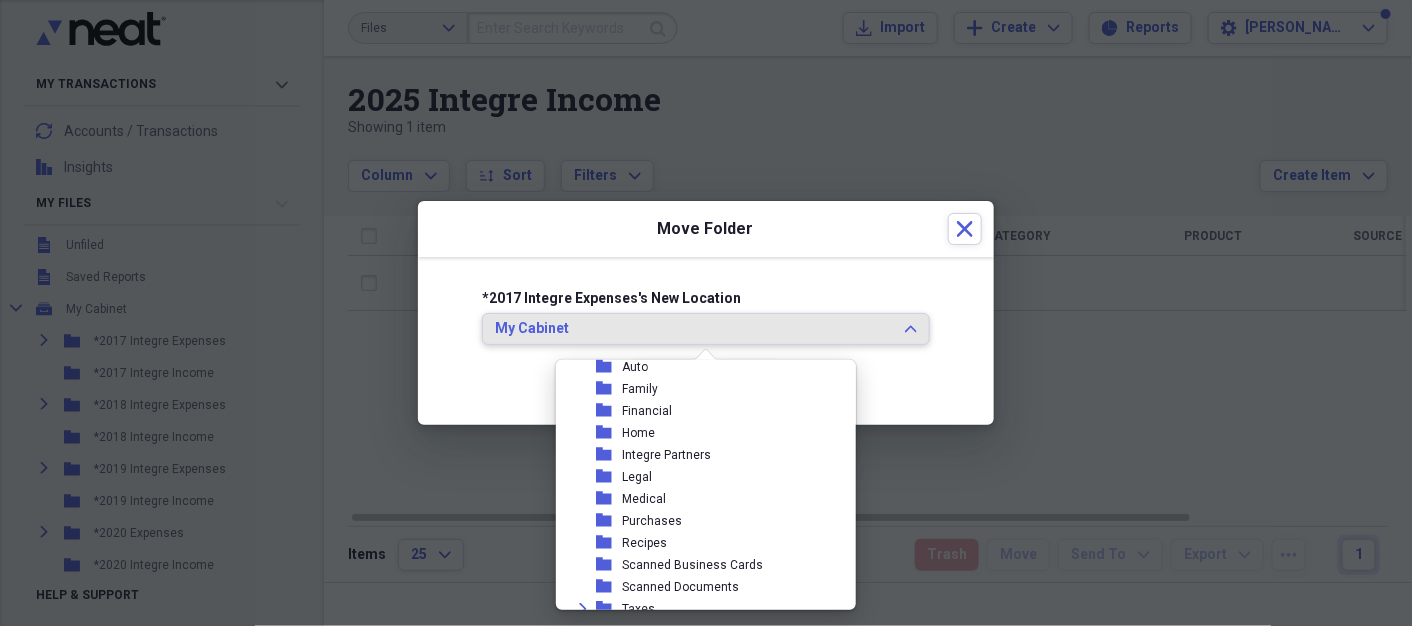 scroll, scrollTop: 622, scrollLeft: 0, axis: vertical 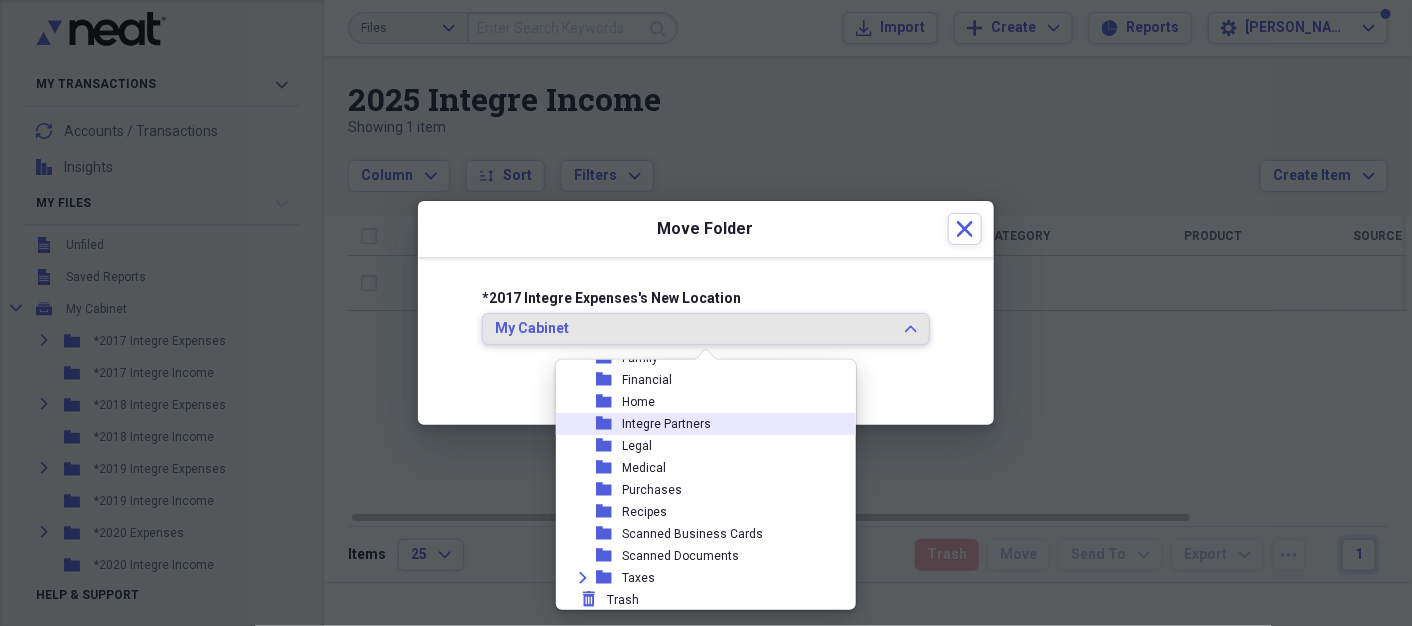 click on "folder Integre Partners" at bounding box center [698, 424] 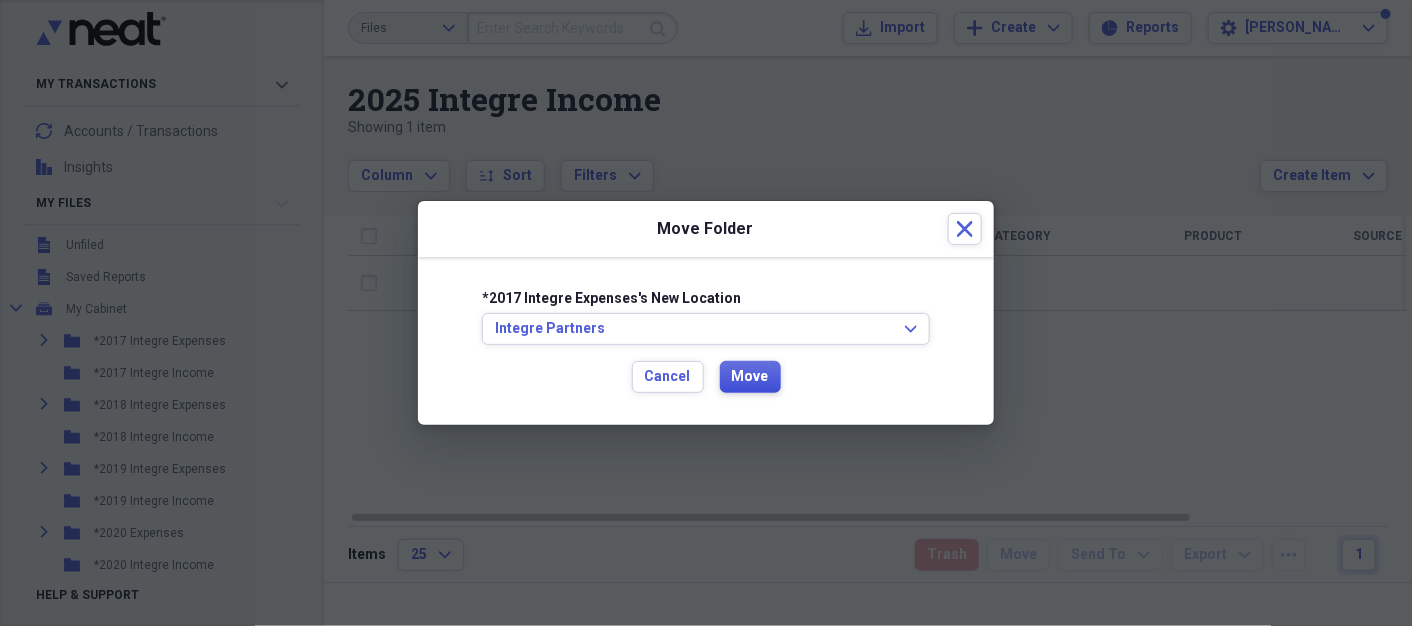 click on "Move" at bounding box center (750, 377) 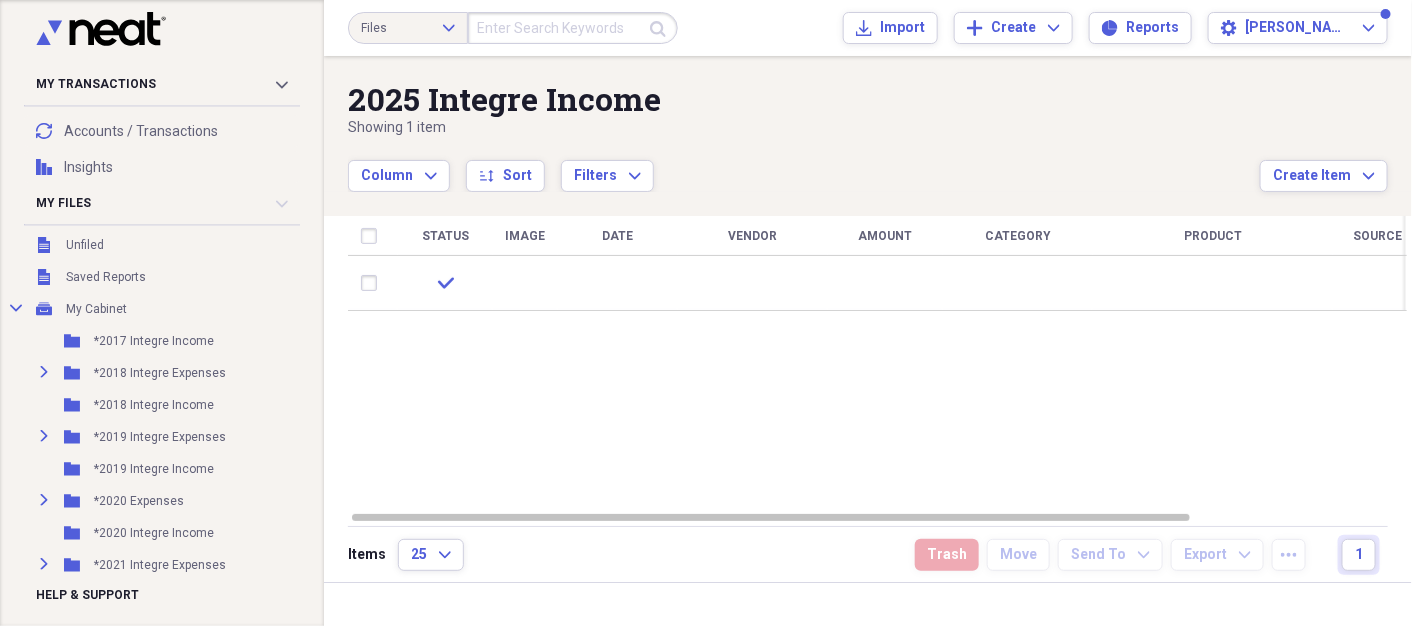 scroll, scrollTop: 0, scrollLeft: 0, axis: both 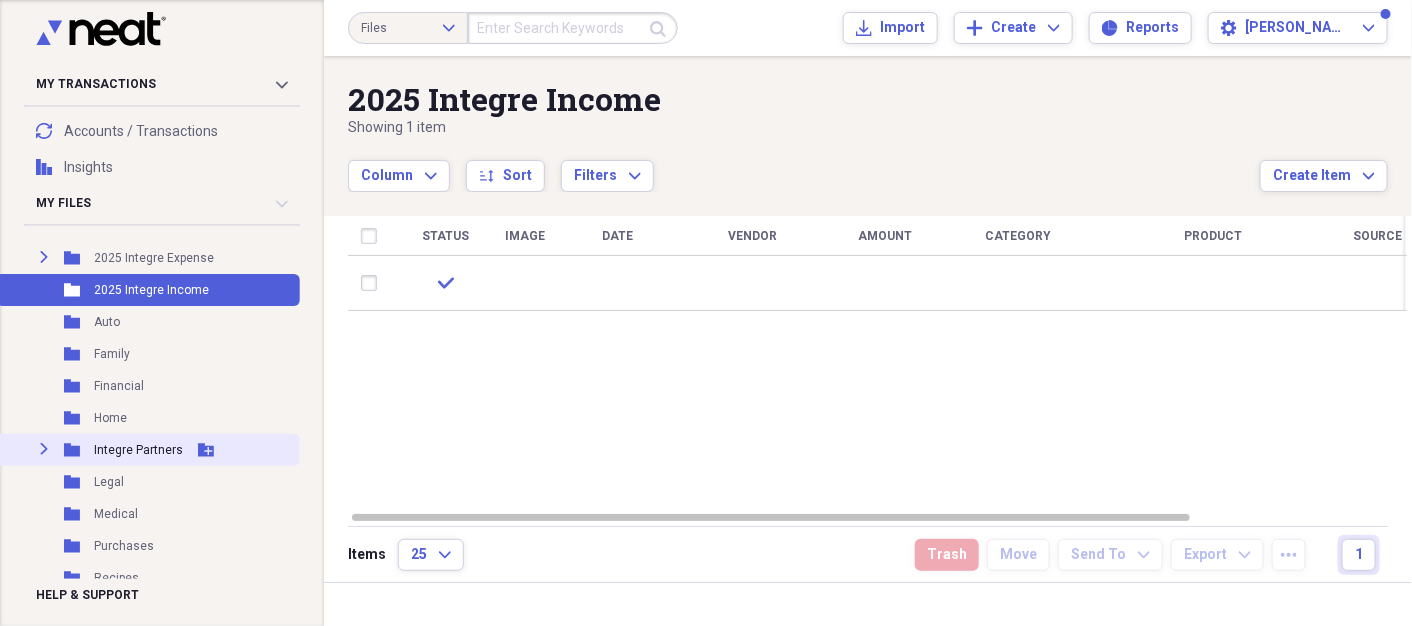 click on "Expand" 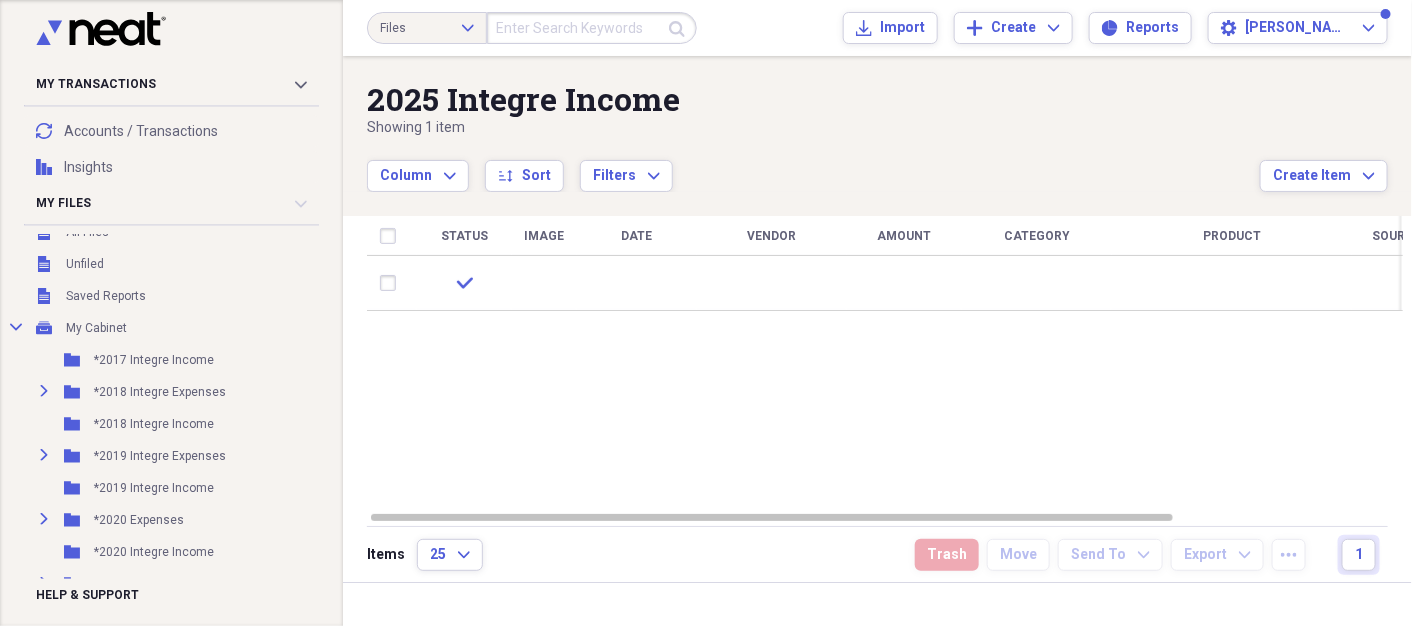 scroll, scrollTop: 0, scrollLeft: 0, axis: both 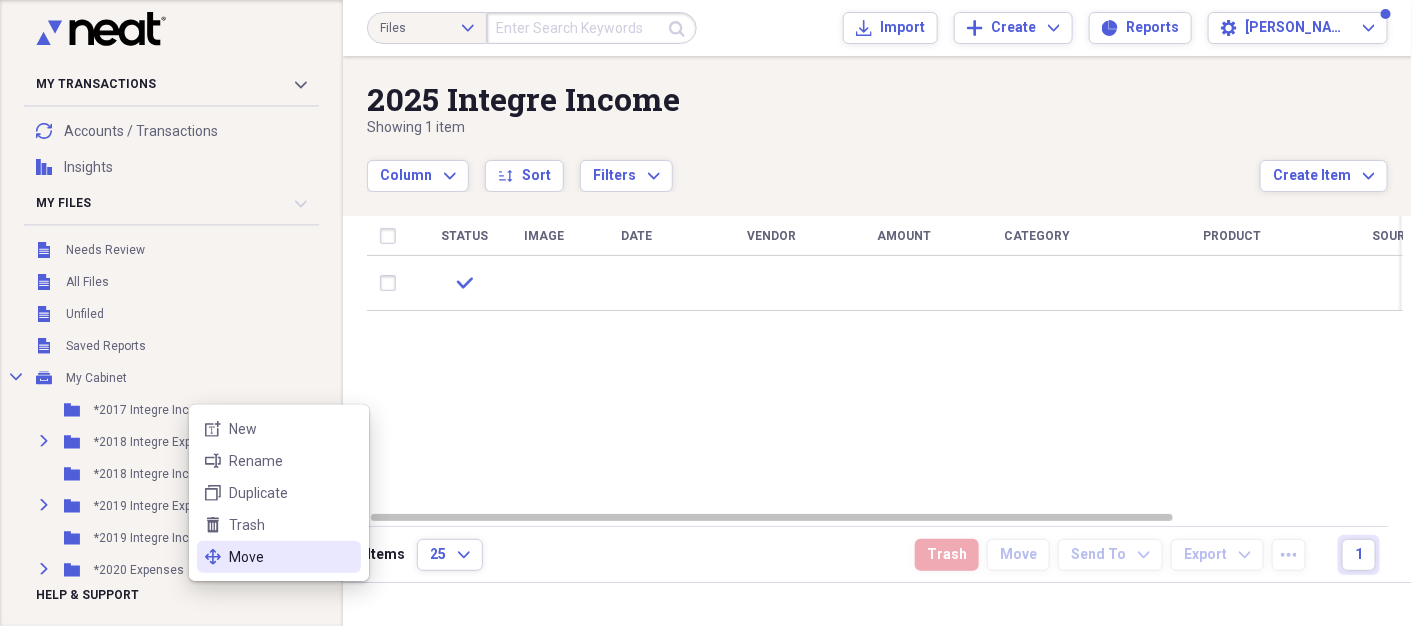 click on "Move" at bounding box center (291, 557) 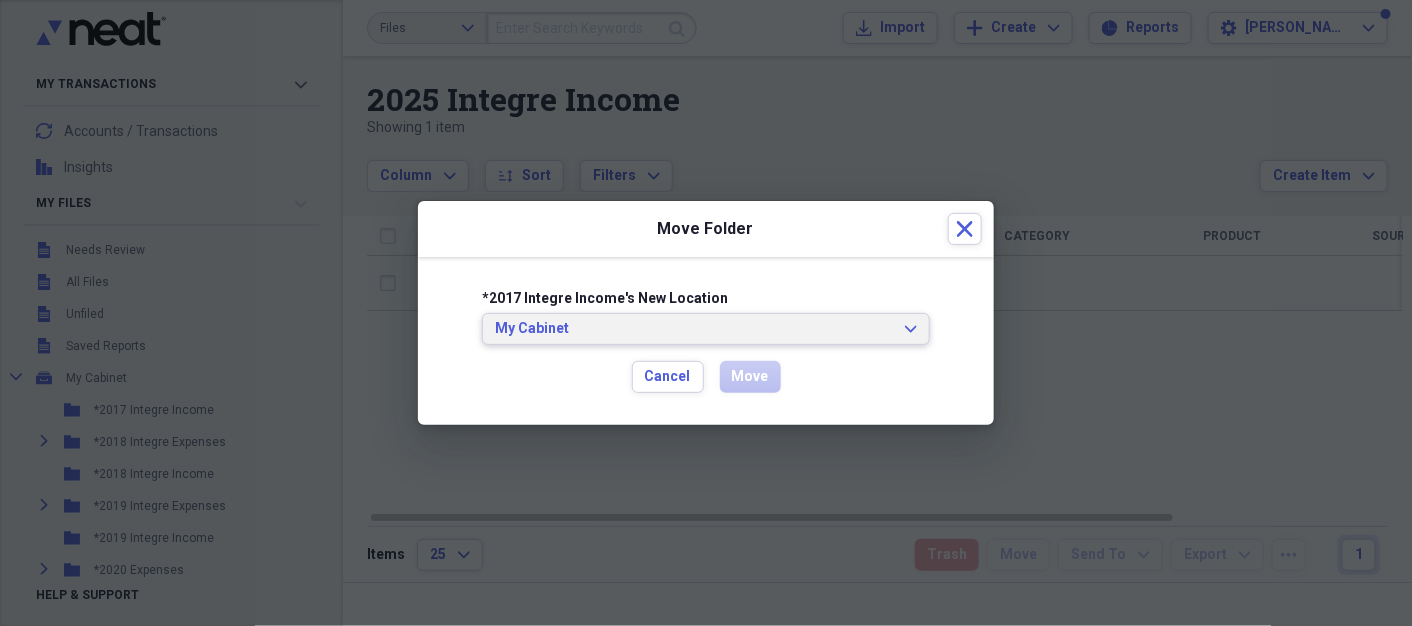 click on "My Cabinet Expand" at bounding box center (706, 329) 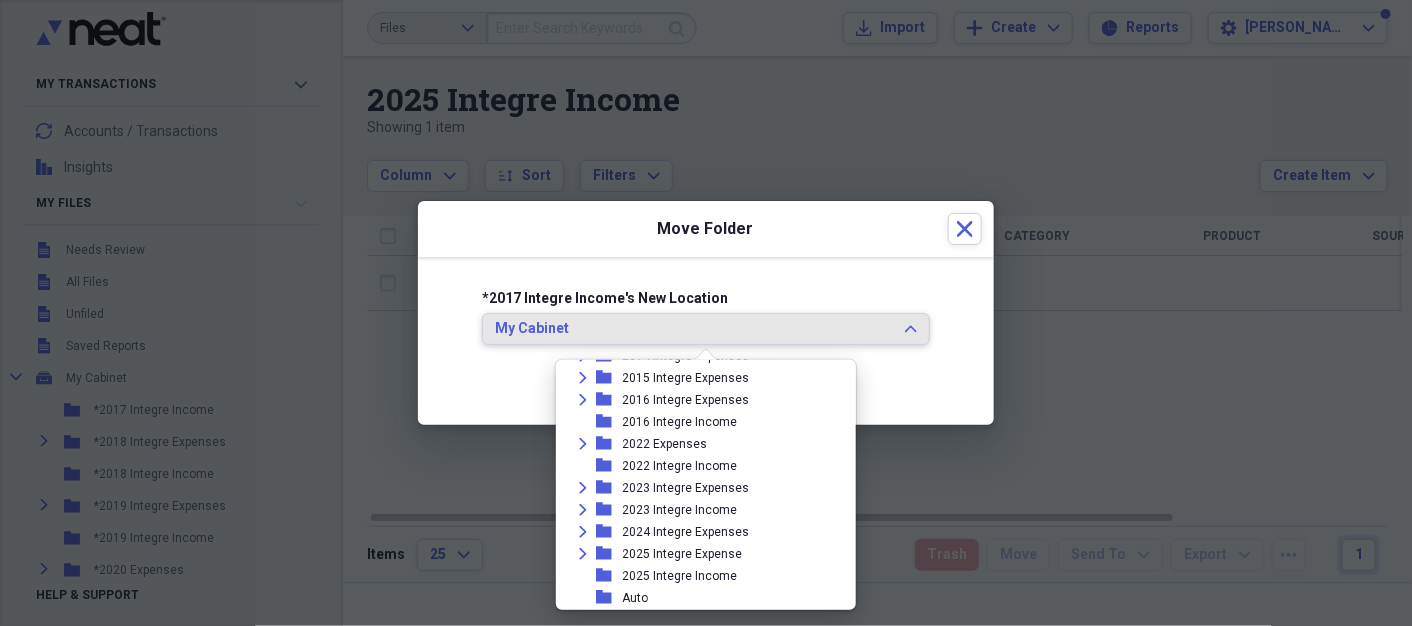 scroll, scrollTop: 600, scrollLeft: 0, axis: vertical 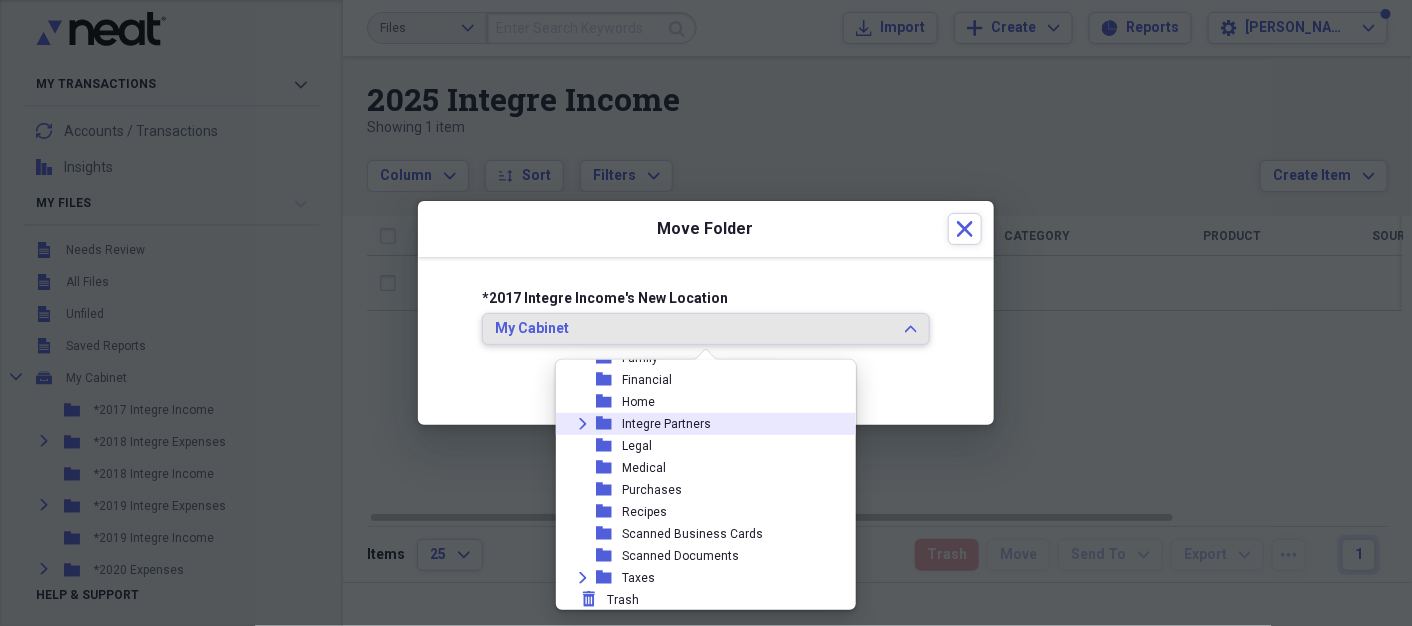 click on "Integre Partners" at bounding box center [666, 424] 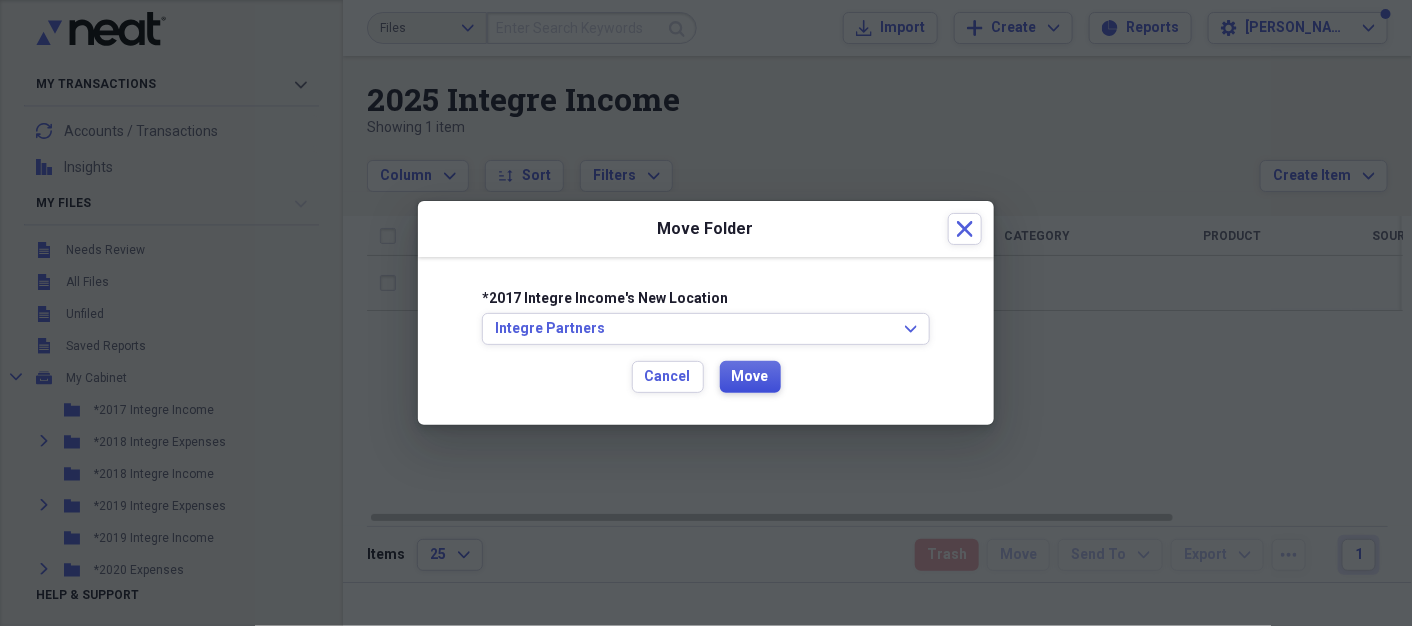 click on "Move" at bounding box center [750, 377] 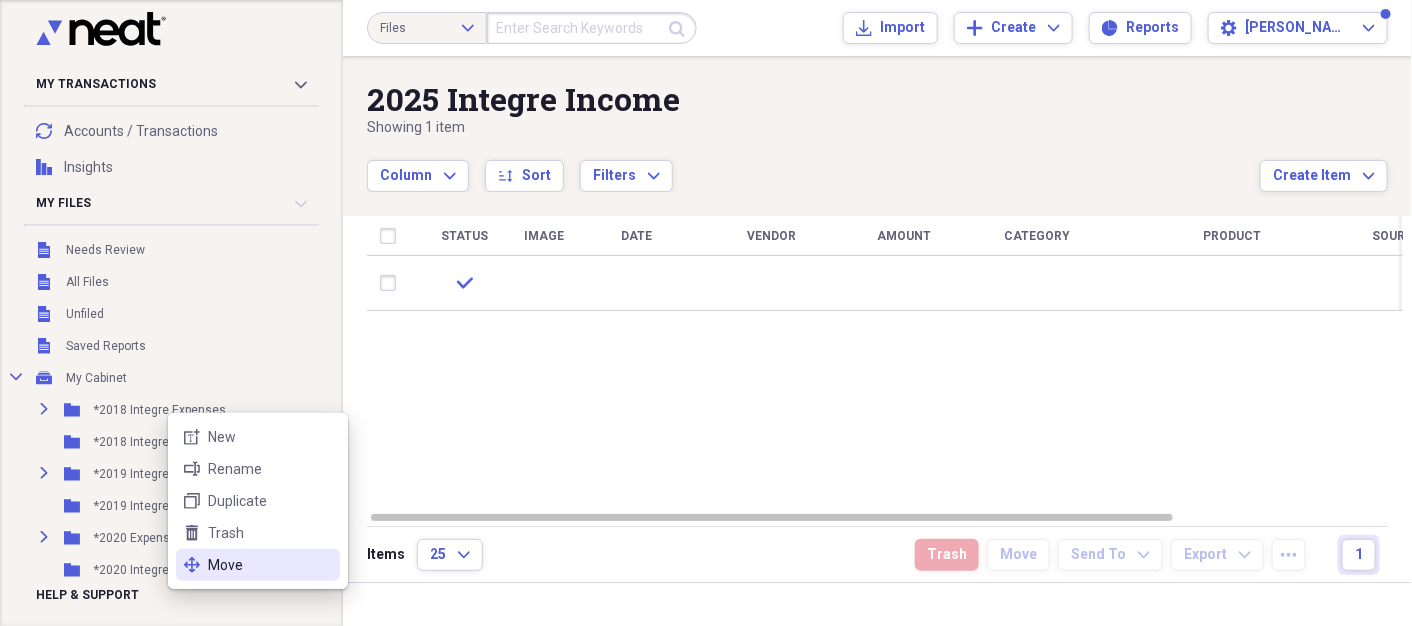 click on "move Move" at bounding box center (258, 565) 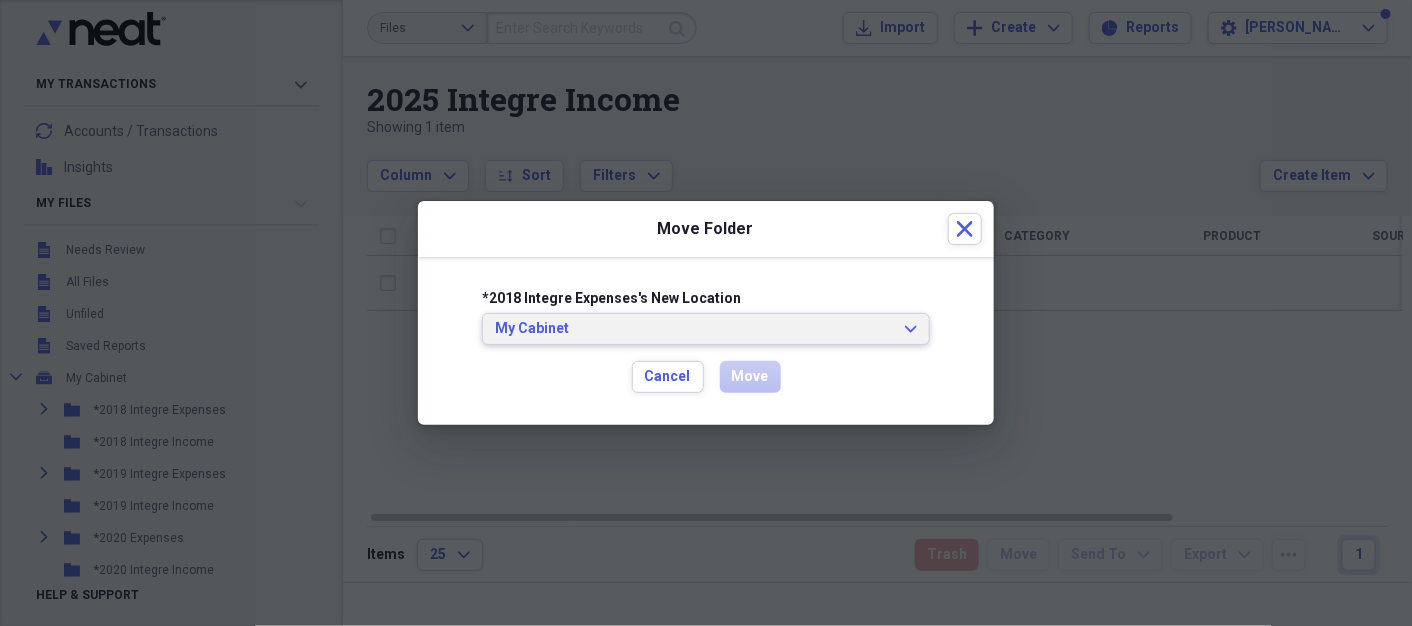 click on "My Cabinet Expand" at bounding box center (706, 329) 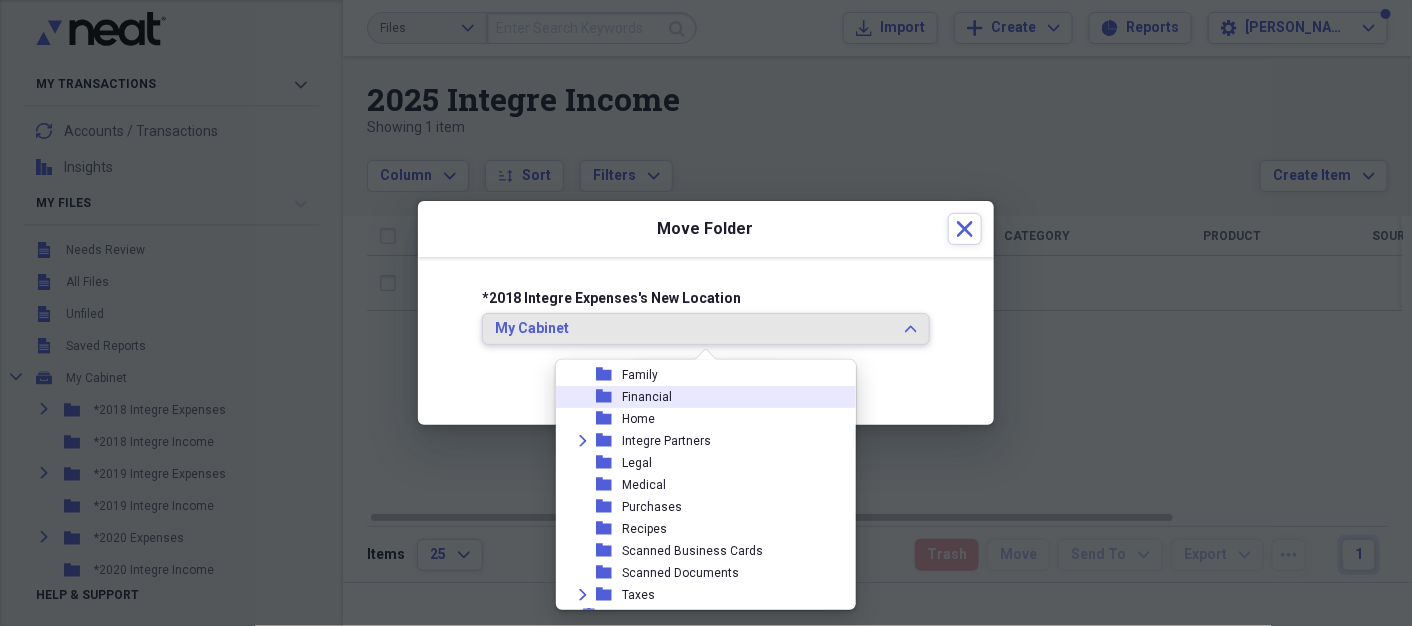 scroll, scrollTop: 578, scrollLeft: 0, axis: vertical 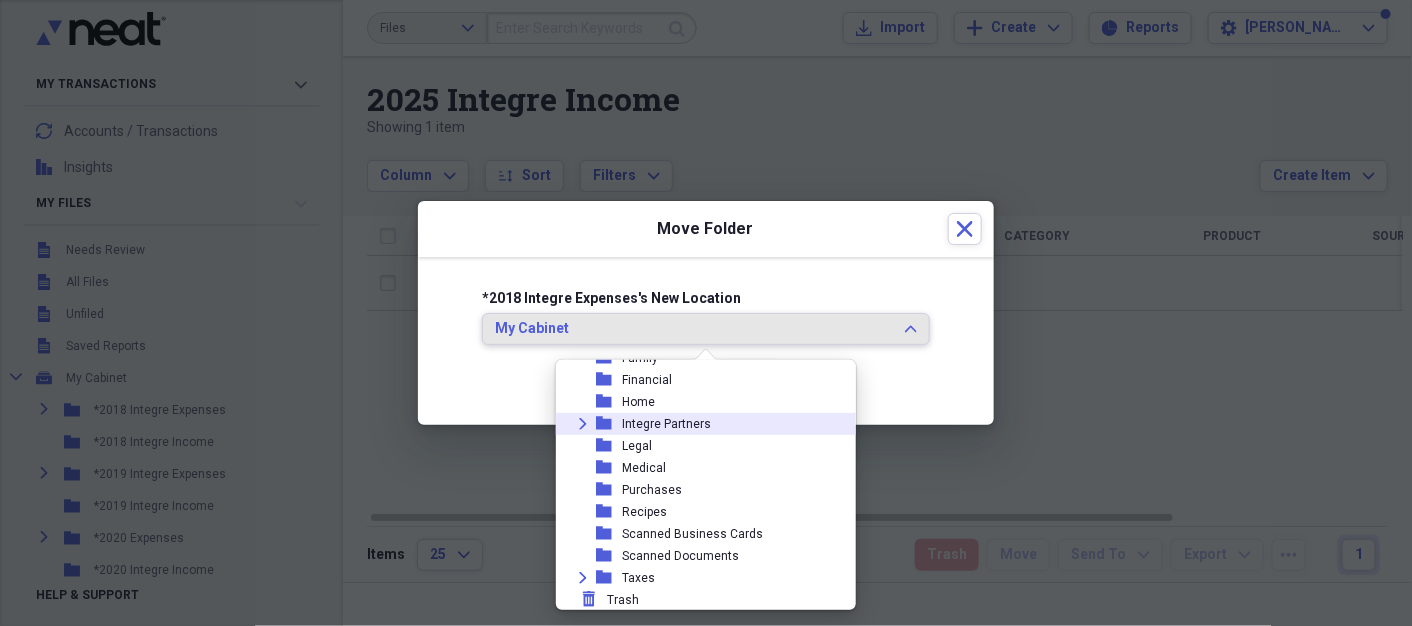 click on "Expand folder Integre Partners" at bounding box center [698, 424] 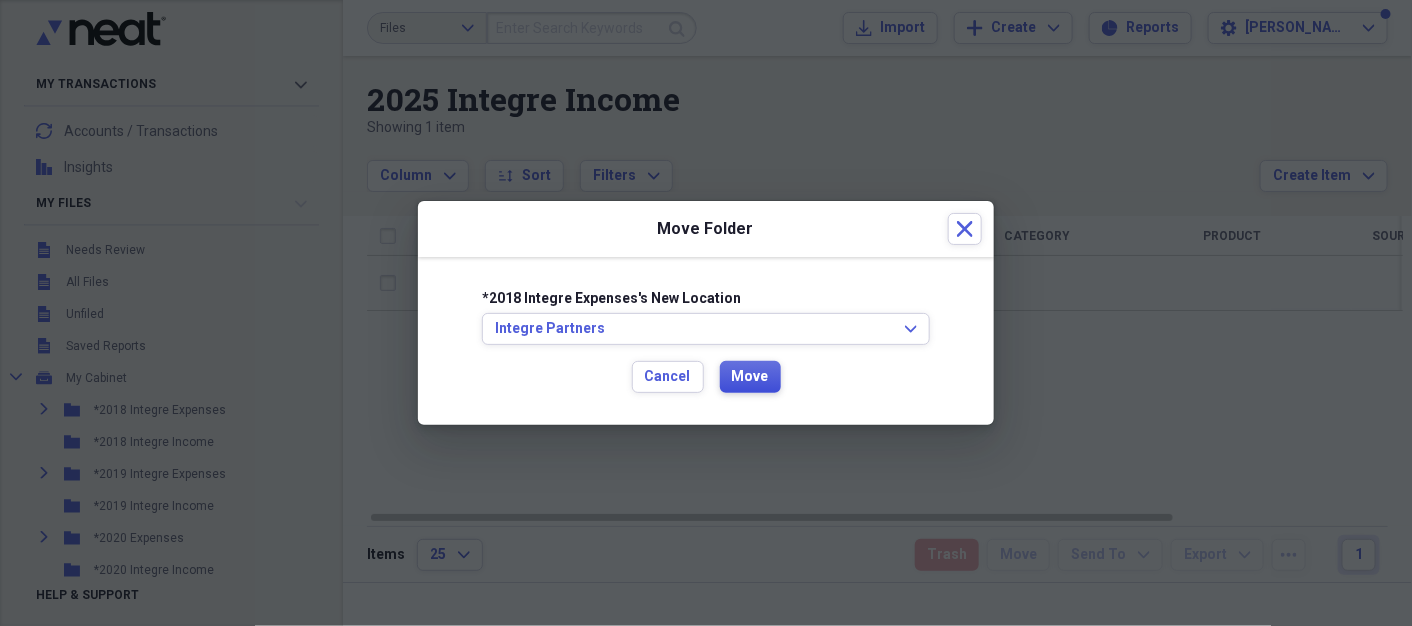 click on "Move" at bounding box center (750, 377) 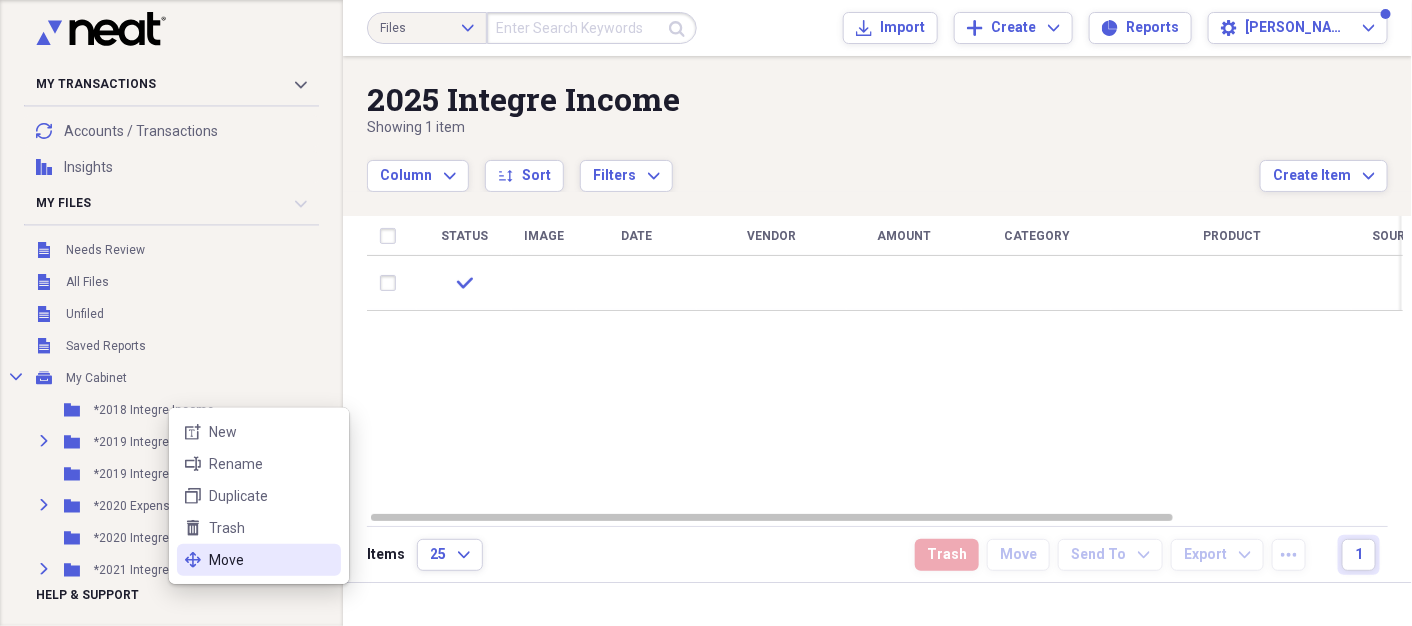 click on "Move" at bounding box center [271, 560] 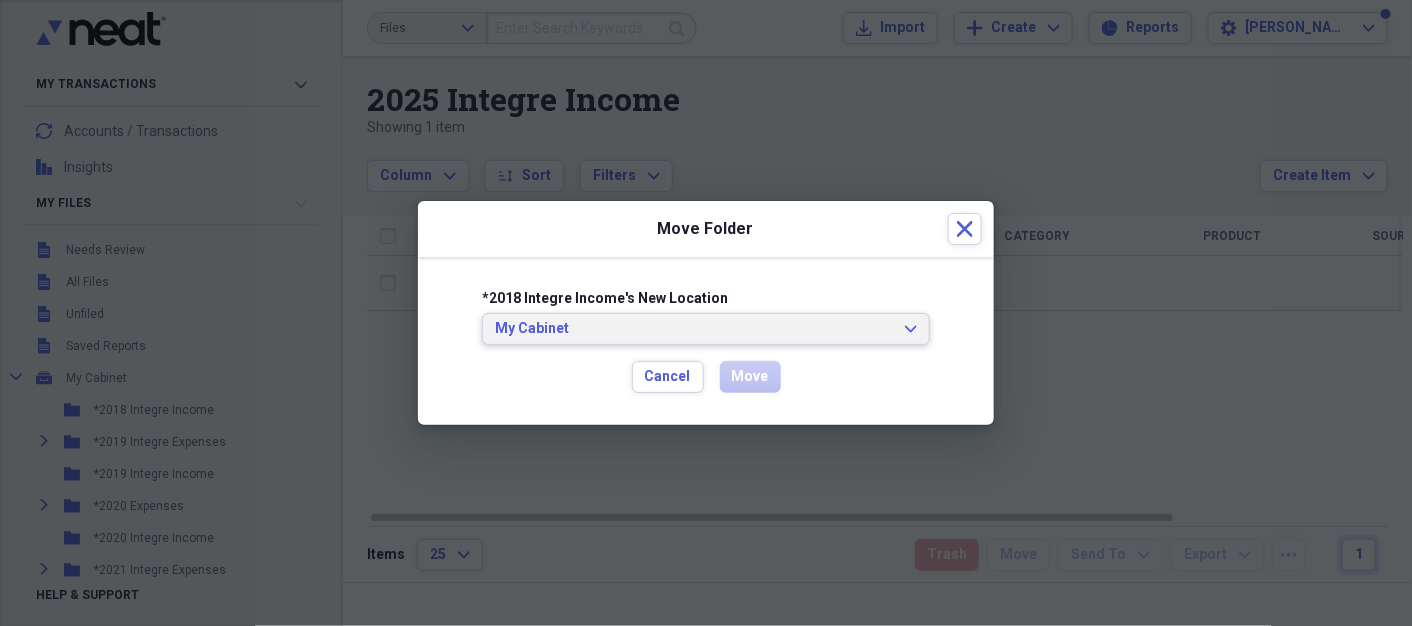 click on "My Cabinet Expand" at bounding box center (706, 329) 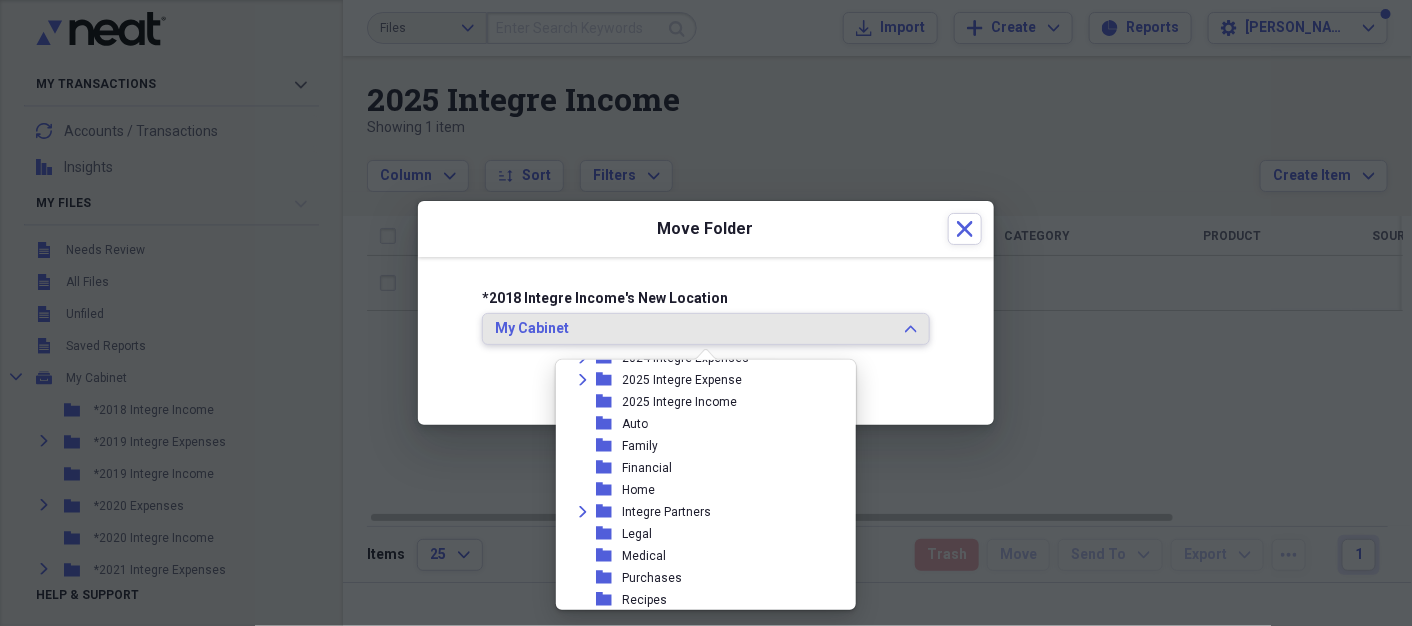 scroll, scrollTop: 556, scrollLeft: 0, axis: vertical 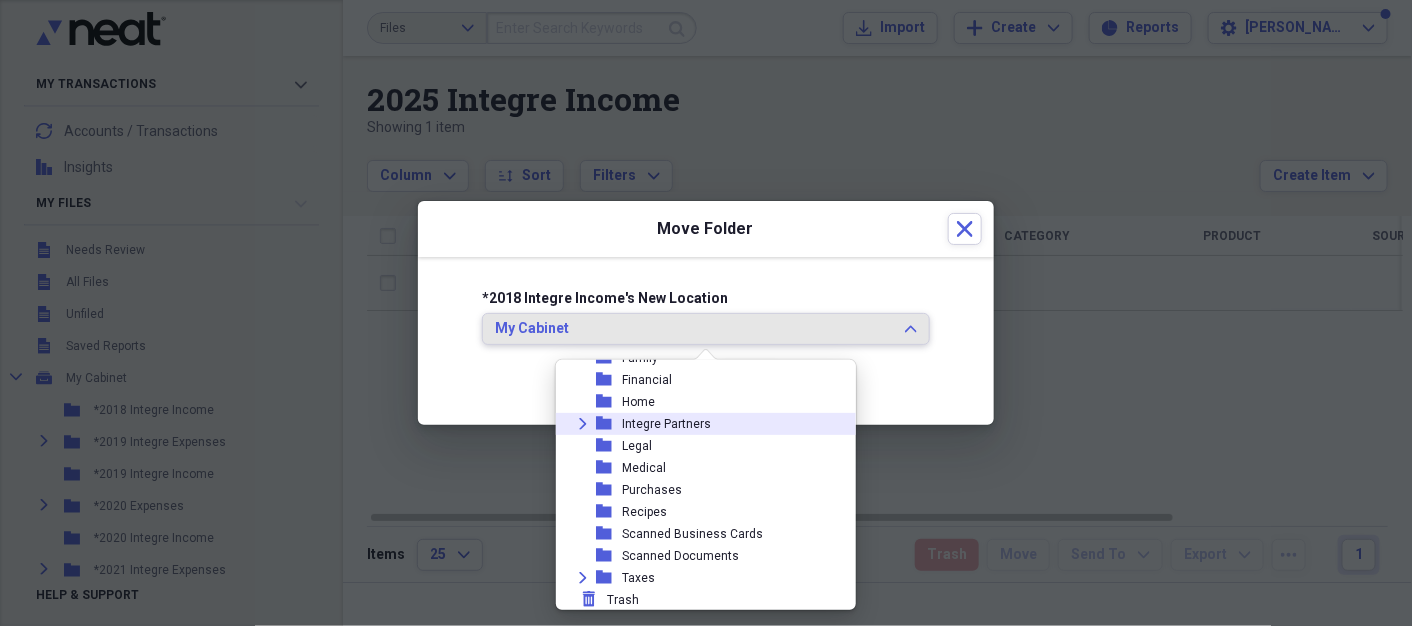 click on "Integre Partners" at bounding box center (666, 424) 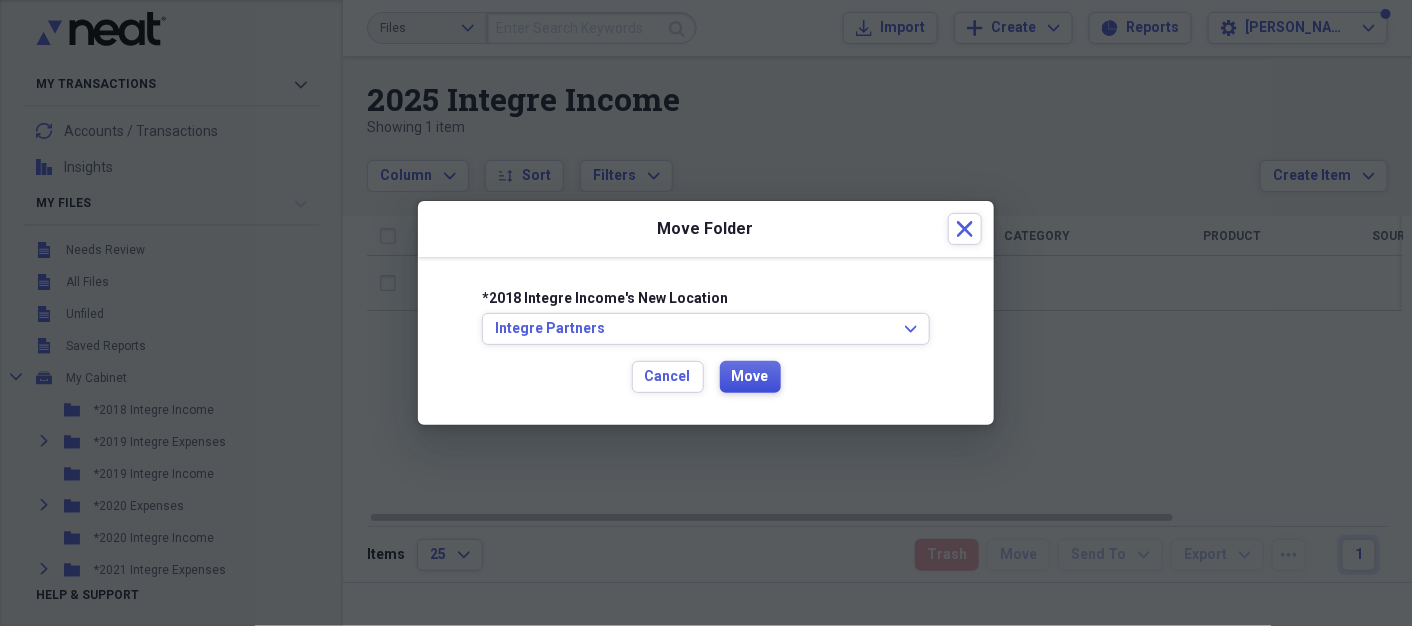 click on "Move" at bounding box center (750, 377) 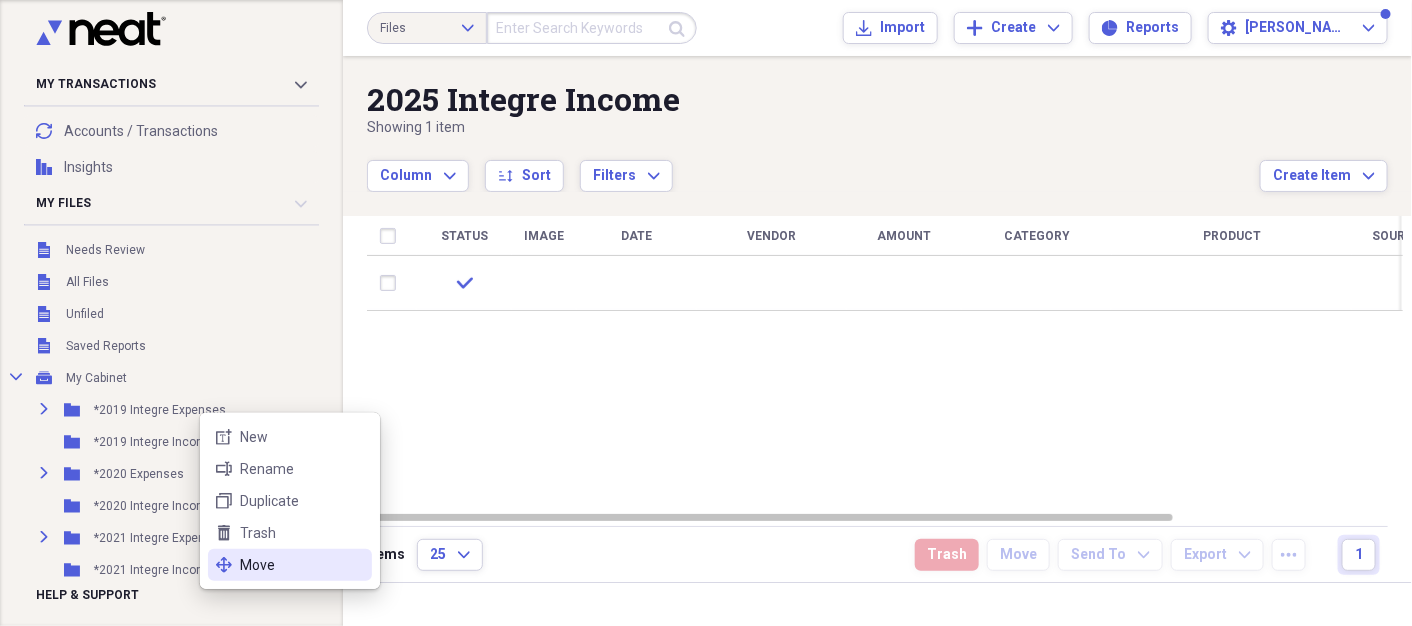 click 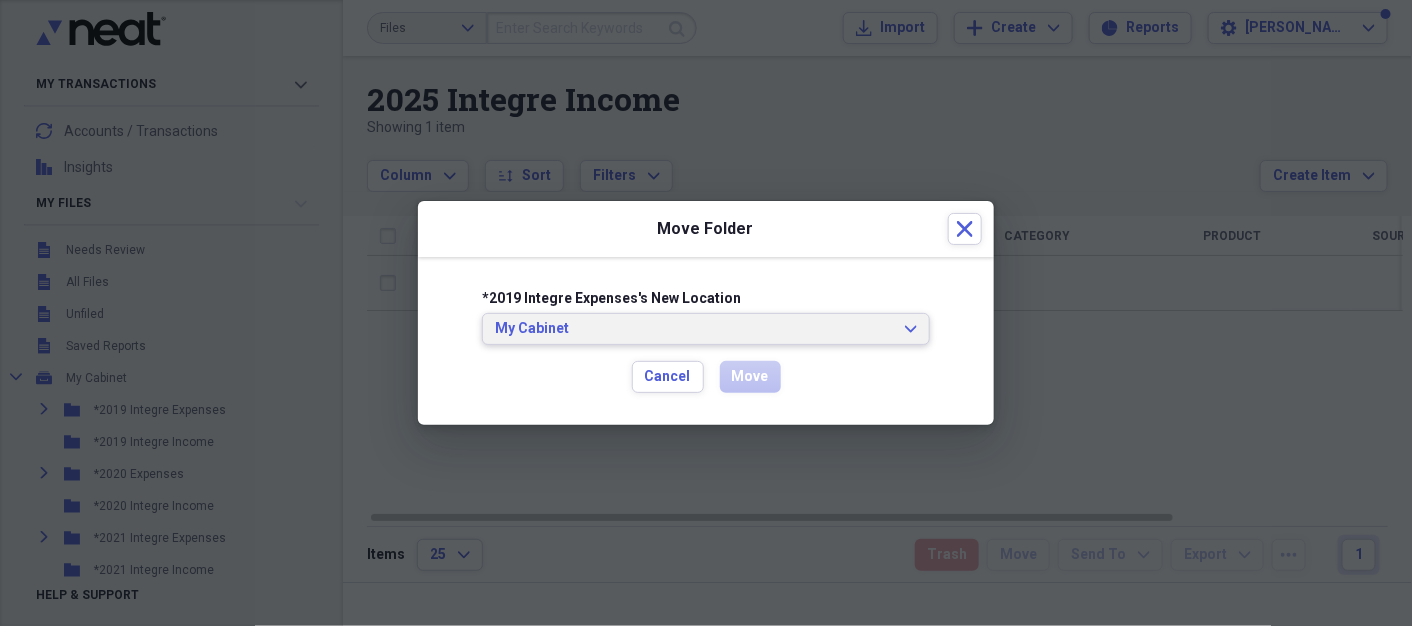 click on "My Cabinet Expand" at bounding box center (706, 329) 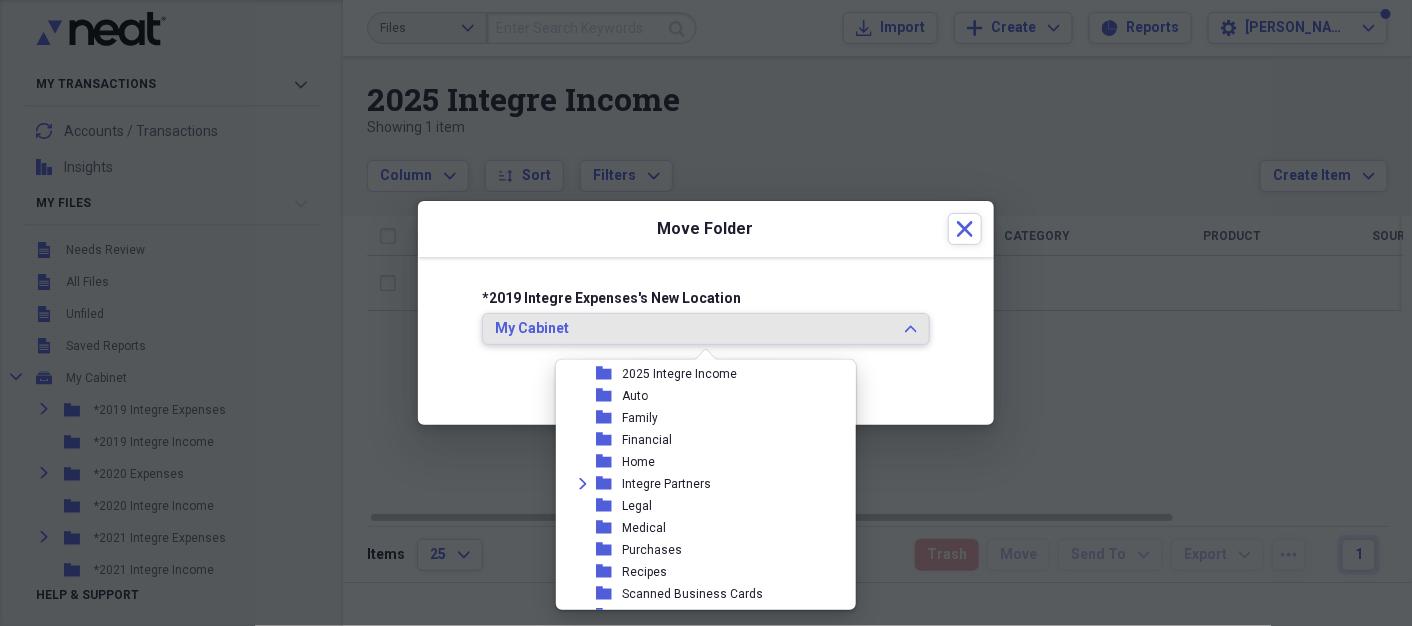 scroll, scrollTop: 534, scrollLeft: 0, axis: vertical 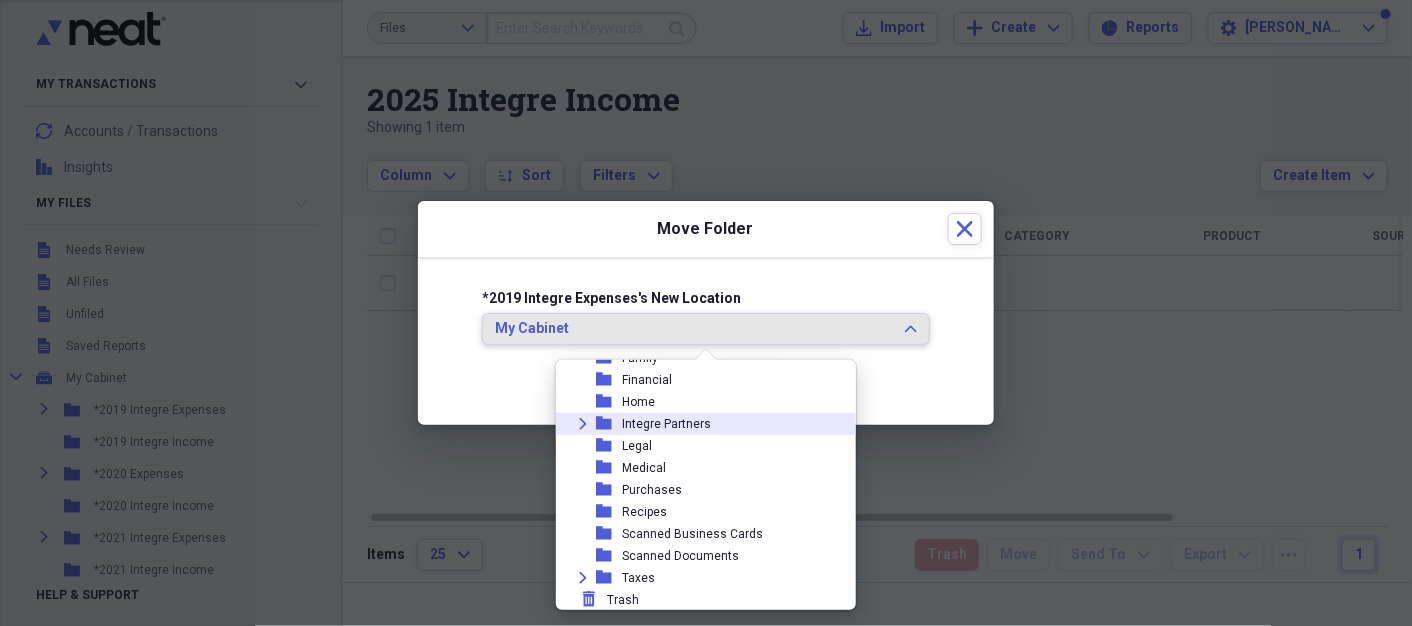 click on "Expand folder Integre Partners" at bounding box center [698, 424] 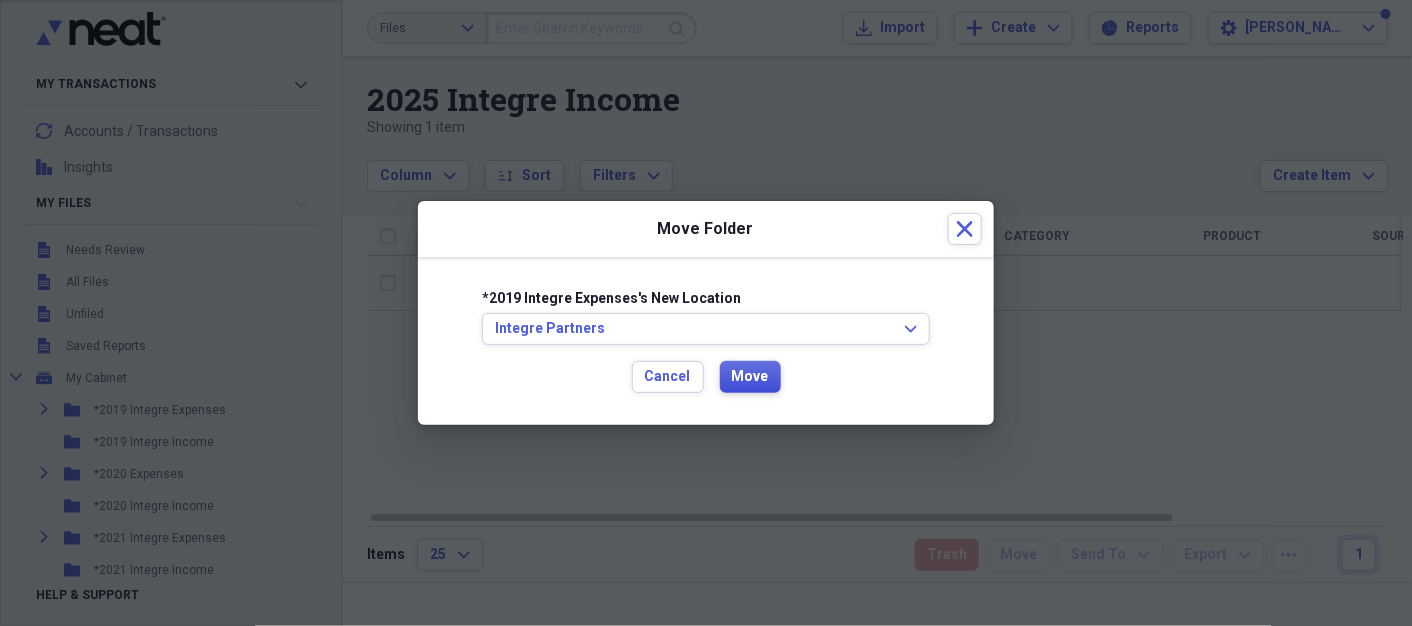 click on "Move" at bounding box center (750, 377) 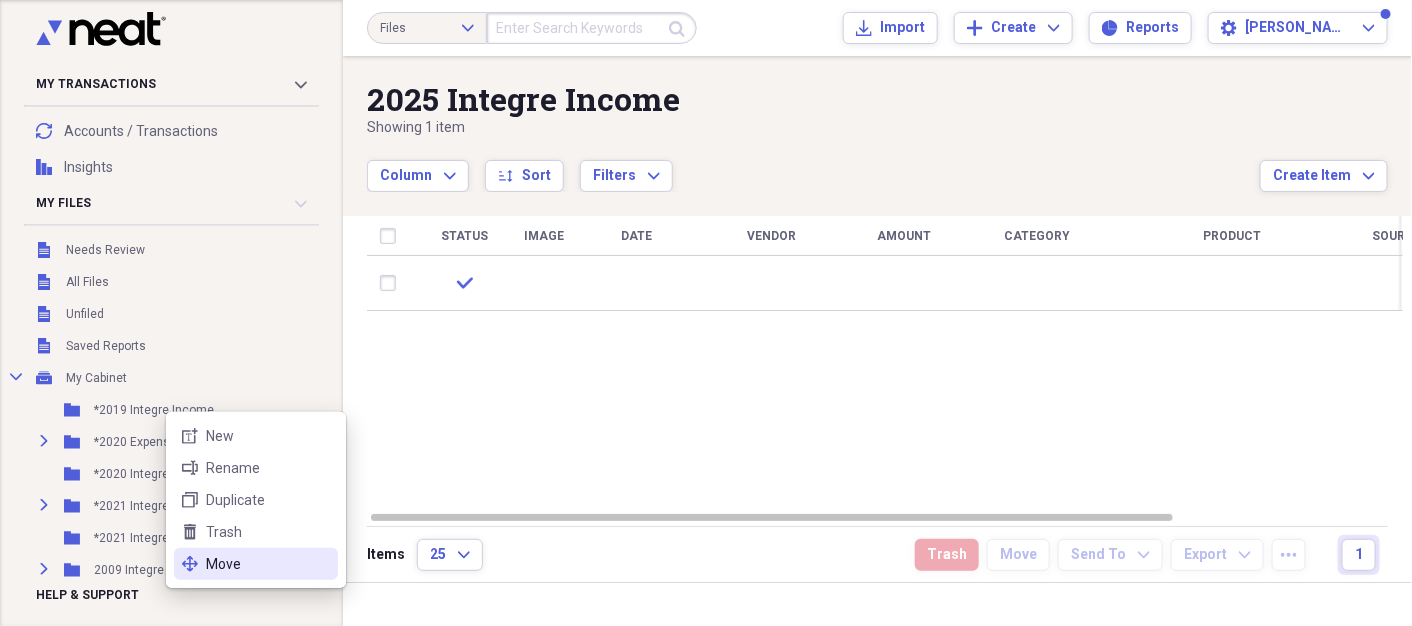 click on "Move" at bounding box center [268, 564] 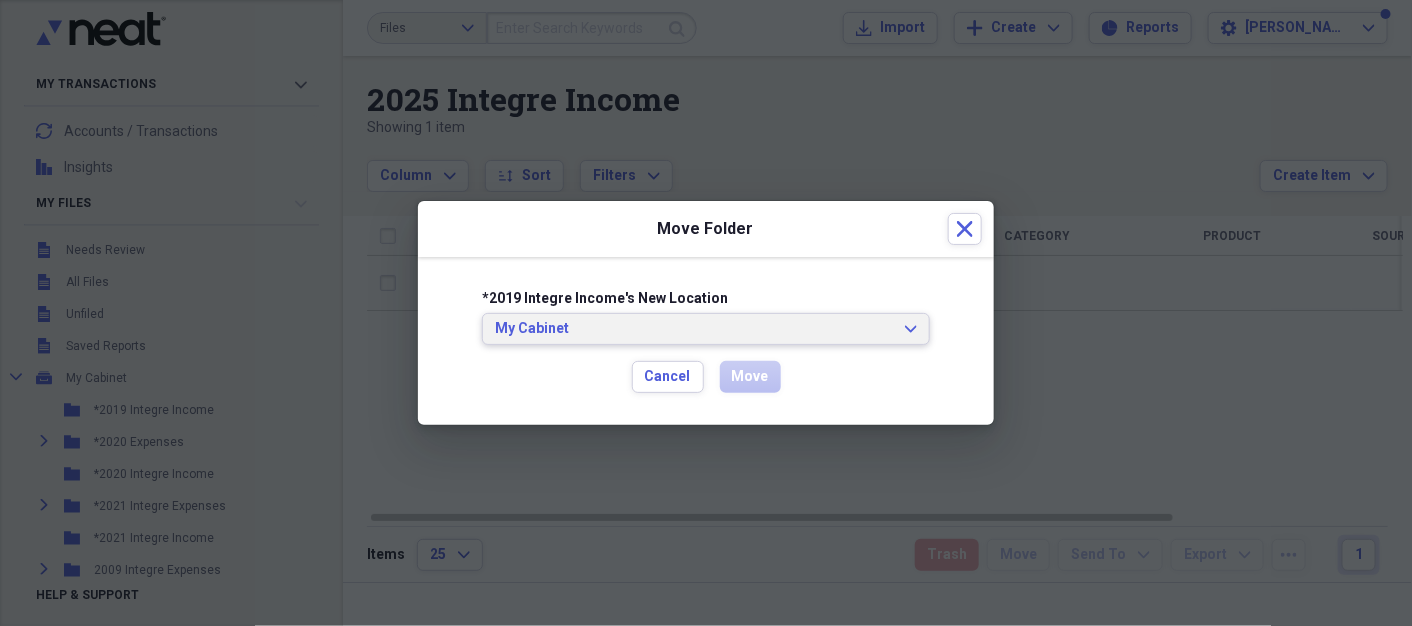 click on "Expand" 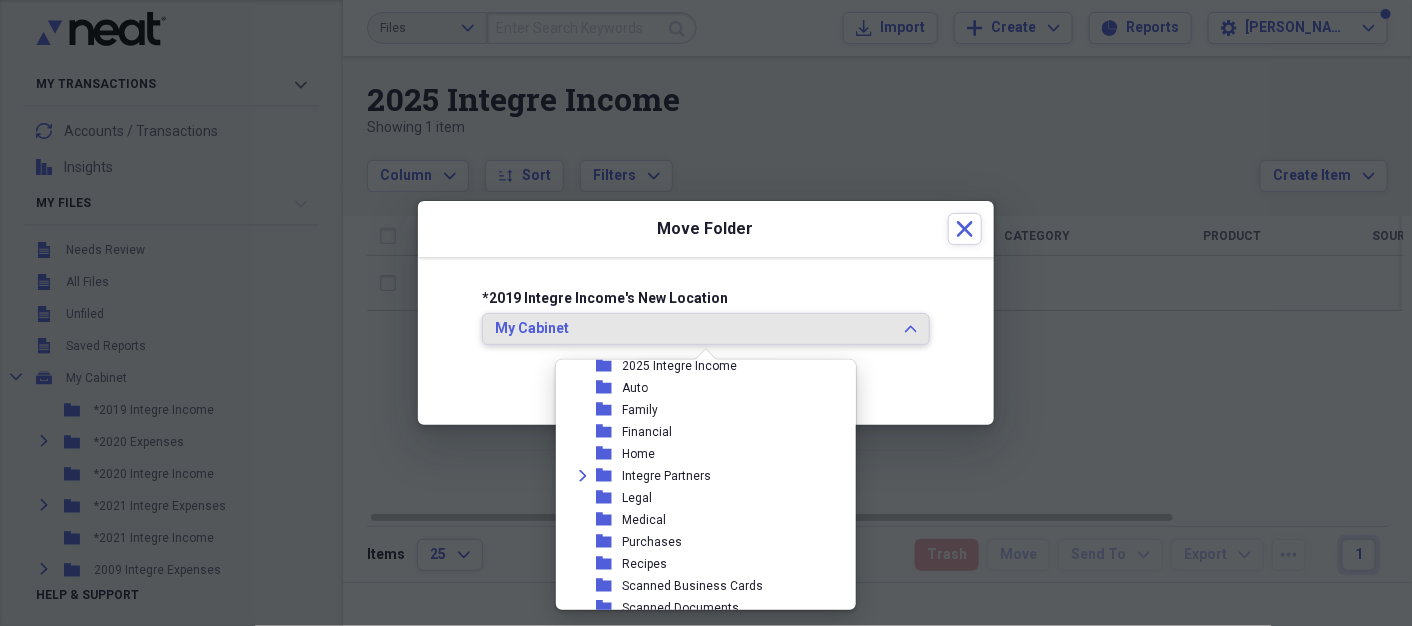 scroll, scrollTop: 512, scrollLeft: 0, axis: vertical 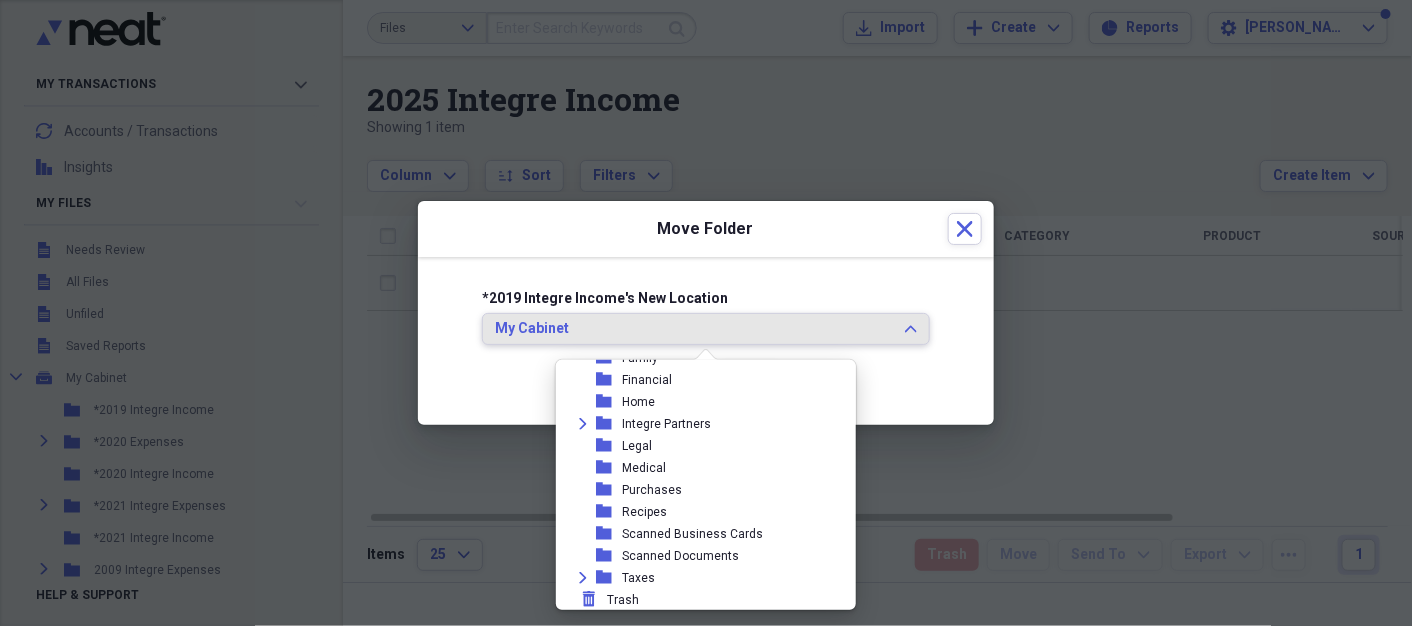 click on "Expand folder Taxes" at bounding box center (698, 578) 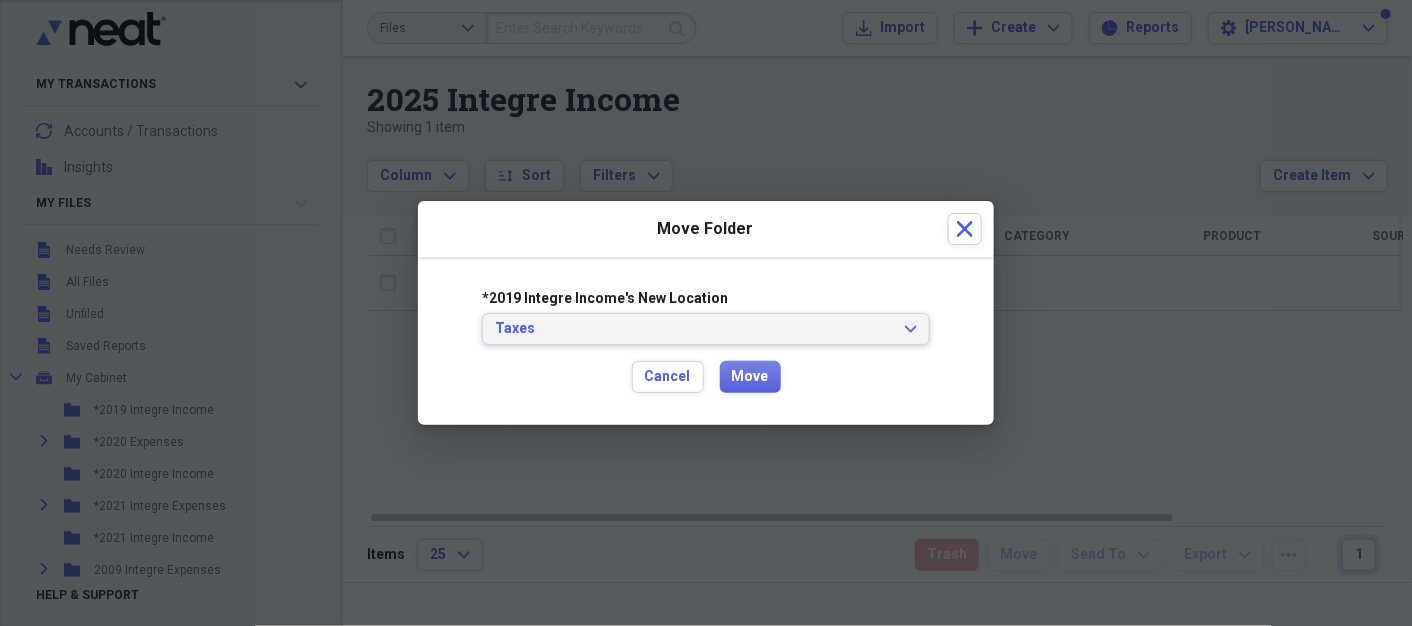 click on "Taxes Expand" at bounding box center (706, 329) 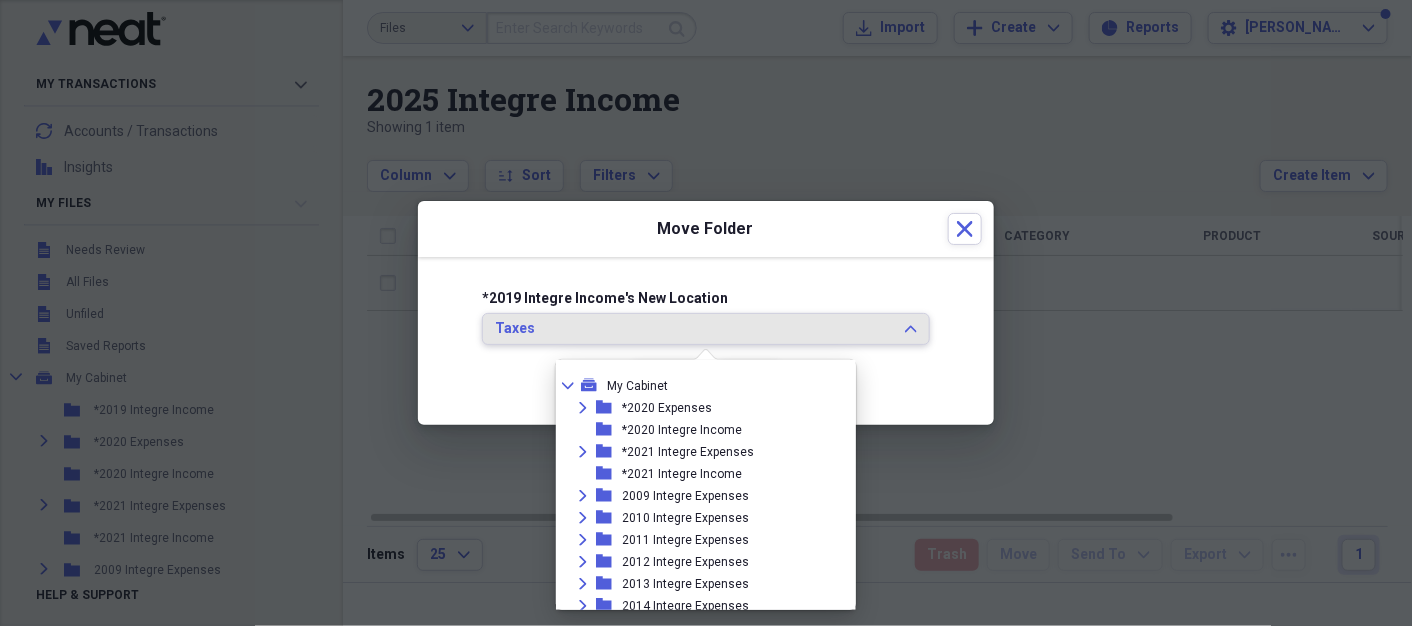 scroll, scrollTop: 512, scrollLeft: 0, axis: vertical 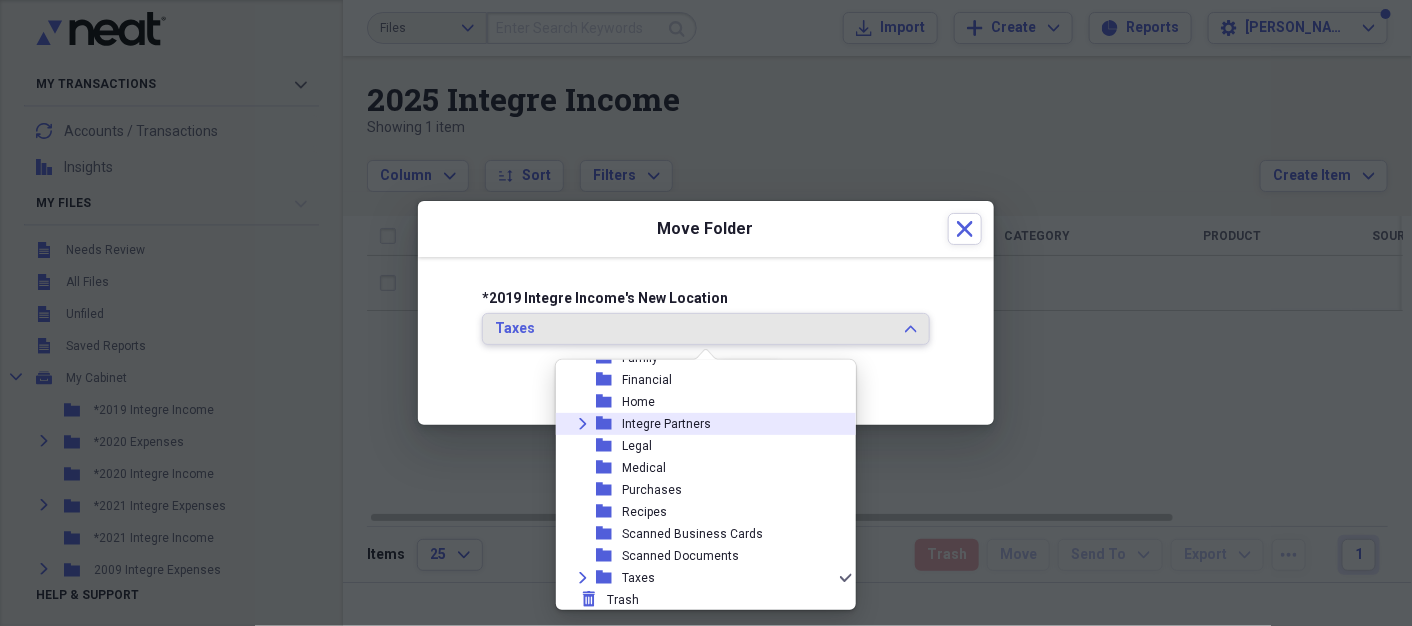 click on "Expand folder Integre Partners" at bounding box center (698, 424) 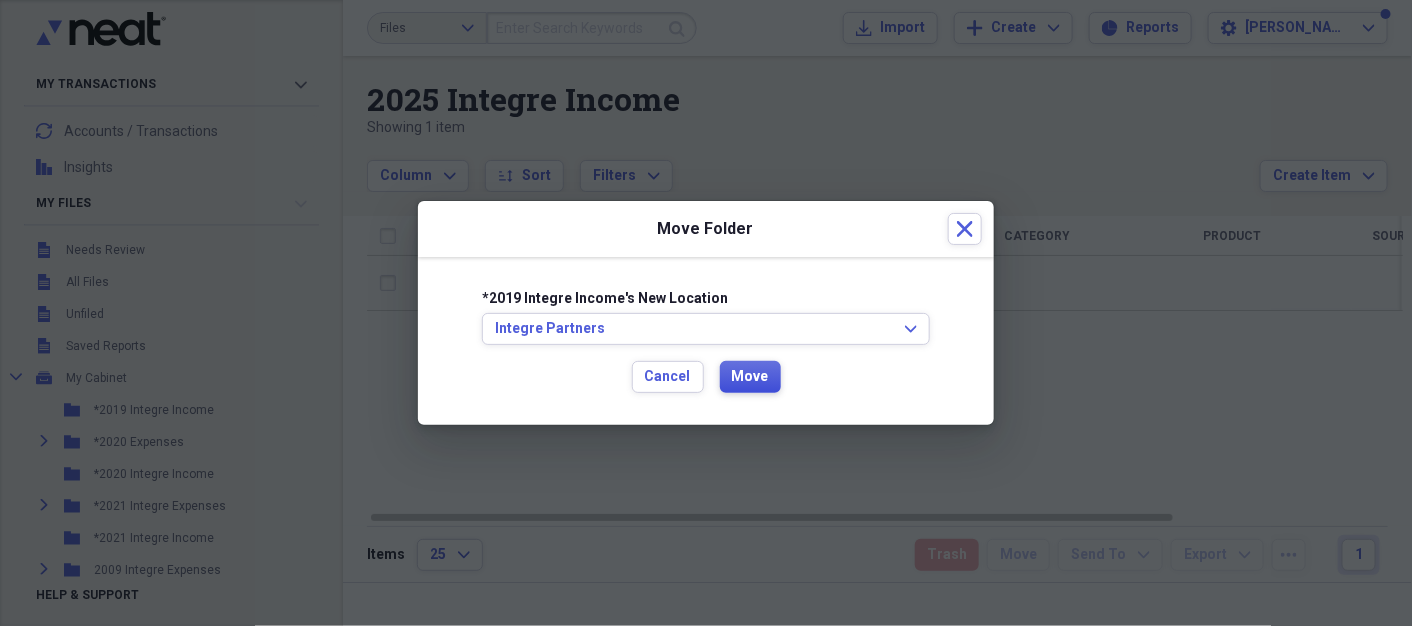 click on "Move" at bounding box center (750, 377) 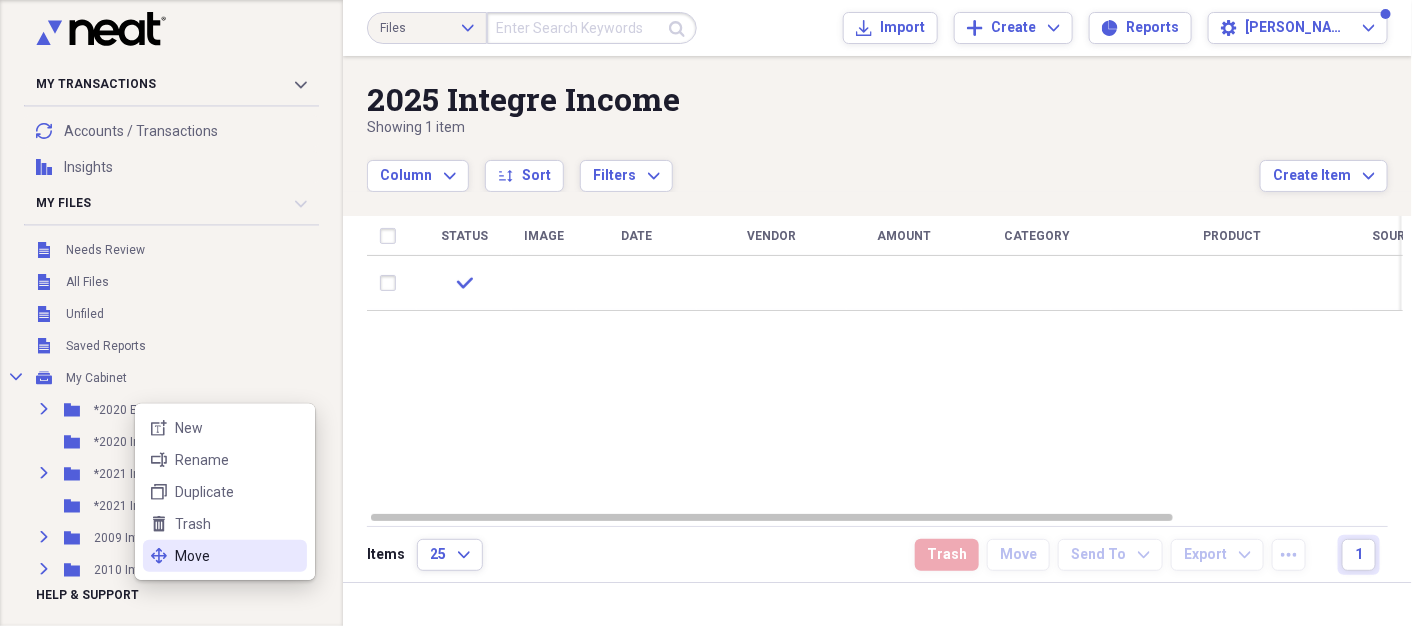 click on "Move" at bounding box center (237, 556) 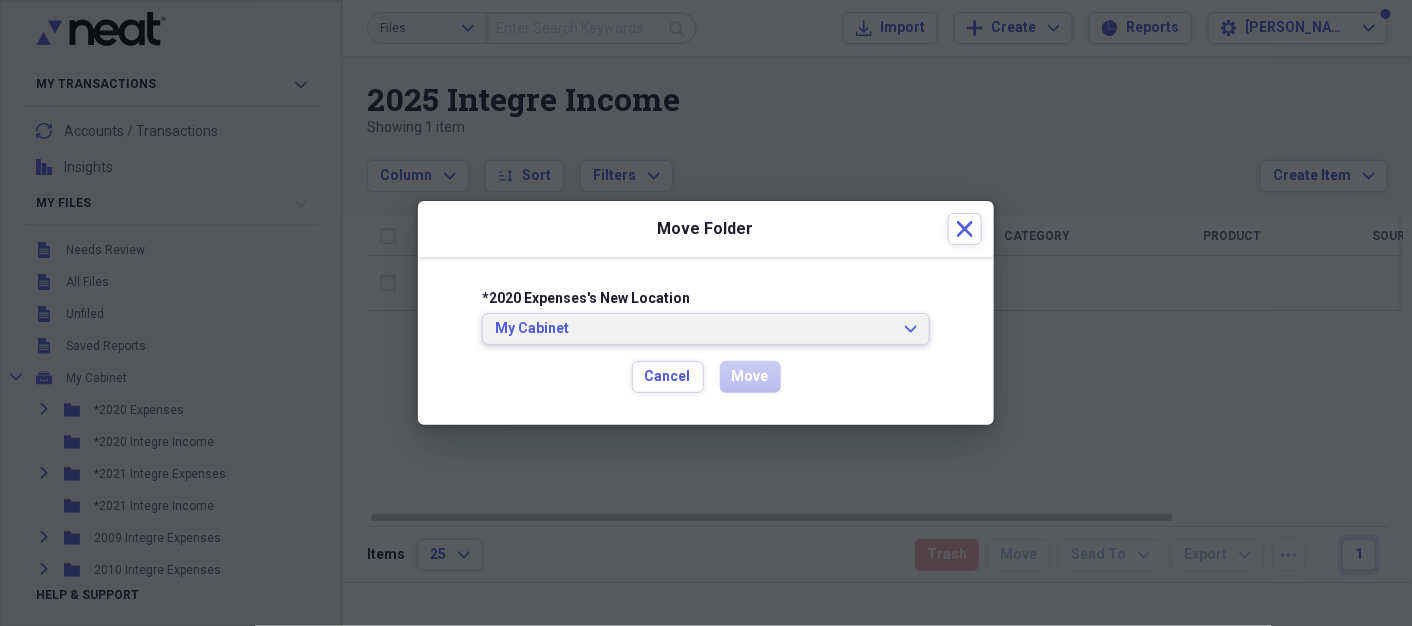 click on "Expand" 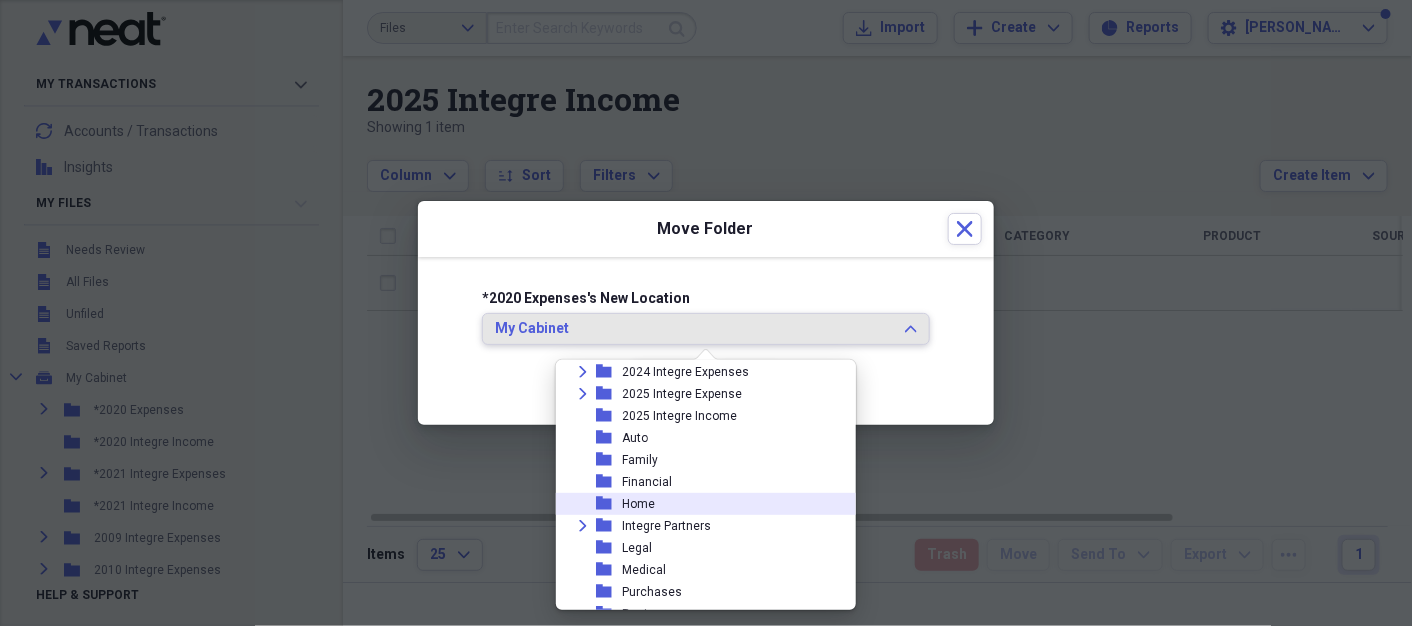 scroll, scrollTop: 490, scrollLeft: 0, axis: vertical 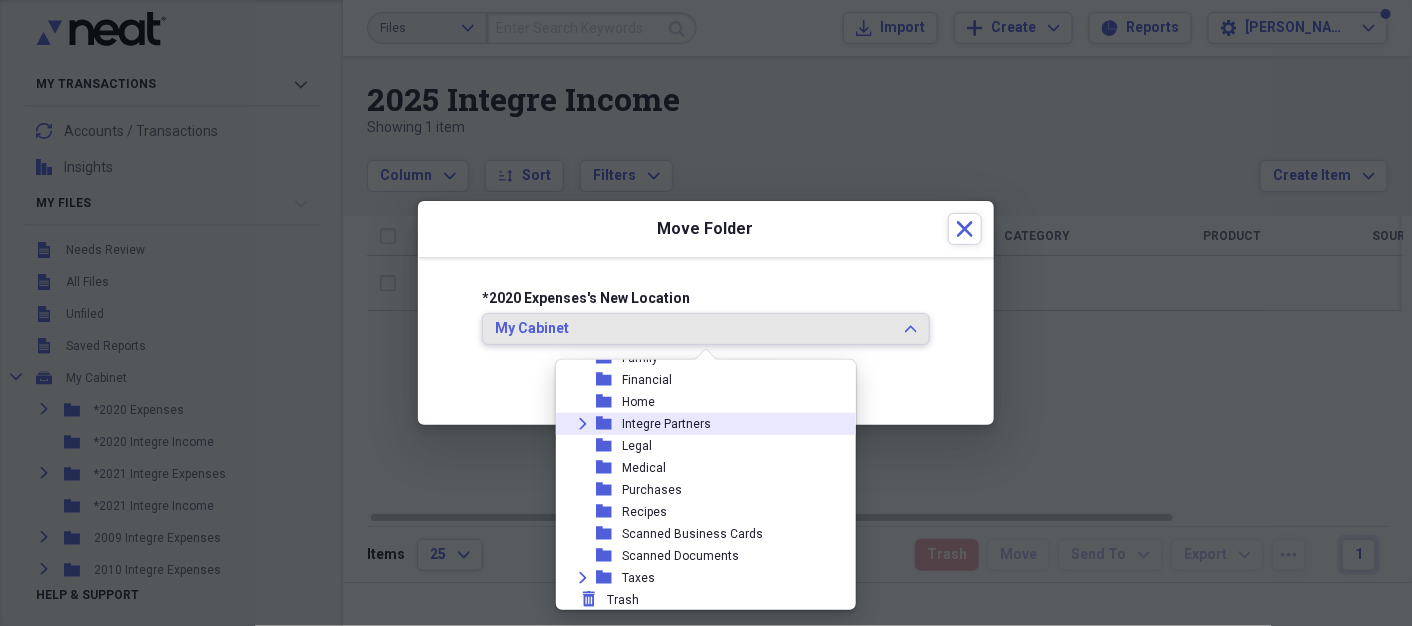 click on "Expand folder Integre Partners" at bounding box center [698, 424] 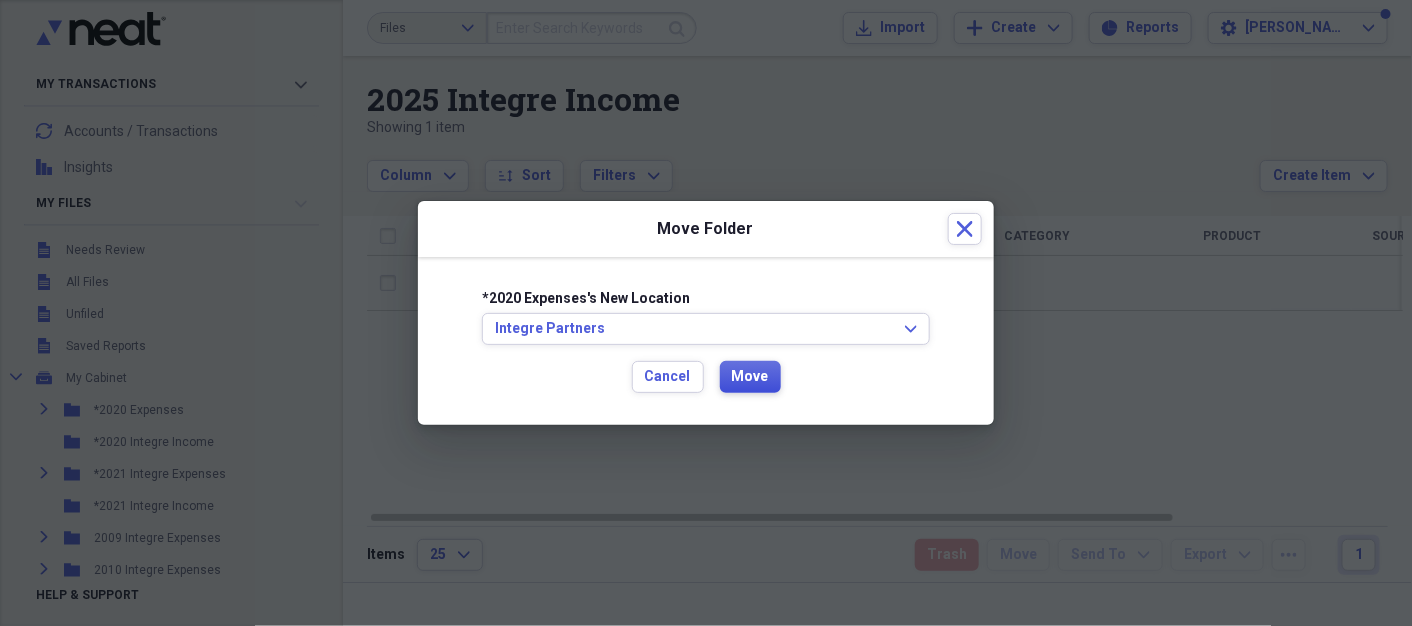 click on "Move" at bounding box center (750, 377) 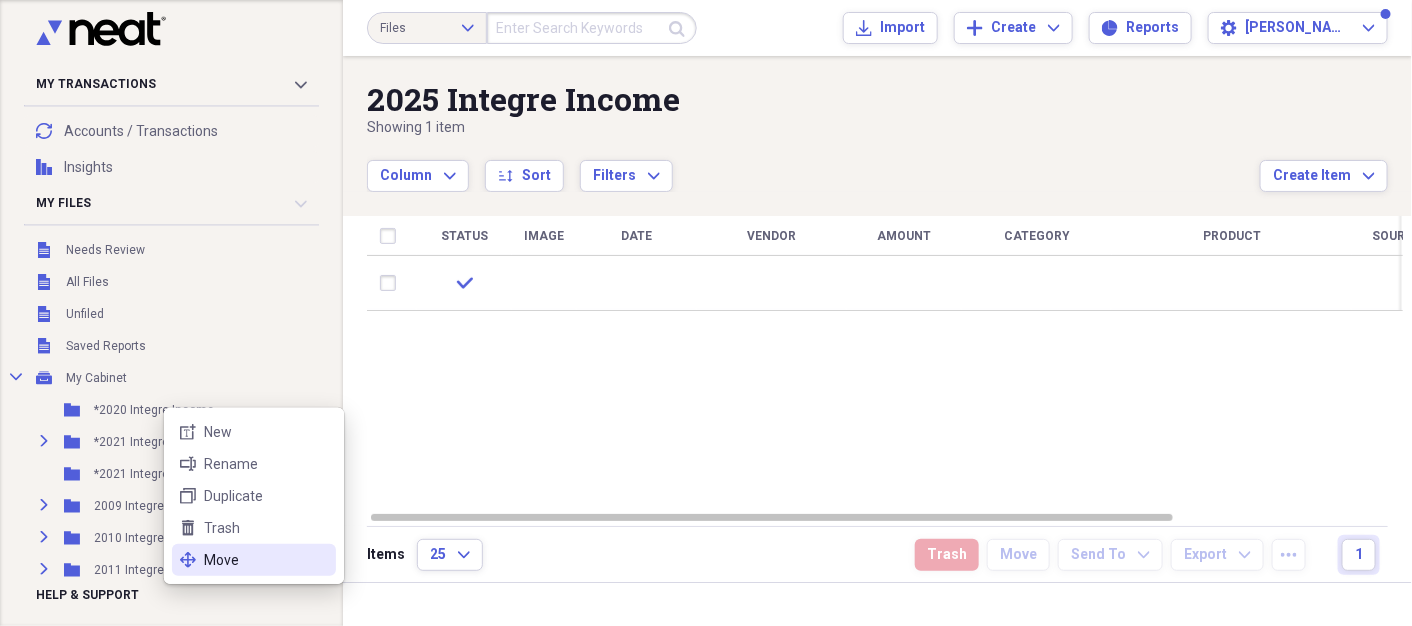 click on "Move" at bounding box center [266, 560] 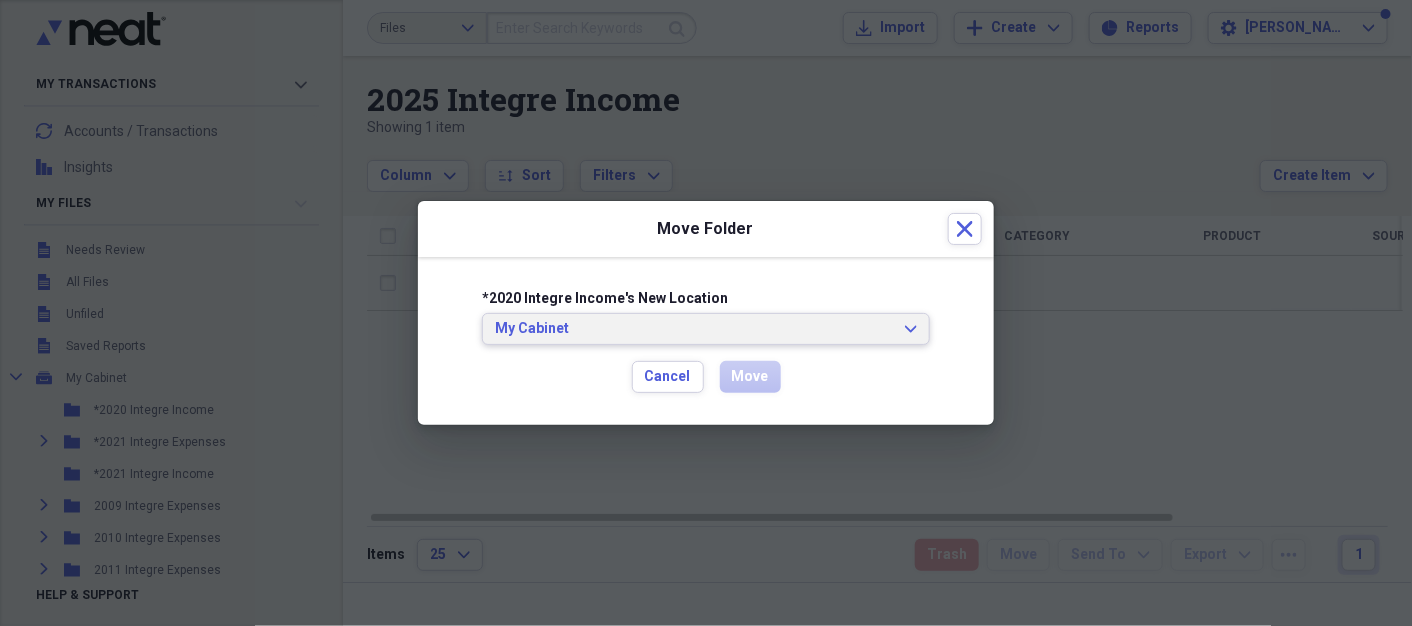 click on "Expand" 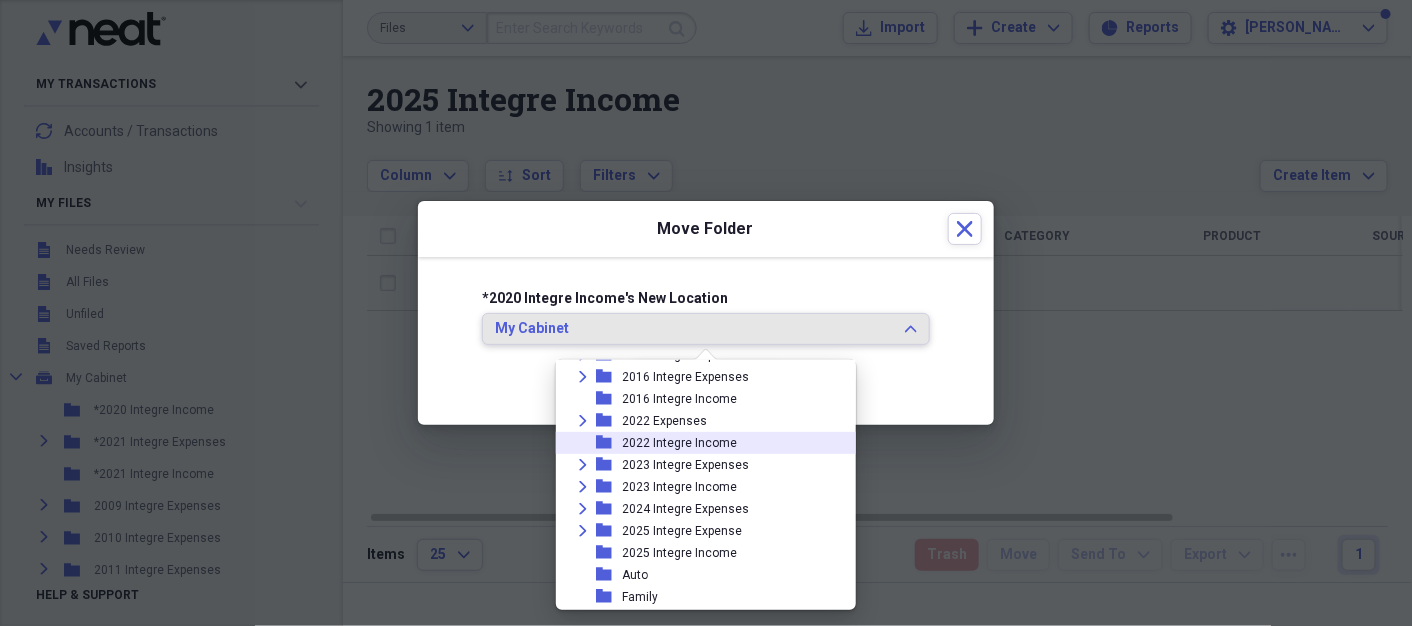 scroll, scrollTop: 231, scrollLeft: 0, axis: vertical 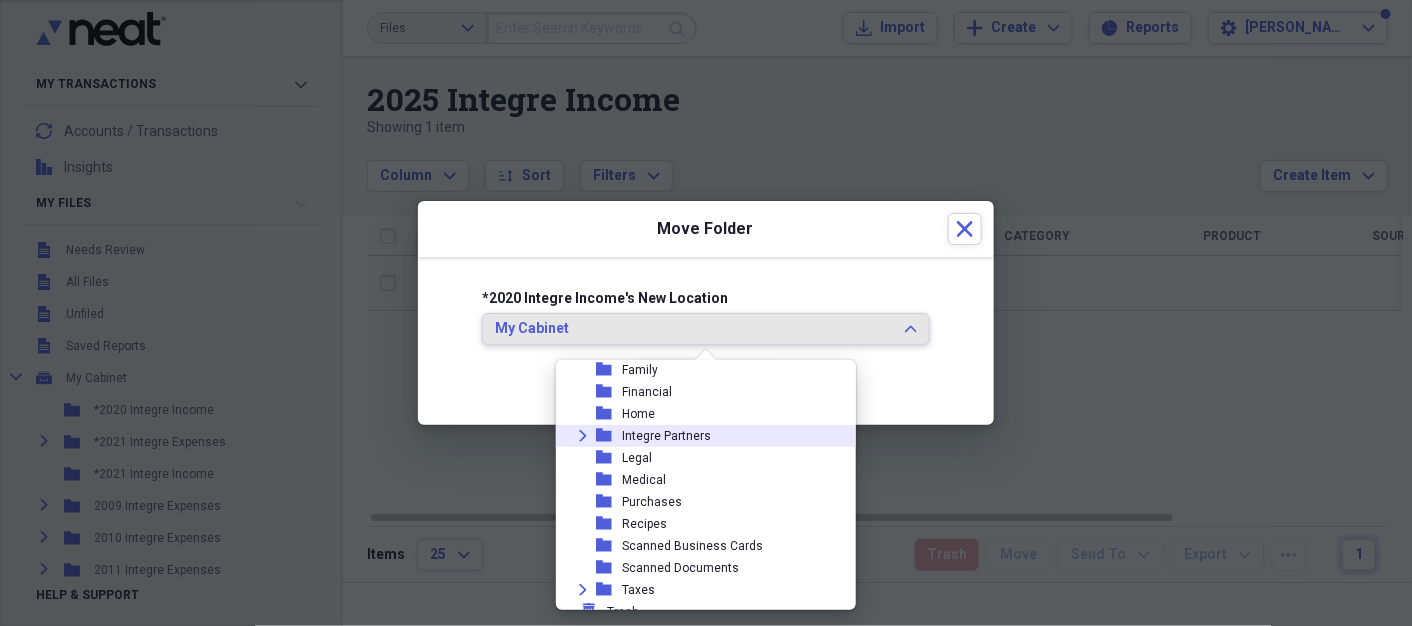 click on "Expand folder Integre Partners" at bounding box center [698, 436] 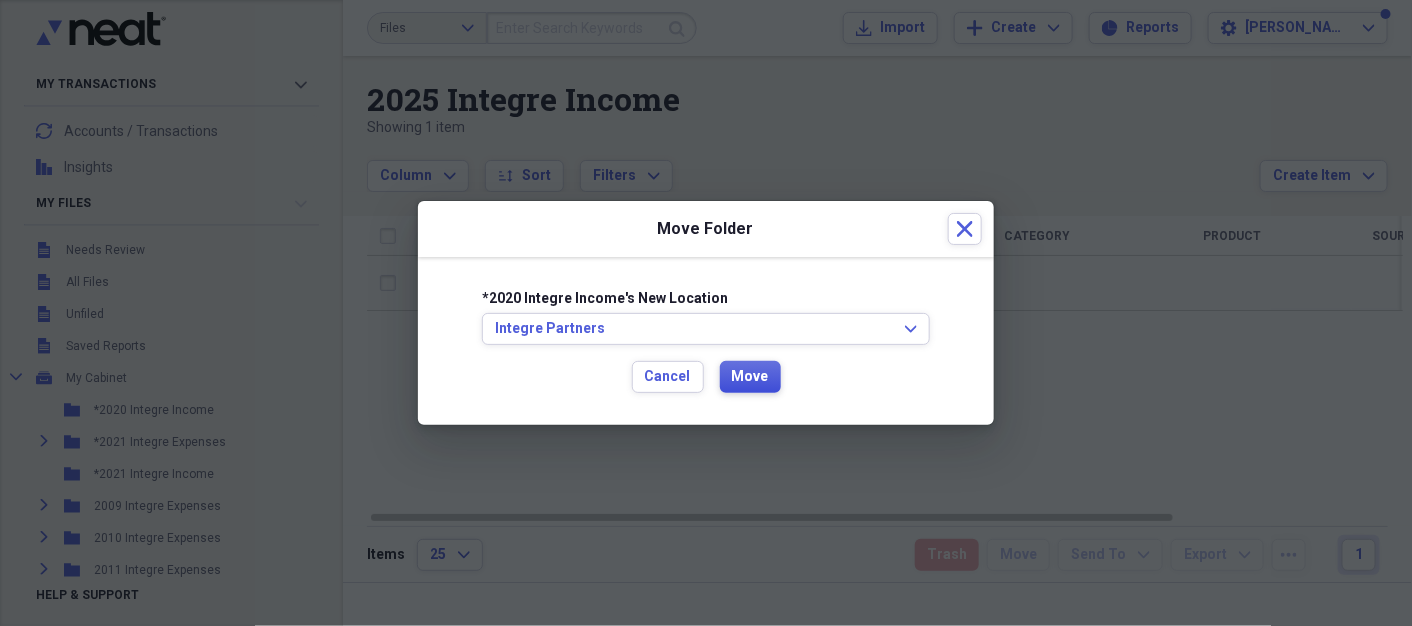 click on "Move" at bounding box center (750, 377) 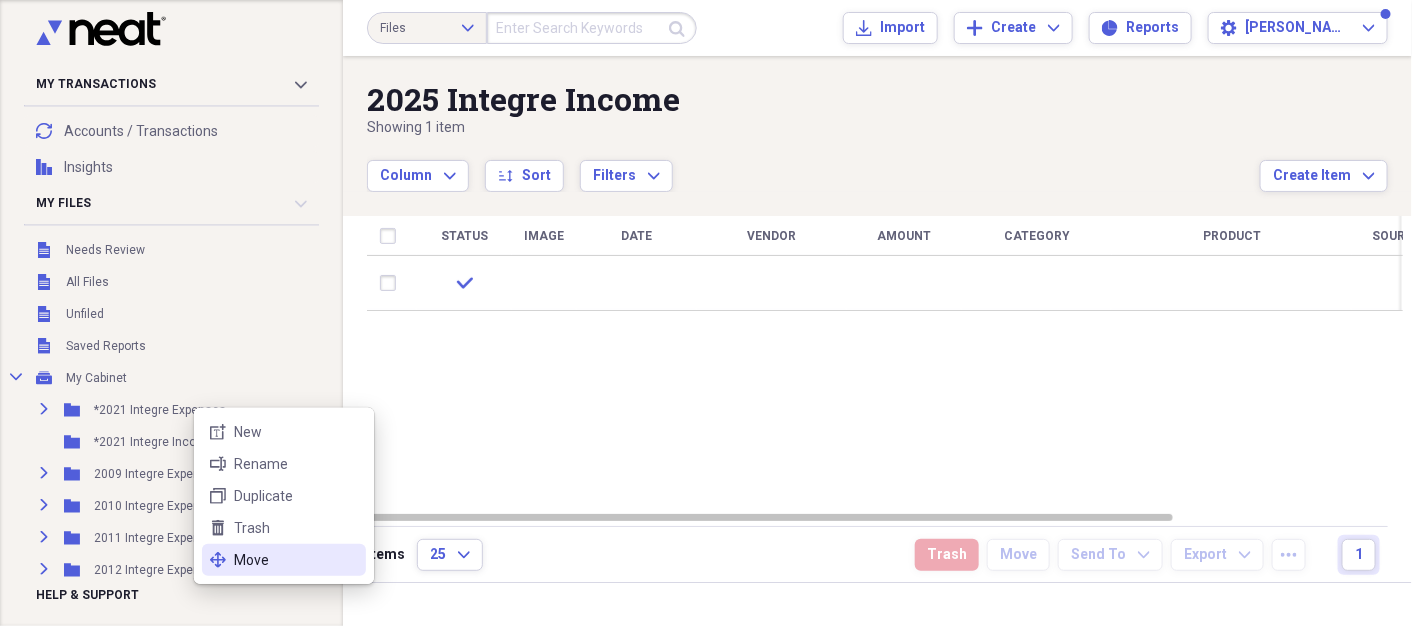 click on "move Move" at bounding box center (284, 560) 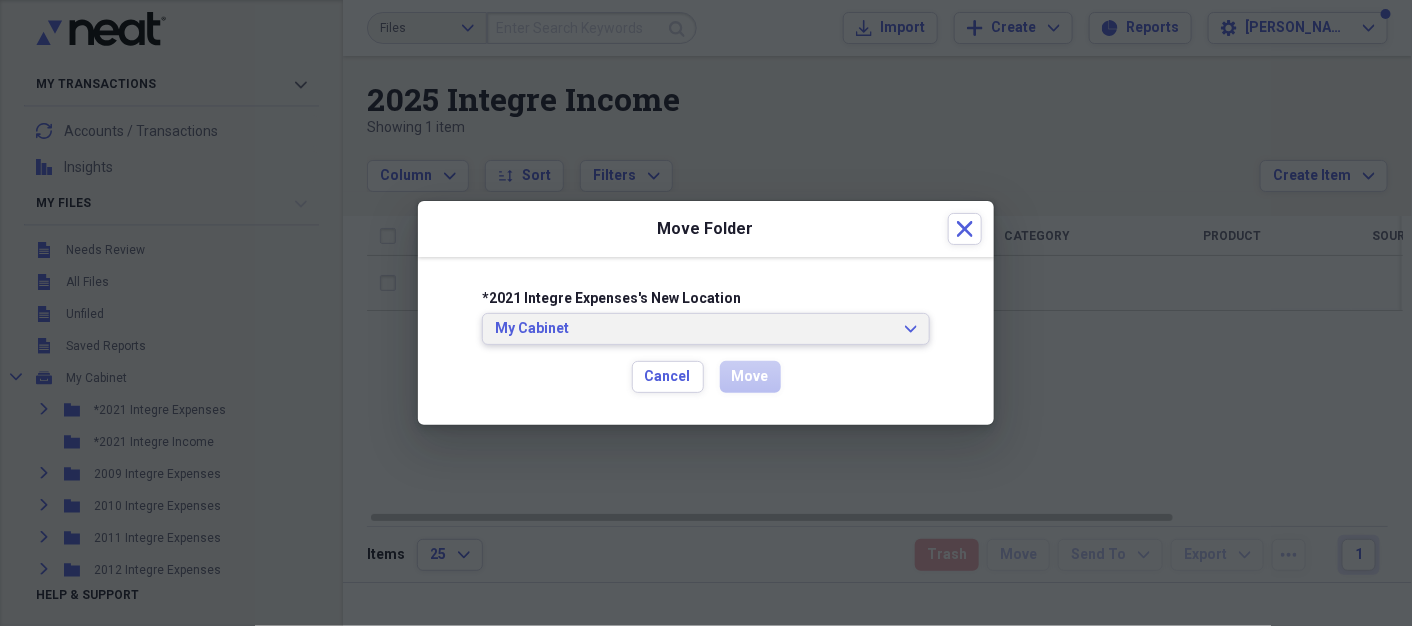 click on "Expand" 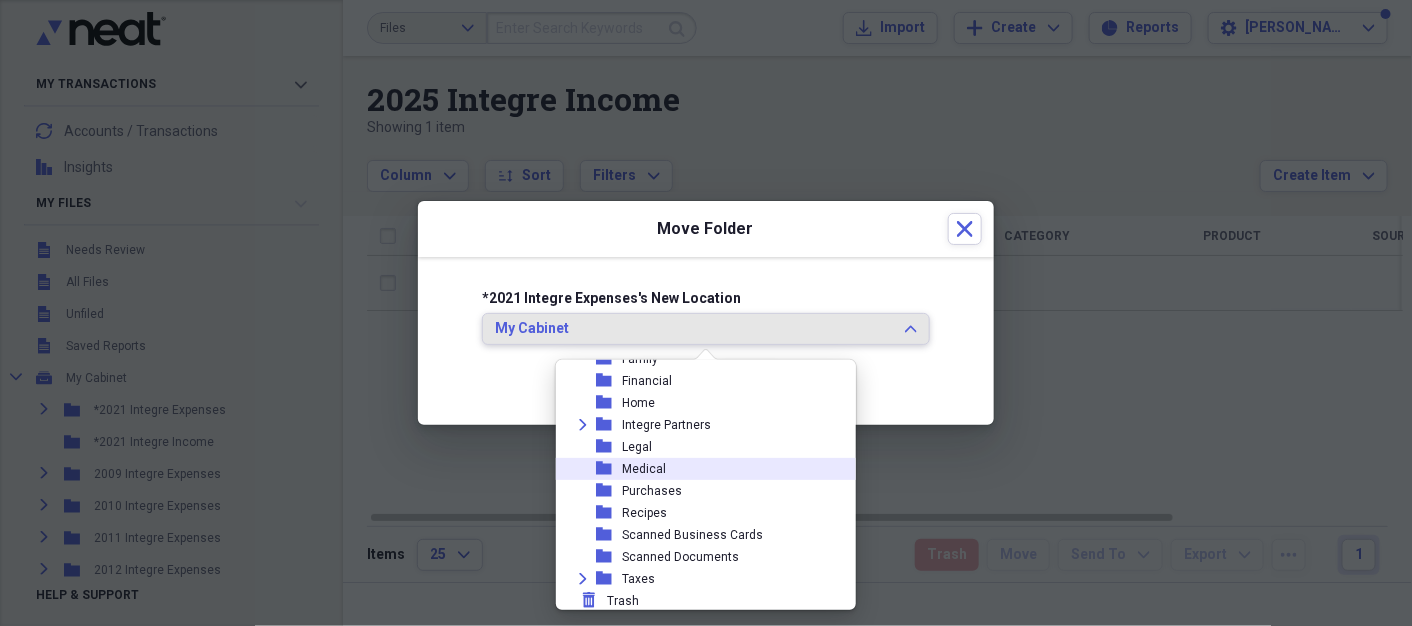 scroll, scrollTop: 446, scrollLeft: 0, axis: vertical 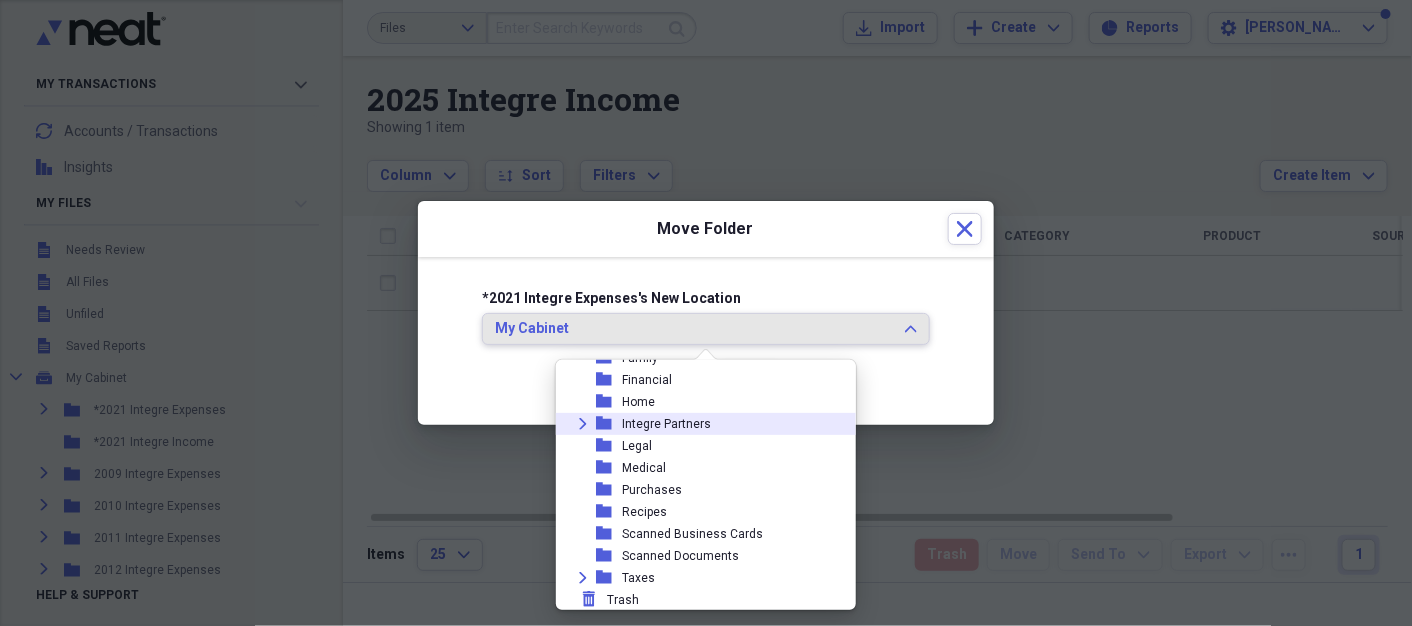 click on "Integre Partners" at bounding box center [666, 424] 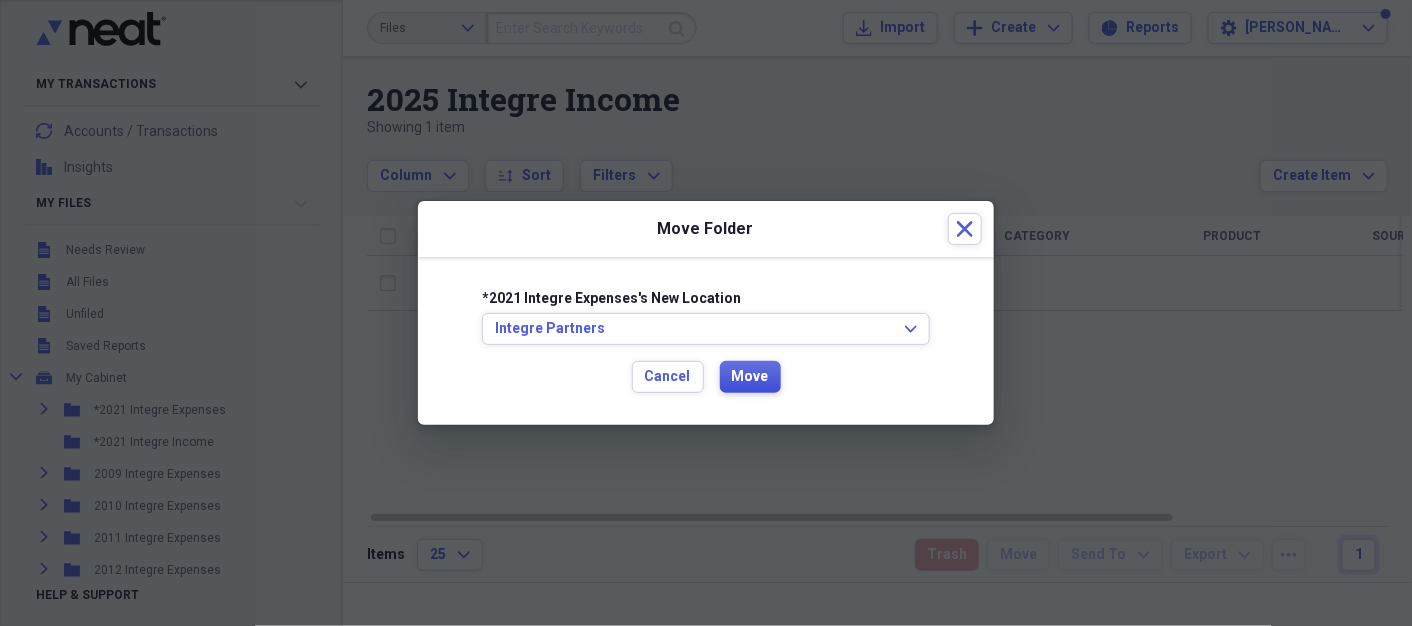 click on "Move" at bounding box center (750, 377) 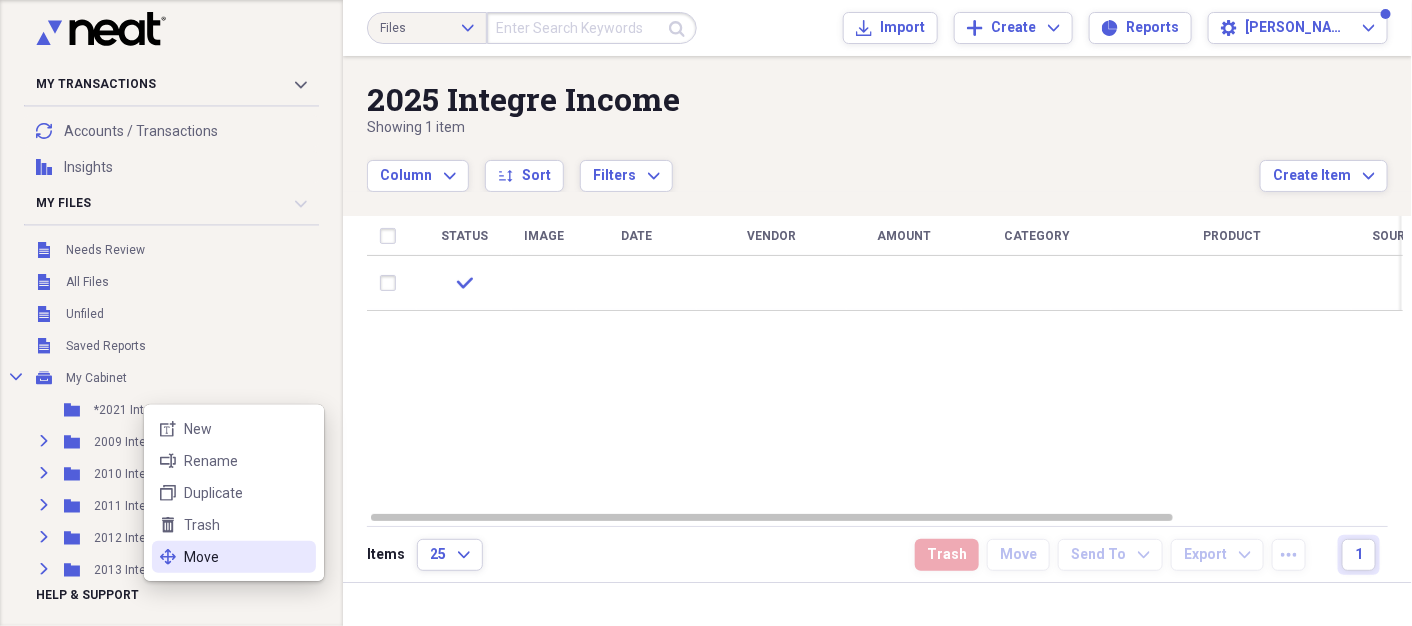 click on "move Move" at bounding box center [234, 557] 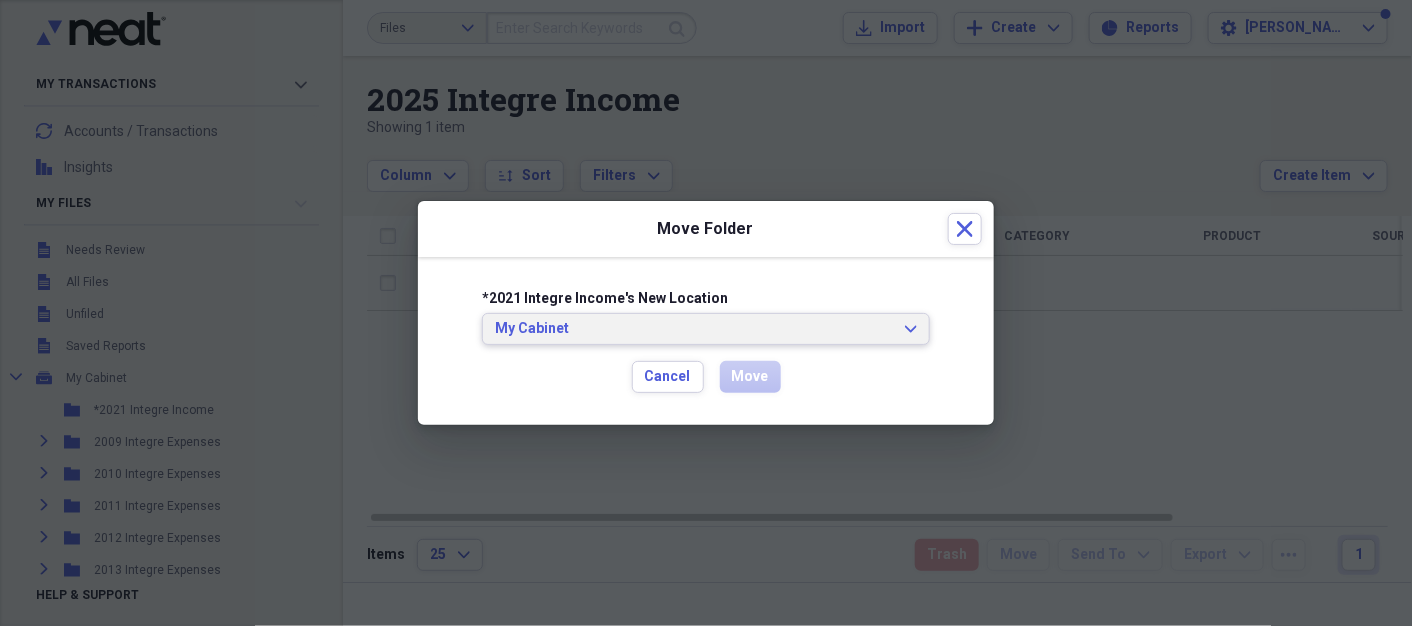 click 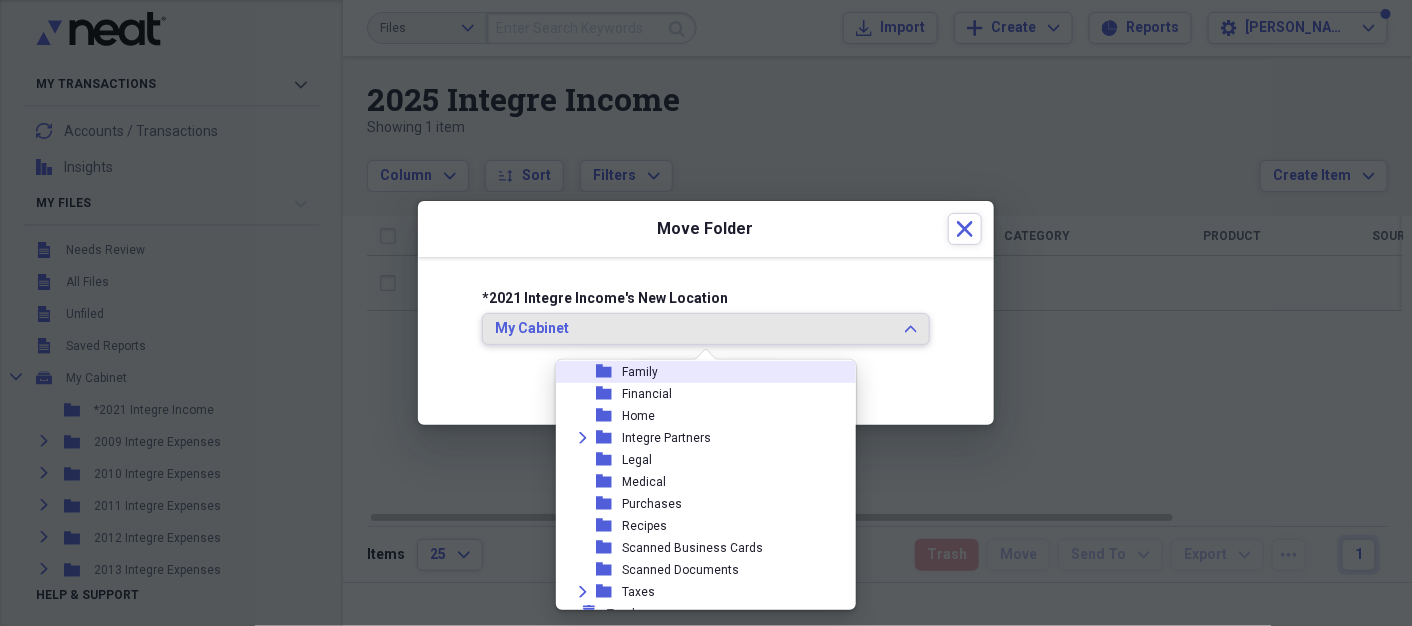 scroll, scrollTop: 425, scrollLeft: 0, axis: vertical 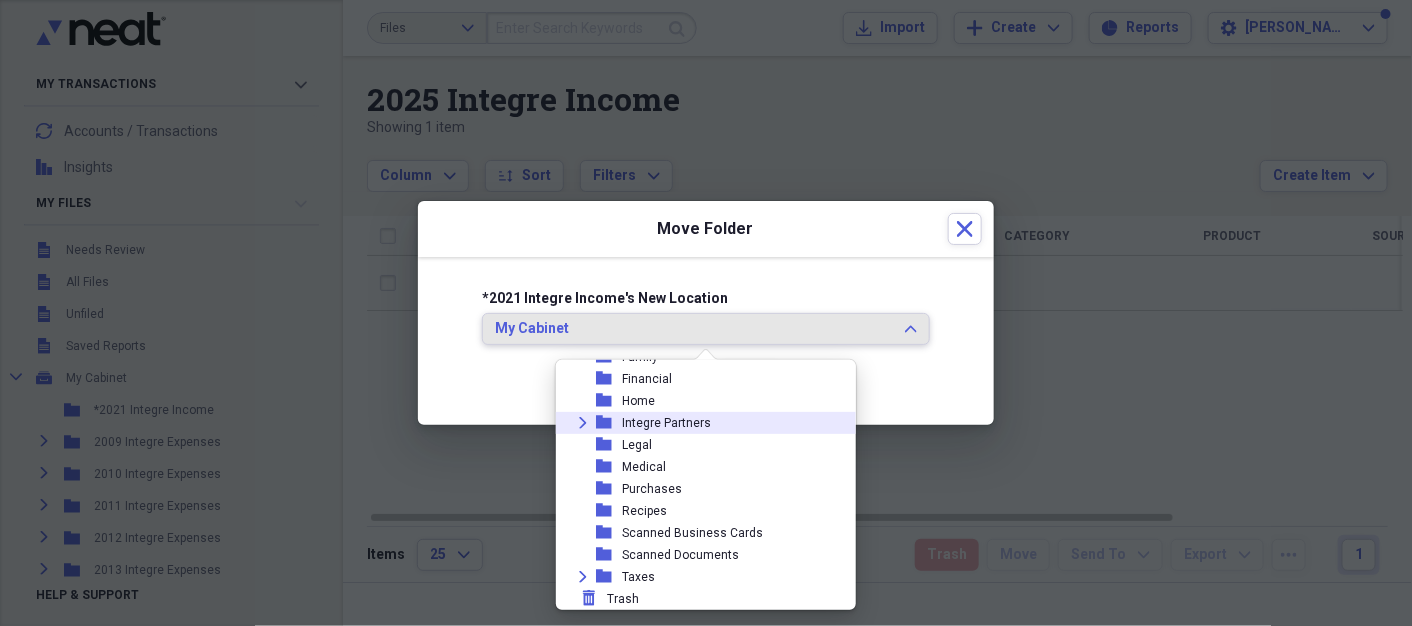 click on "Expand folder Integre Partners" at bounding box center (698, 423) 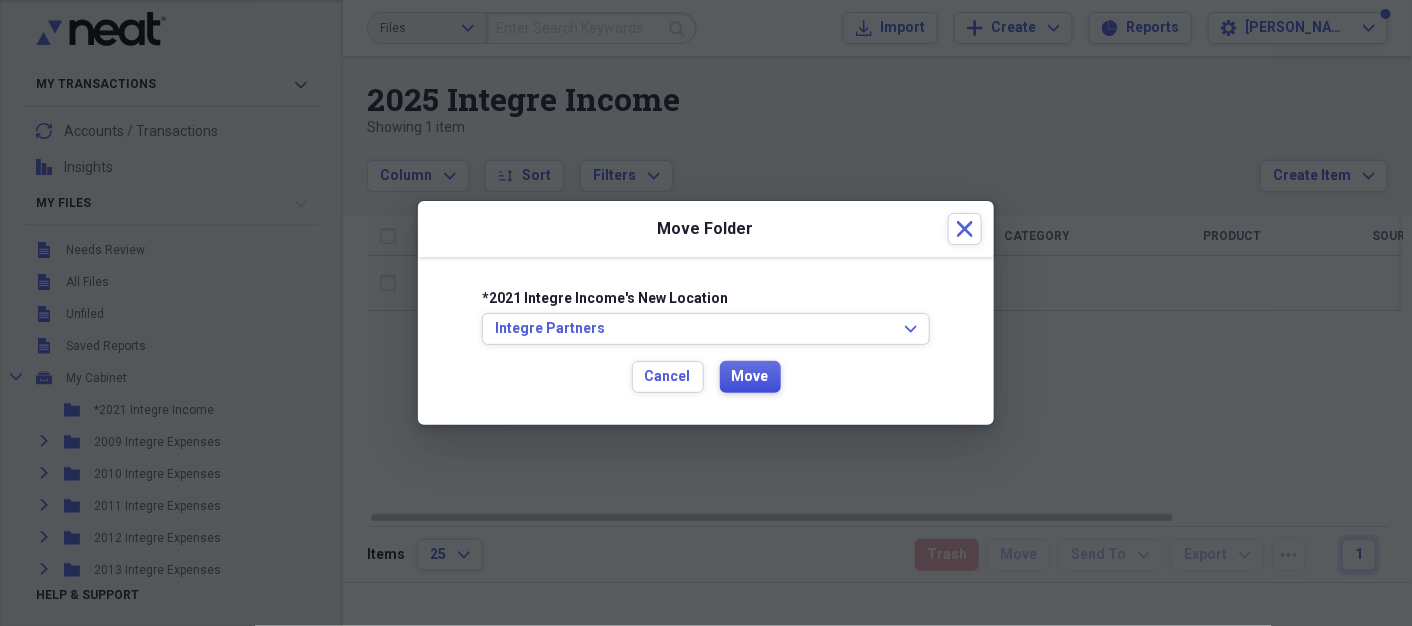 click on "Move" at bounding box center (750, 377) 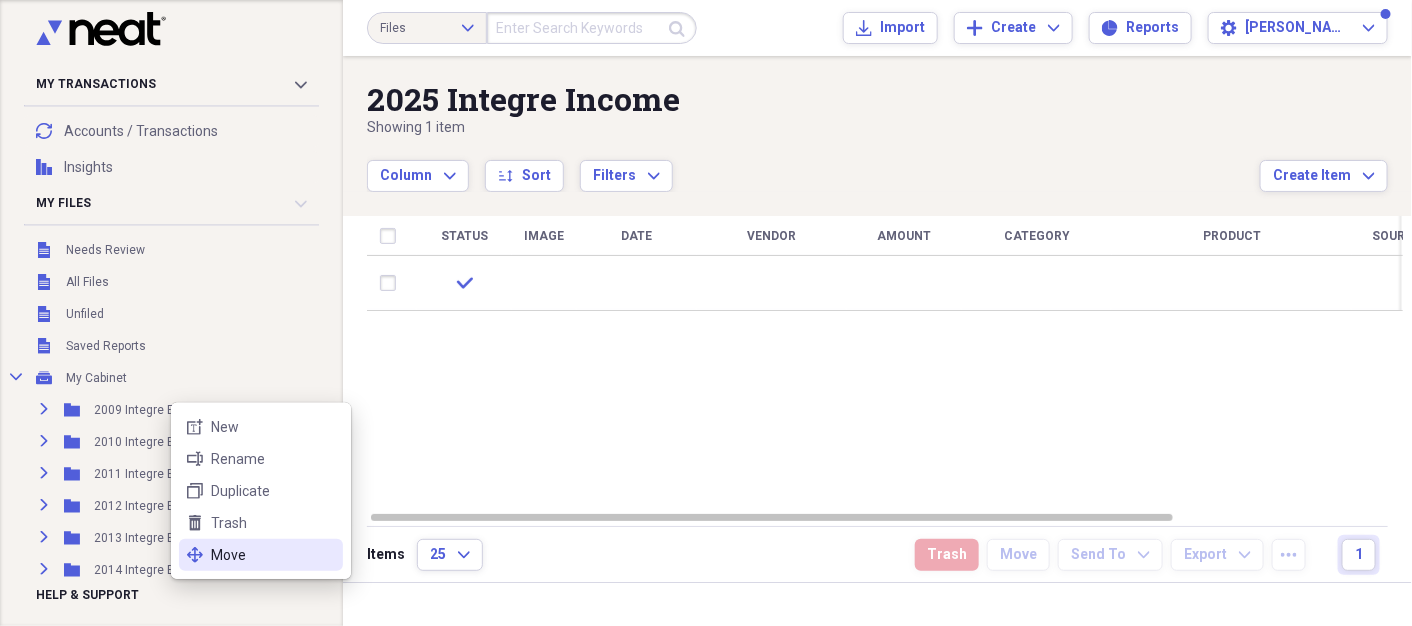 click on "Move" at bounding box center (273, 555) 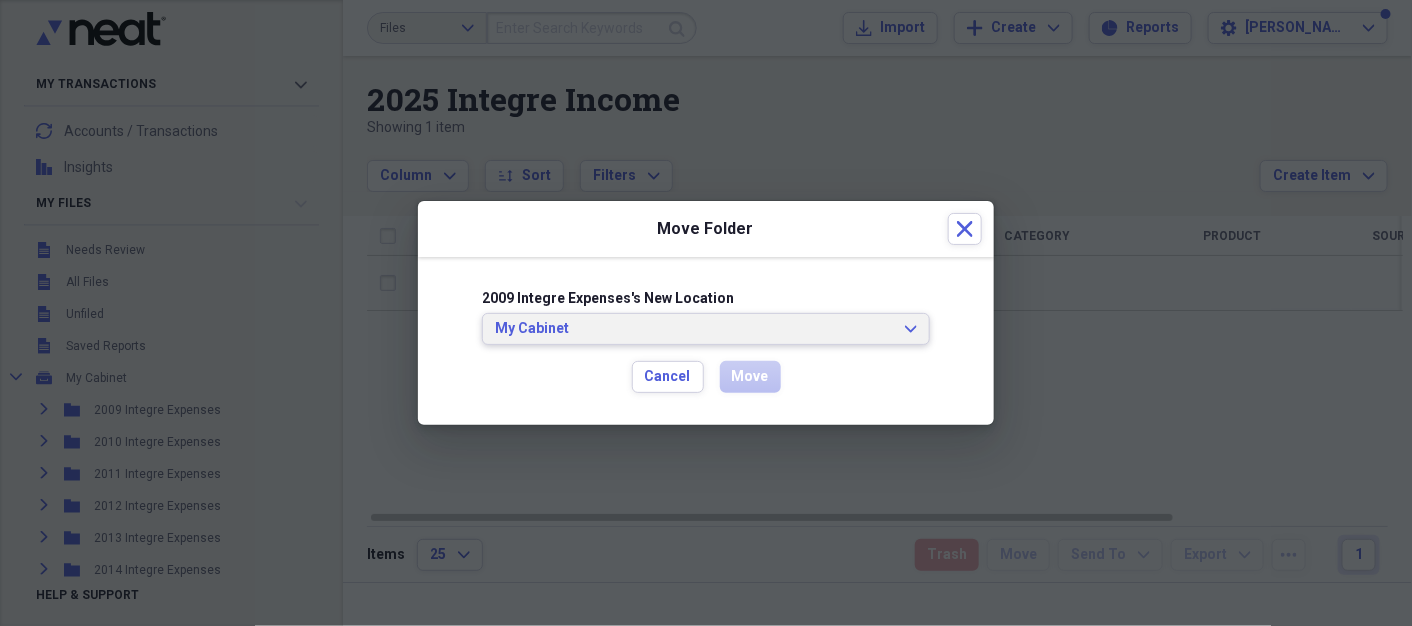 click on "My Cabinet Expand" at bounding box center [706, 329] 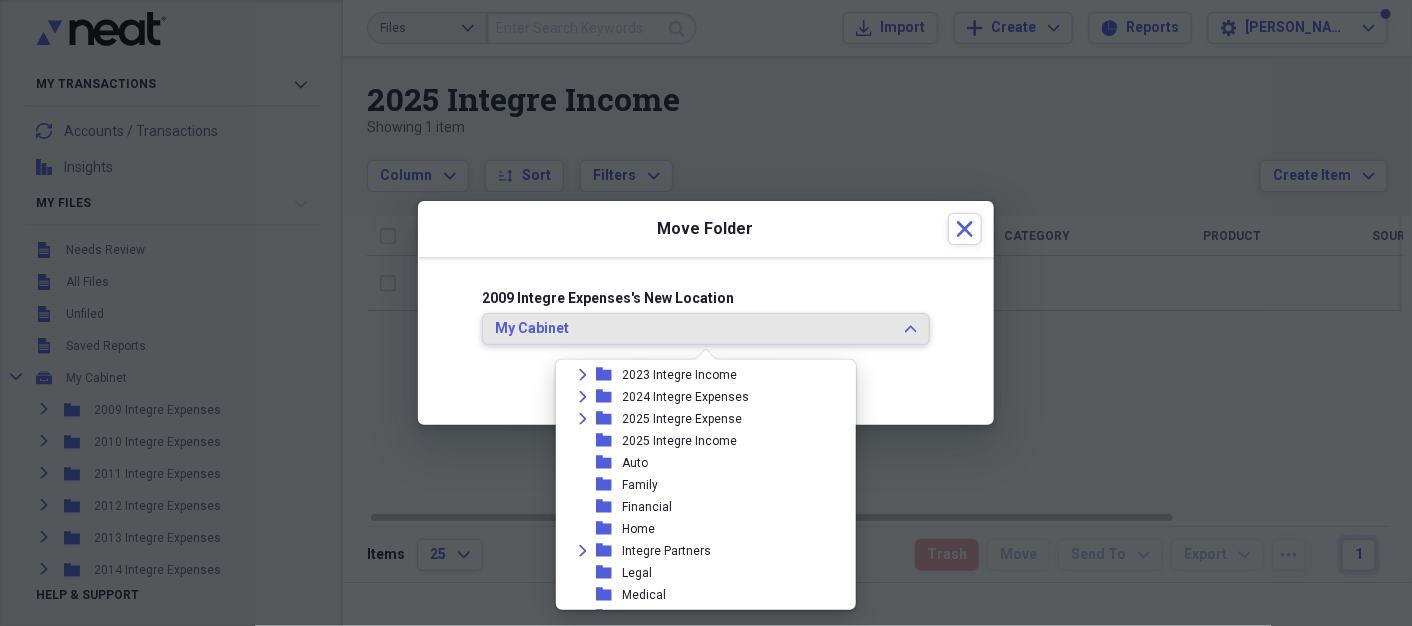 scroll, scrollTop: 280, scrollLeft: 0, axis: vertical 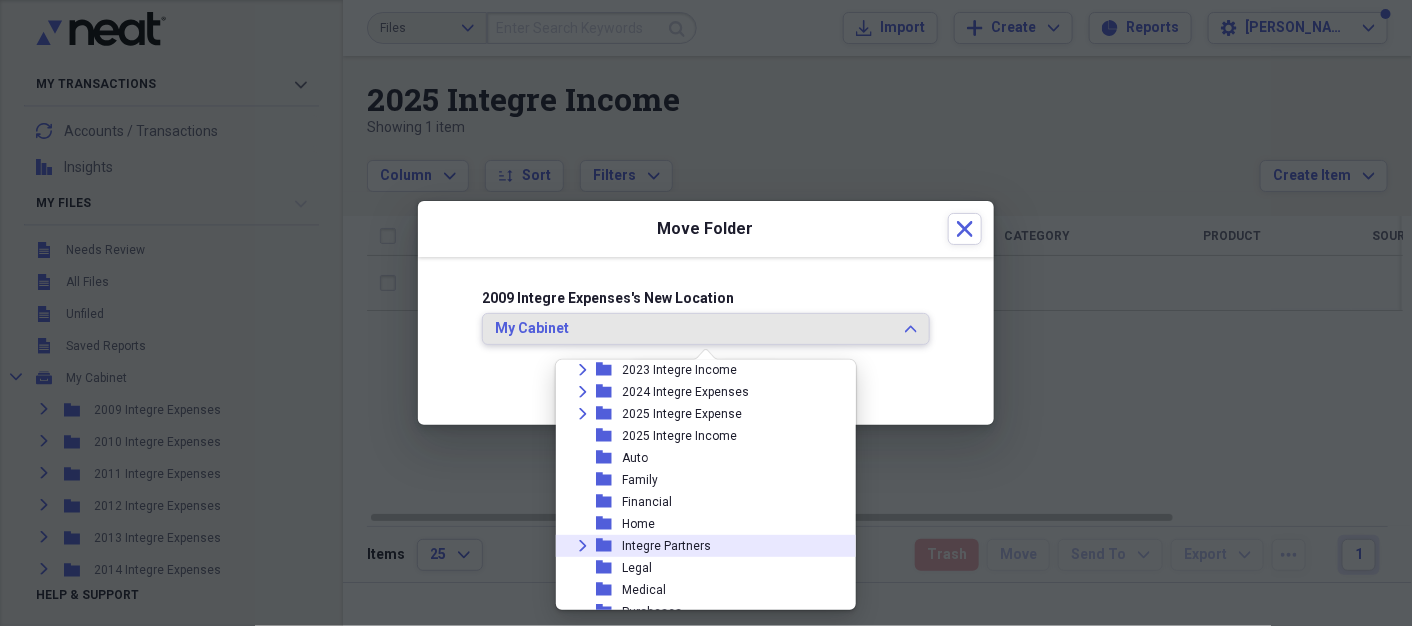 click on "Integre Partners" at bounding box center (666, 546) 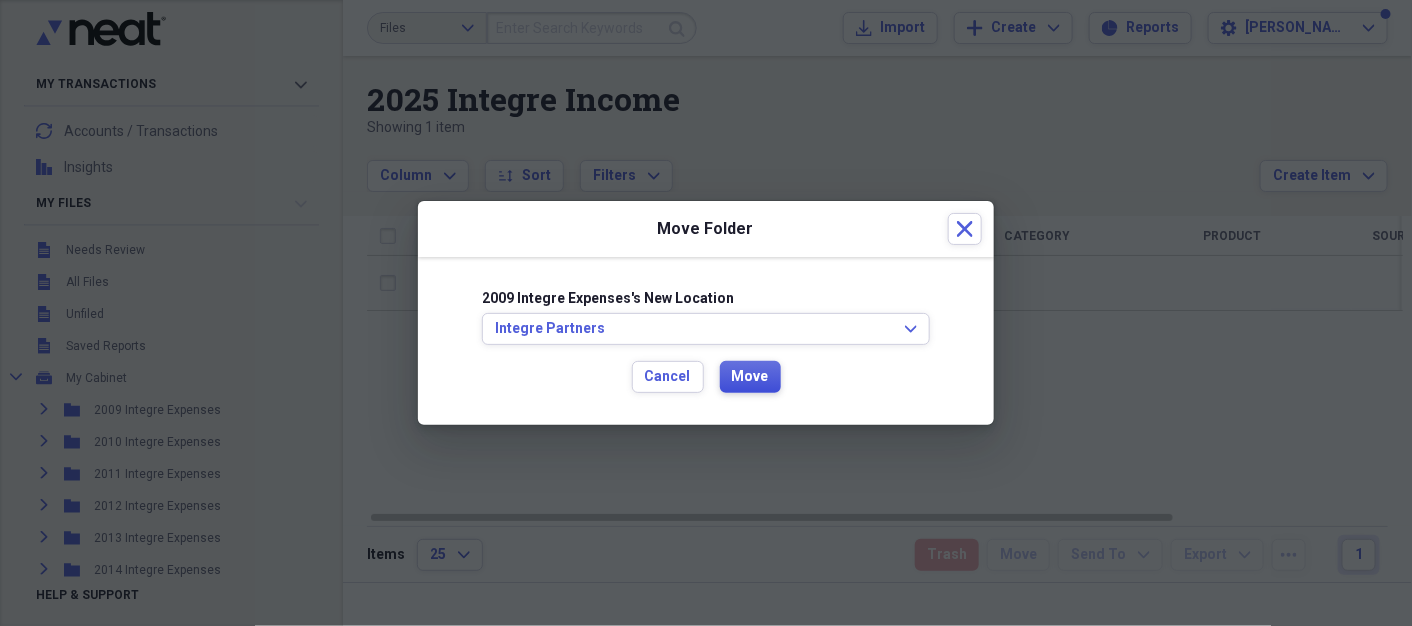 click on "Move" at bounding box center (750, 377) 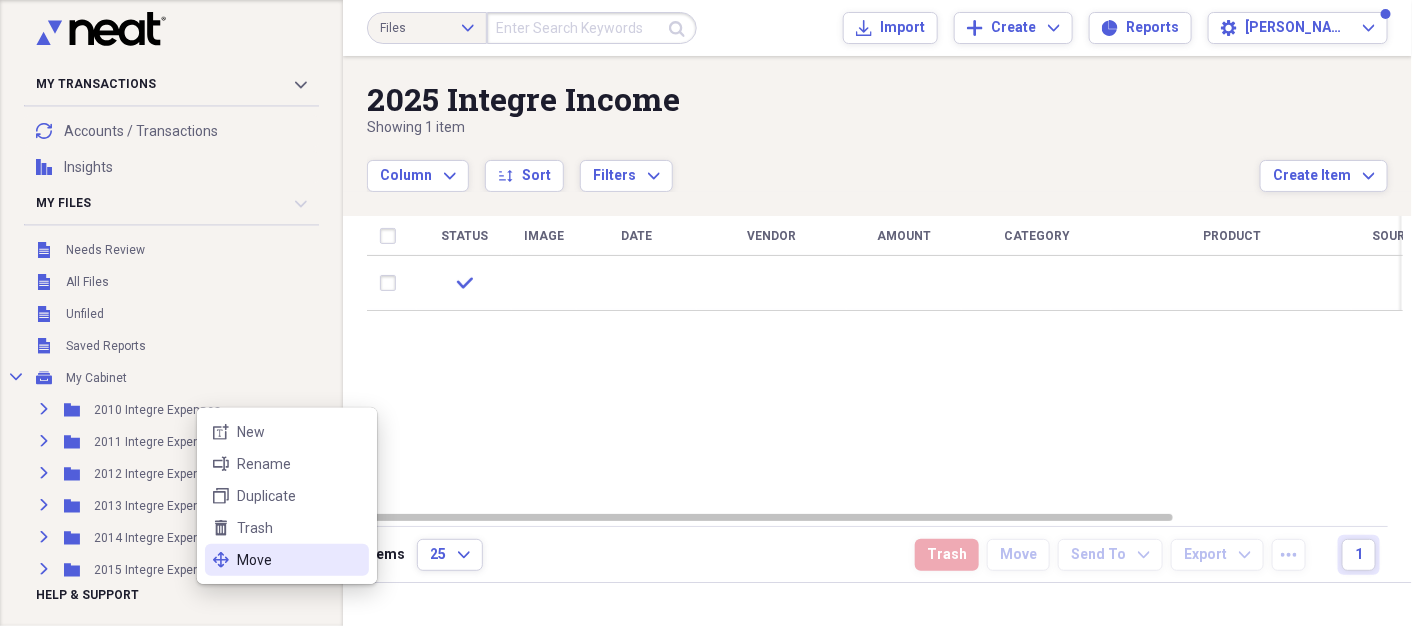 click on "Move" at bounding box center [299, 560] 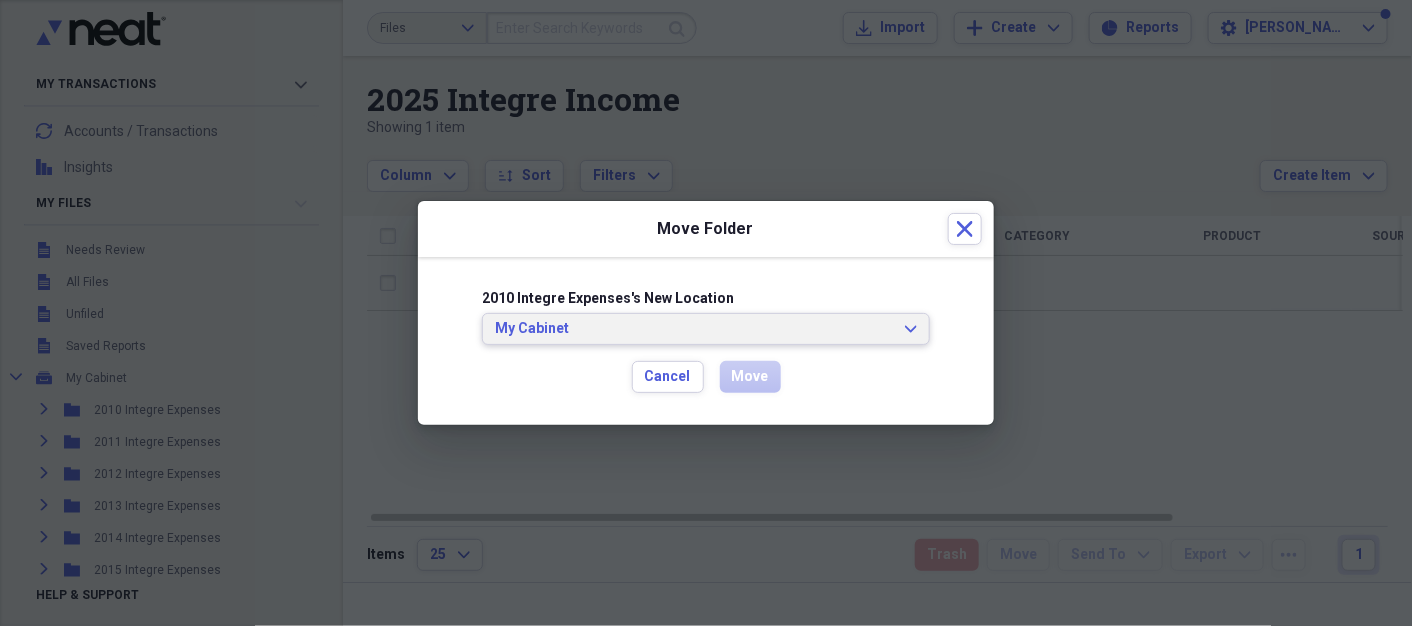 click on "My Cabinet Expand" at bounding box center (706, 329) 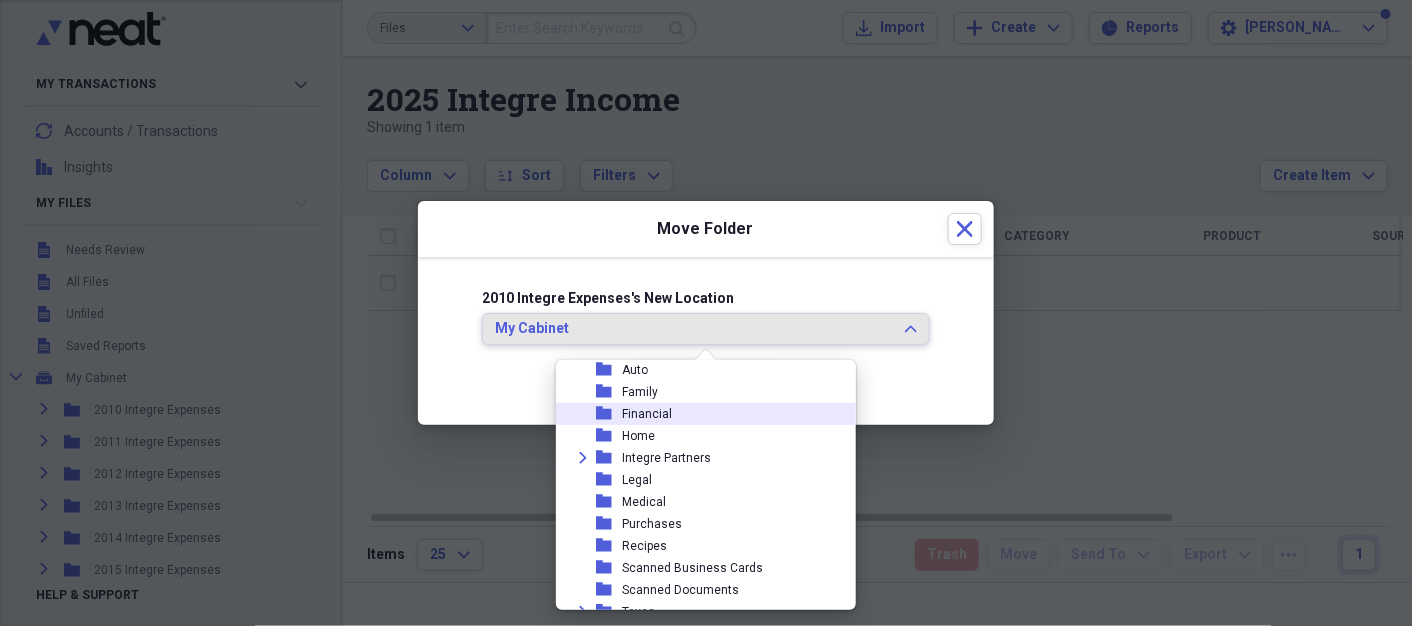 scroll, scrollTop: 380, scrollLeft: 0, axis: vertical 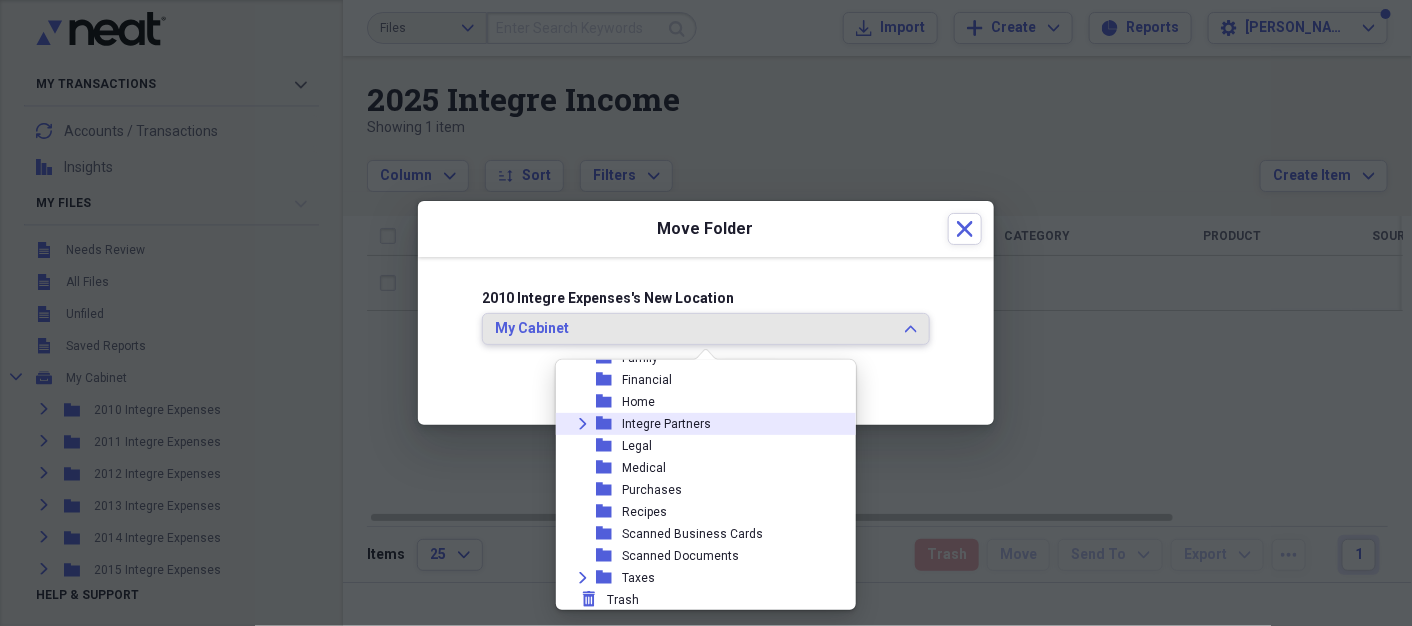 click on "Integre Partners" at bounding box center (666, 424) 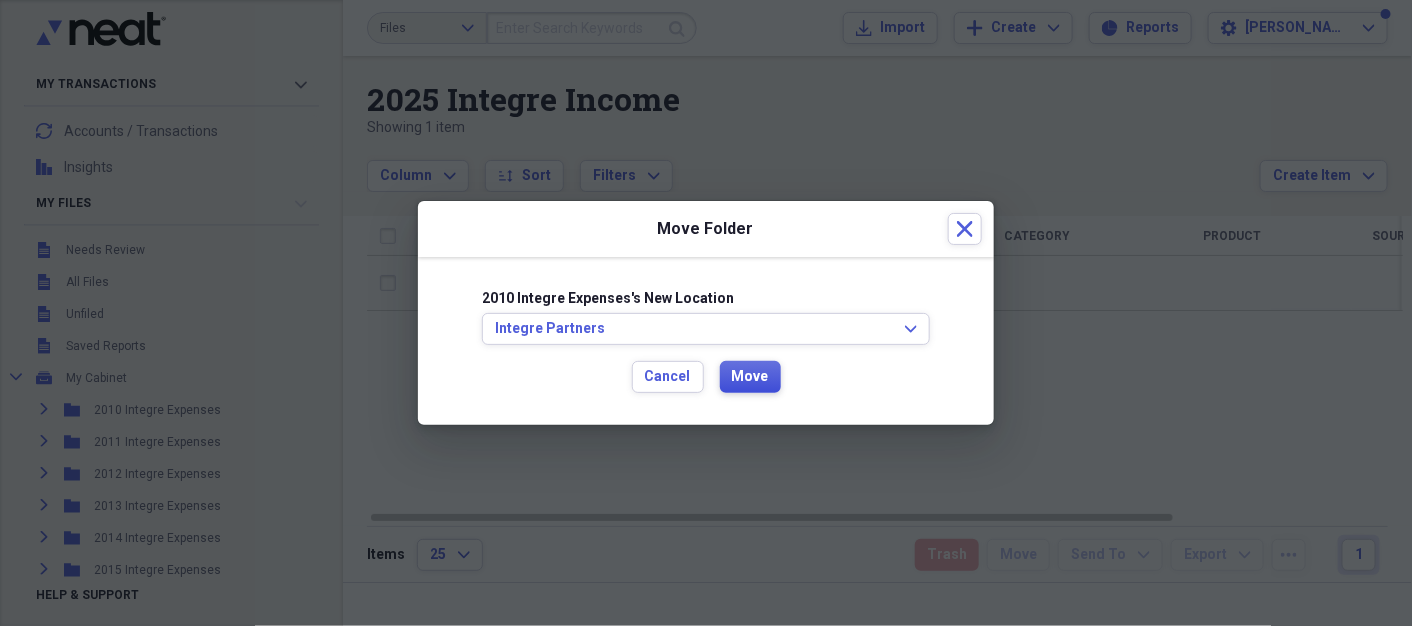 click on "Move" at bounding box center [750, 377] 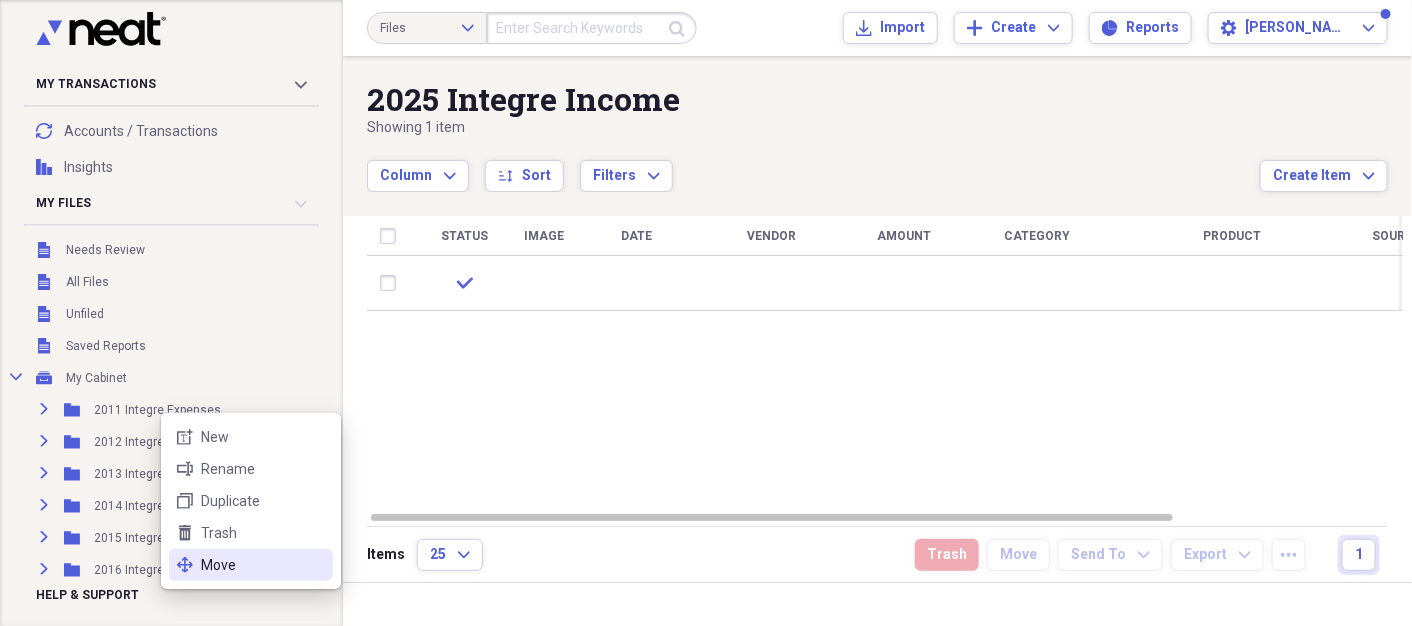 click on "Move" at bounding box center [263, 565] 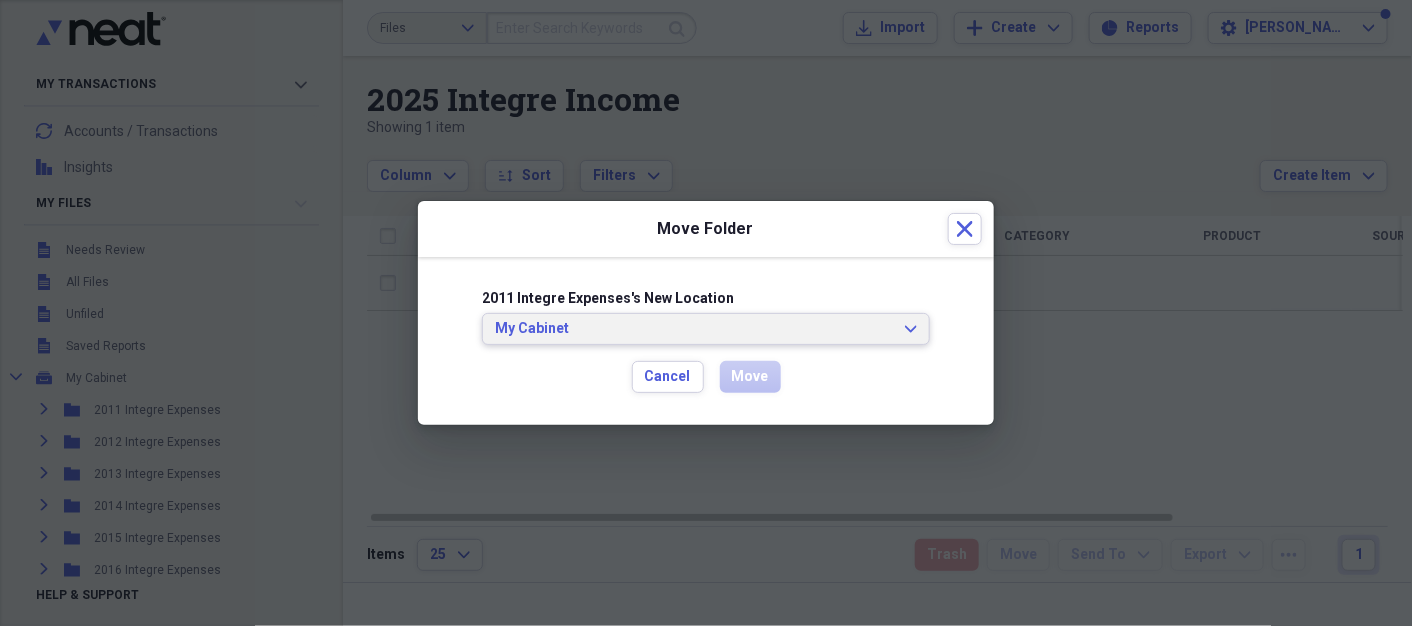 click on "Expand" 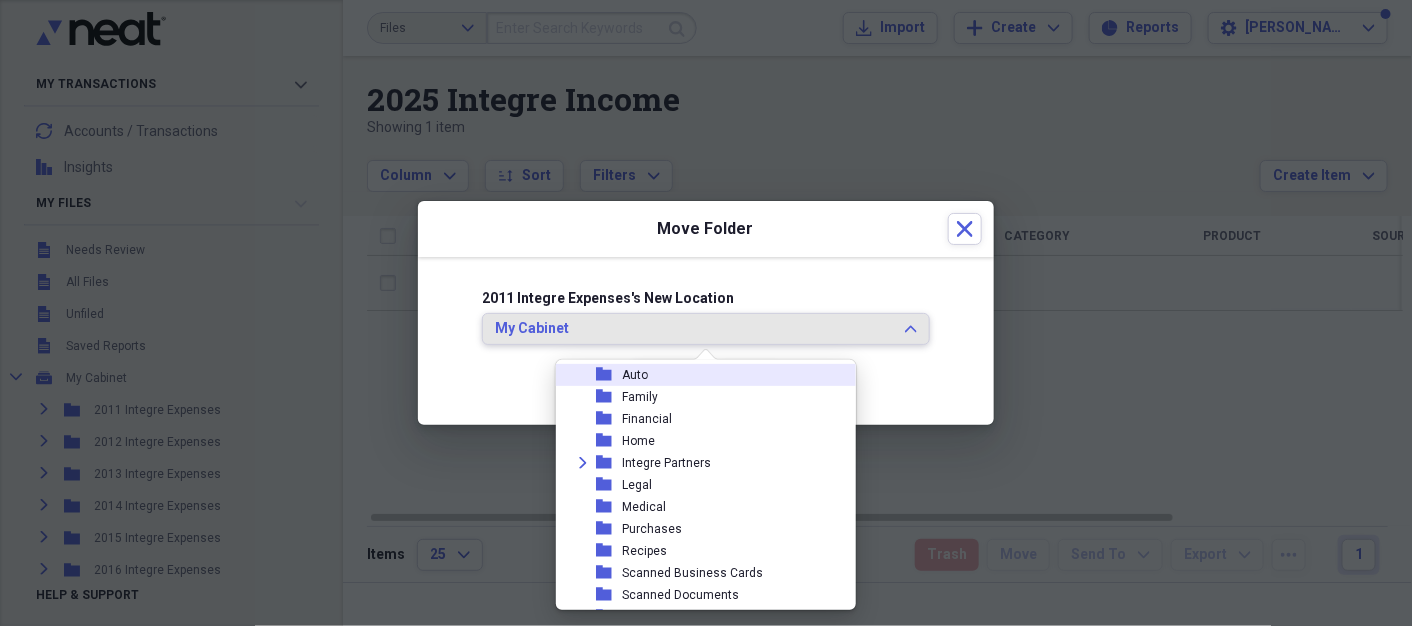 scroll, scrollTop: 358, scrollLeft: 0, axis: vertical 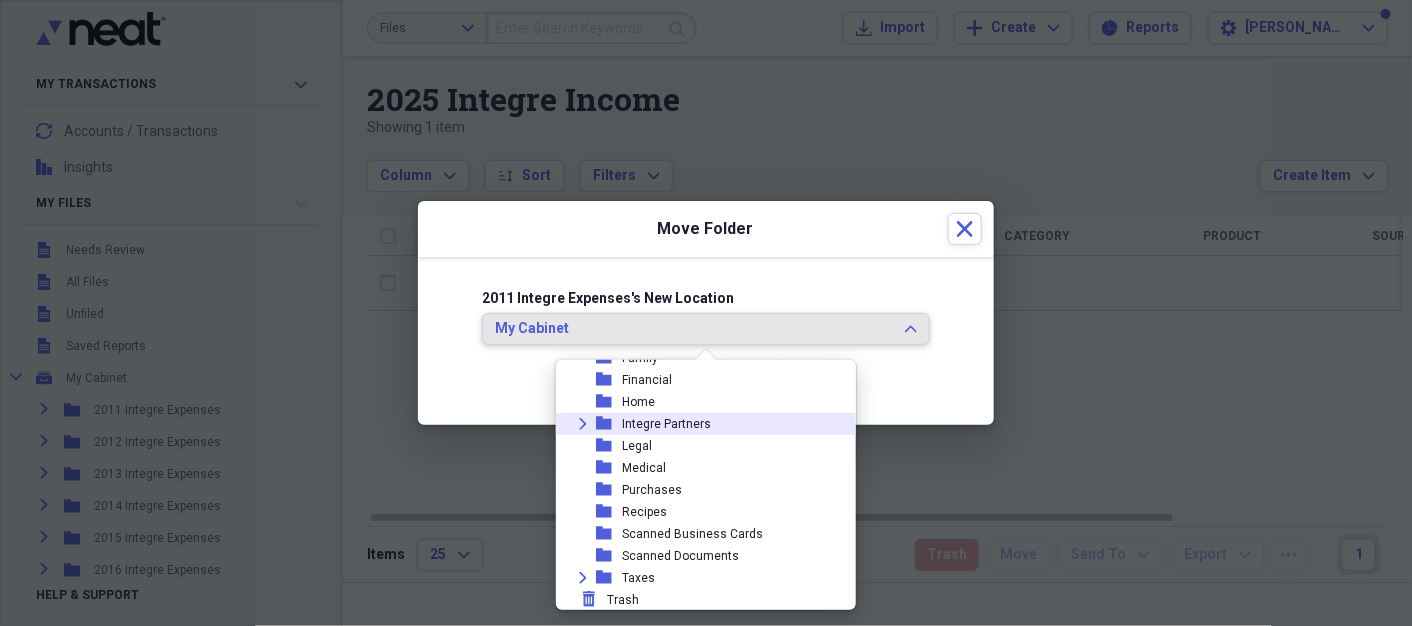click on "Integre Partners" at bounding box center (666, 424) 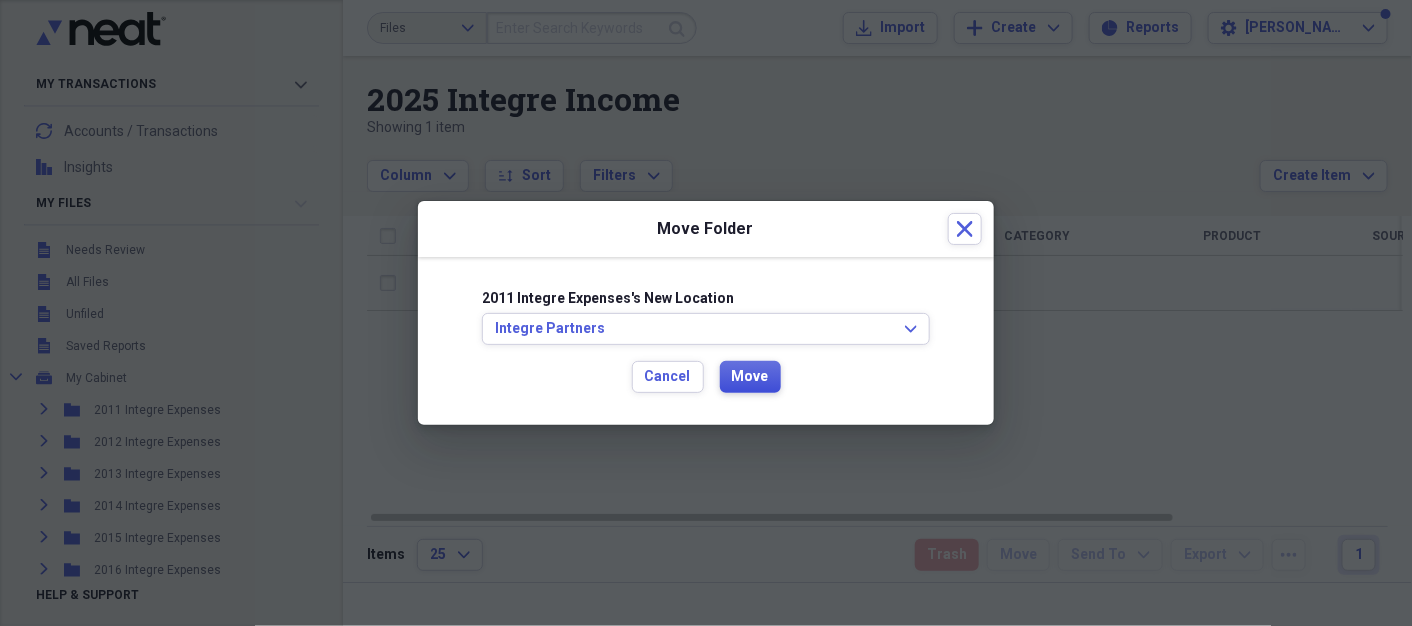 click on "Move" at bounding box center (750, 377) 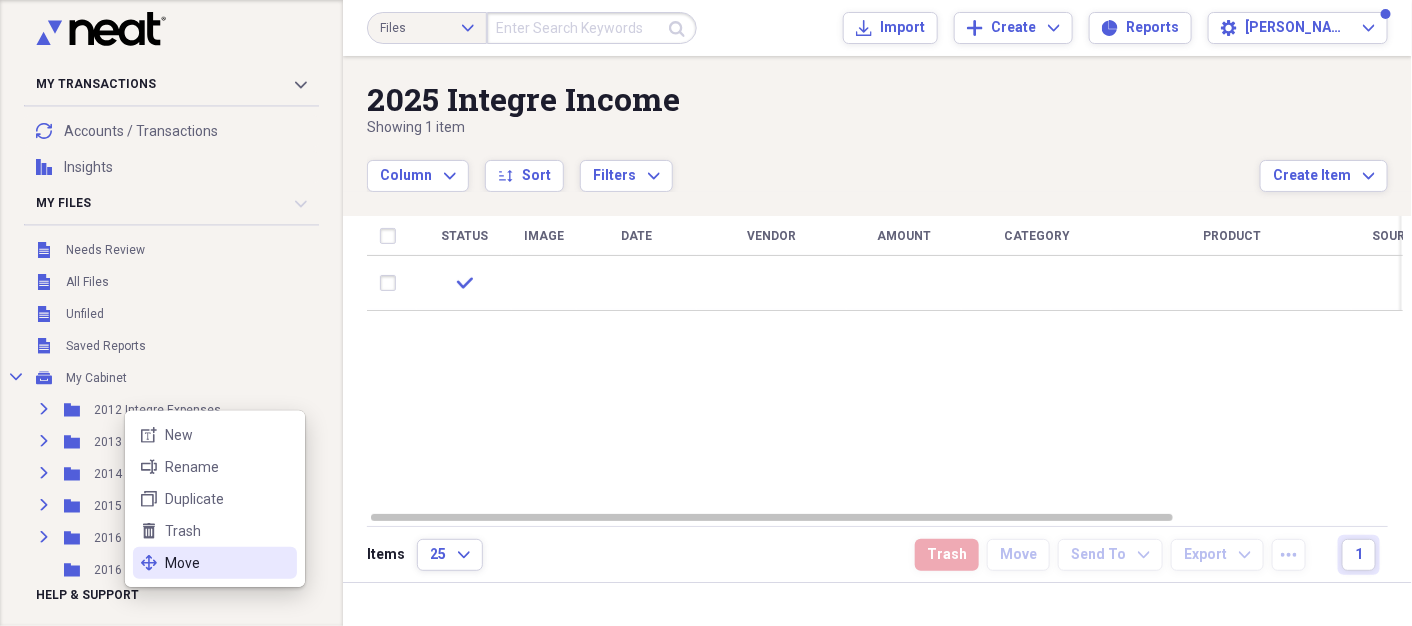 click on "Move" at bounding box center [227, 563] 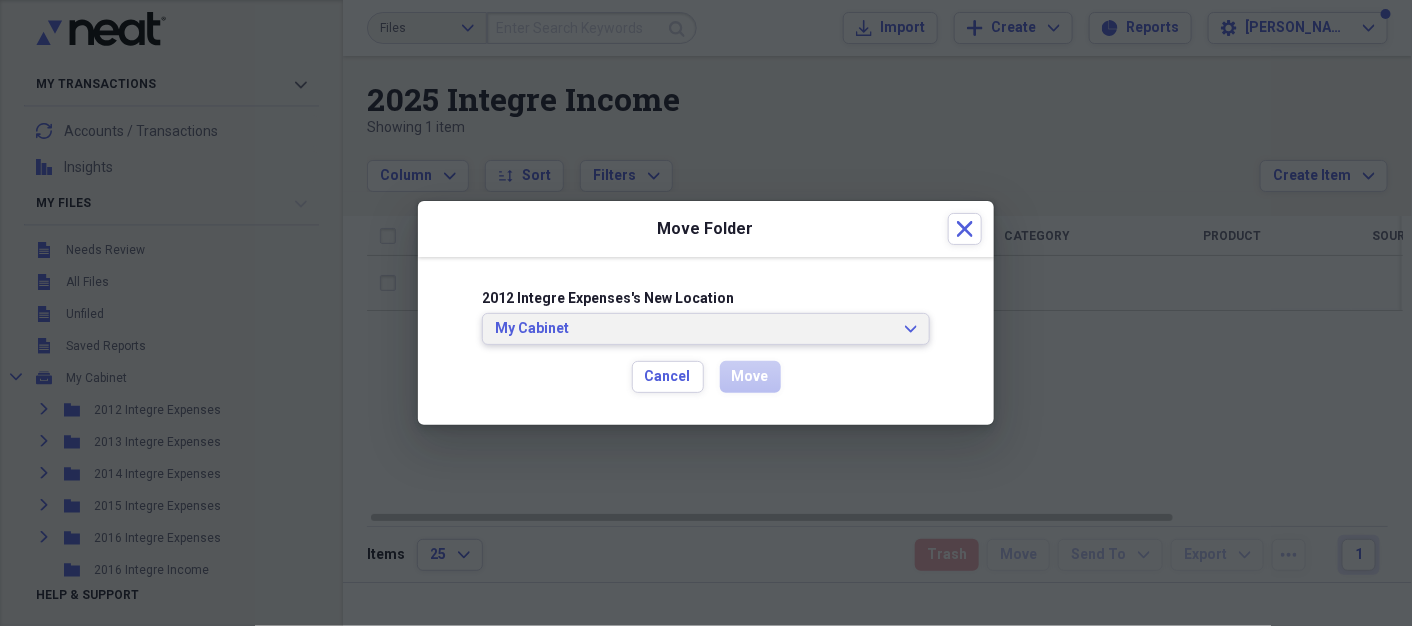 click on "My Cabinet Expand" at bounding box center (706, 329) 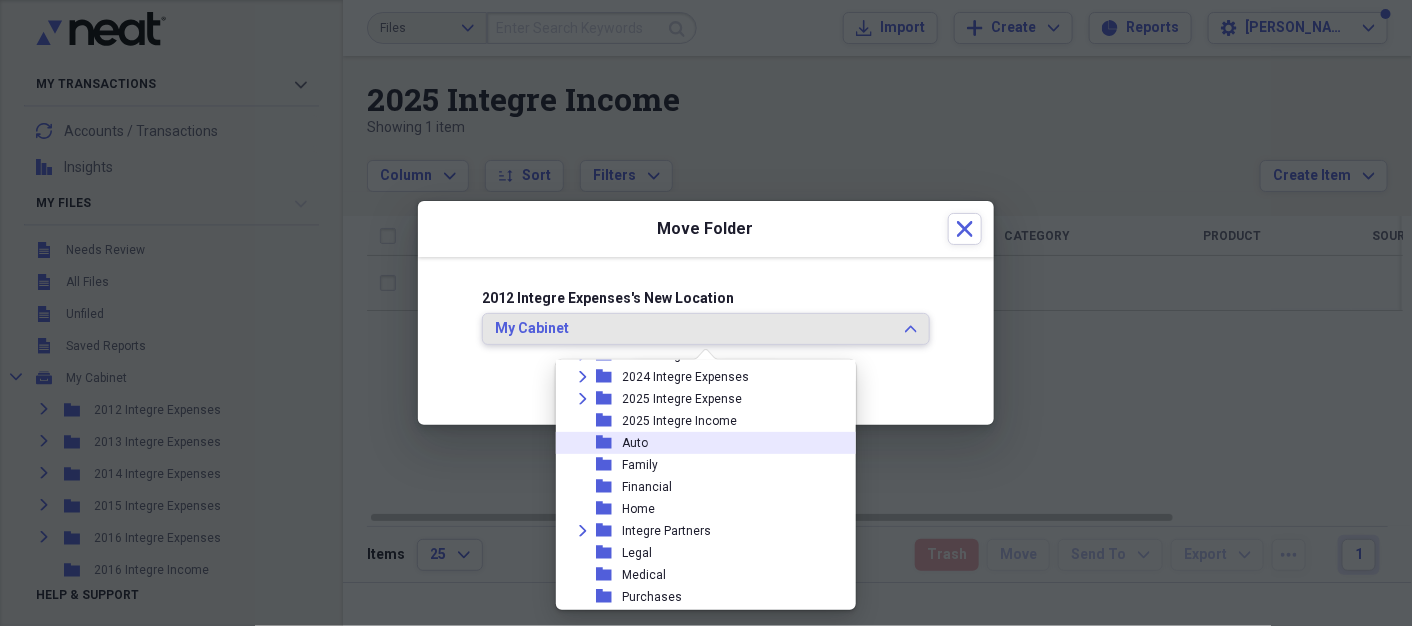 scroll, scrollTop: 231, scrollLeft: 0, axis: vertical 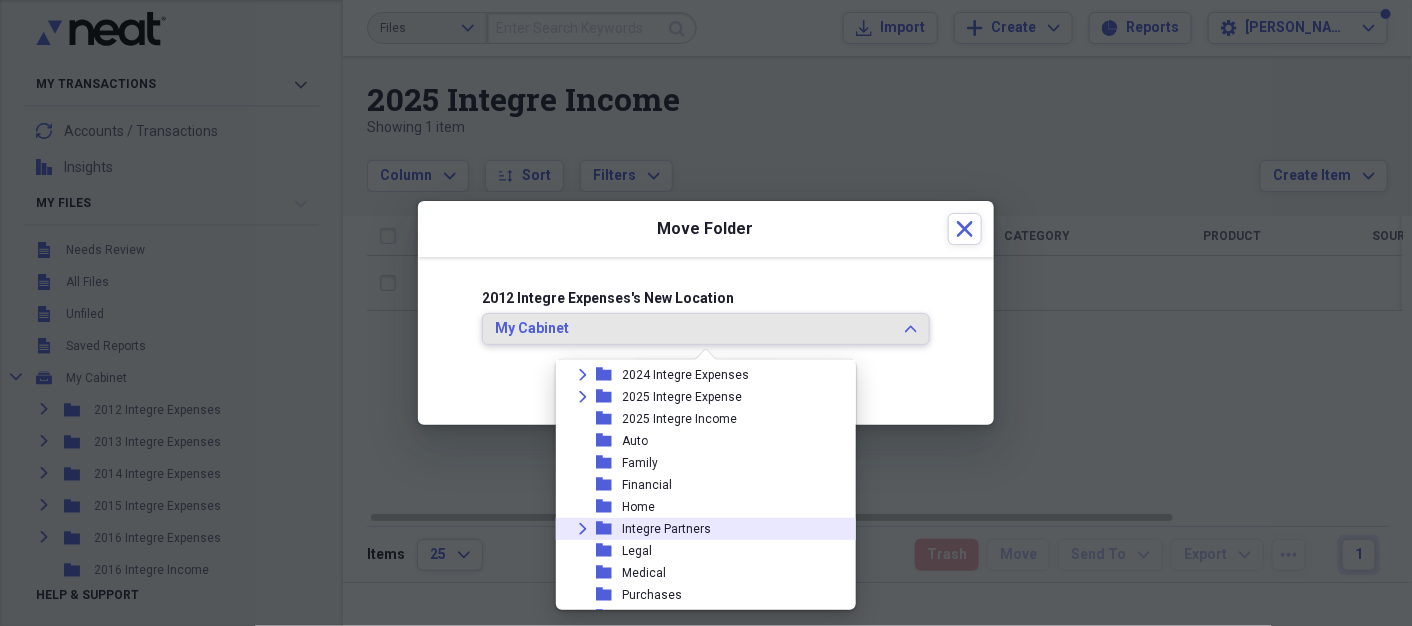 click on "Expand folder Integre Partners" at bounding box center (698, 529) 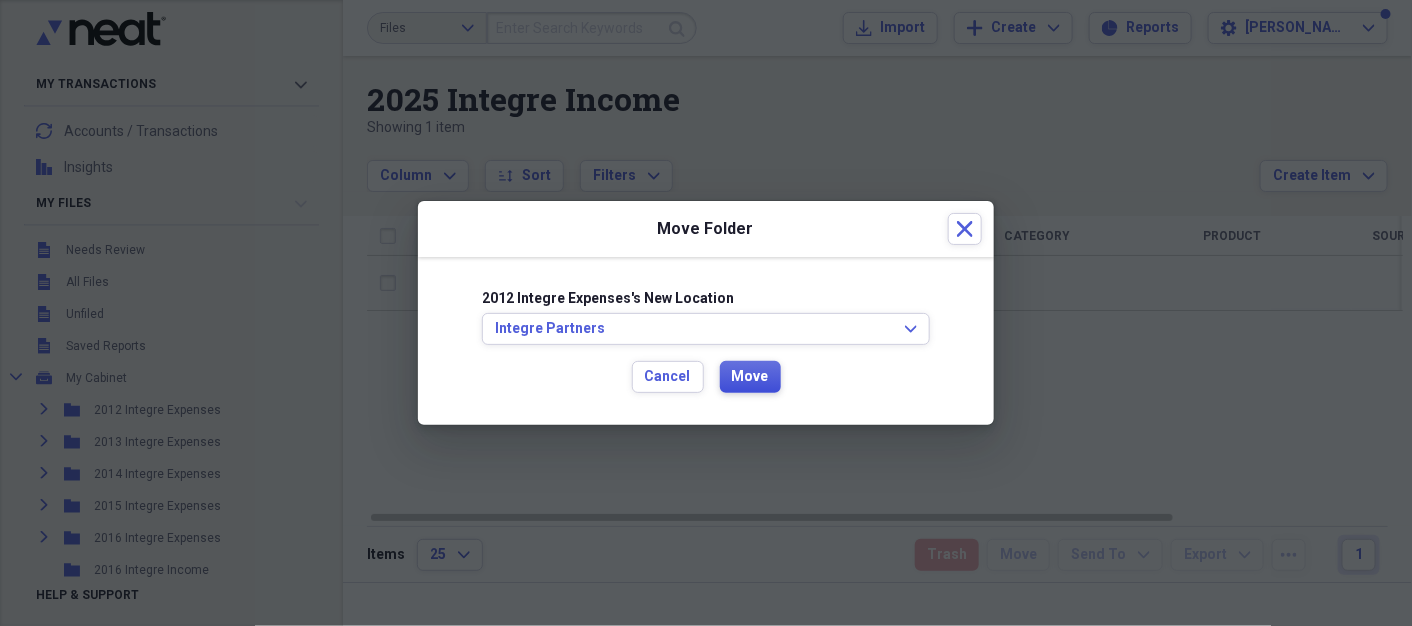 click on "Move" at bounding box center [750, 377] 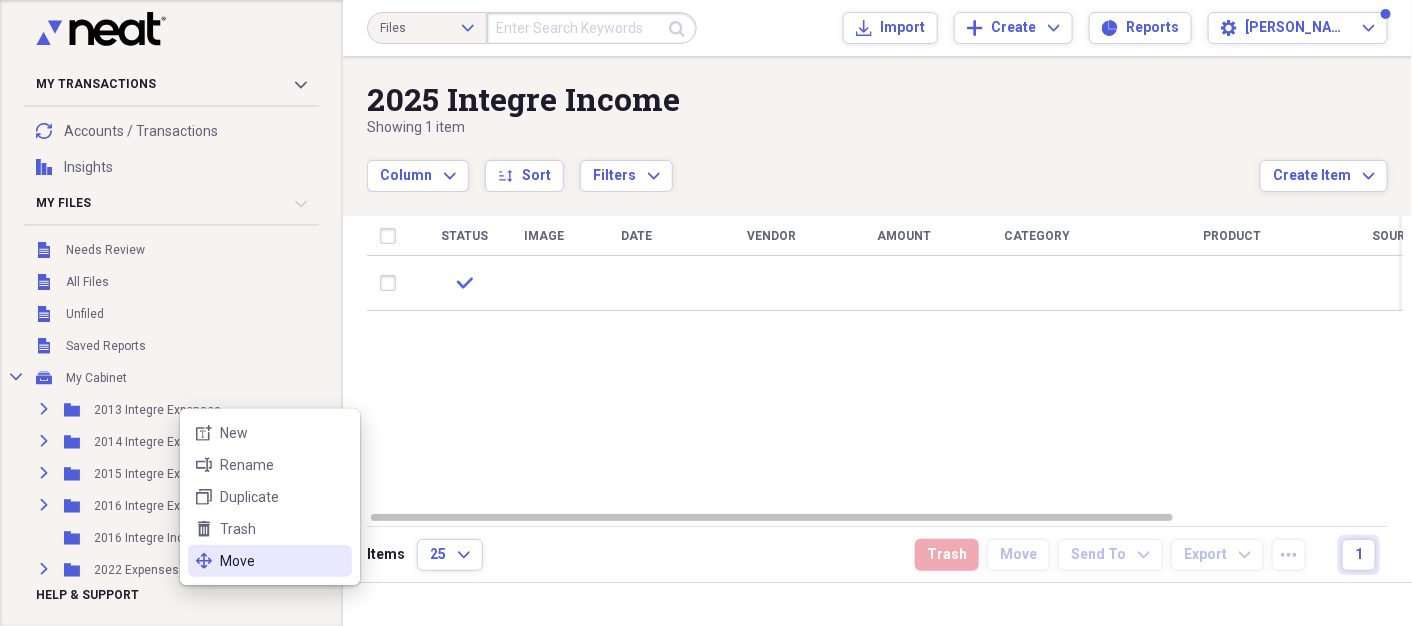 drag, startPoint x: 180, startPoint y: 409, endPoint x: 235, endPoint y: 565, distance: 165.4116 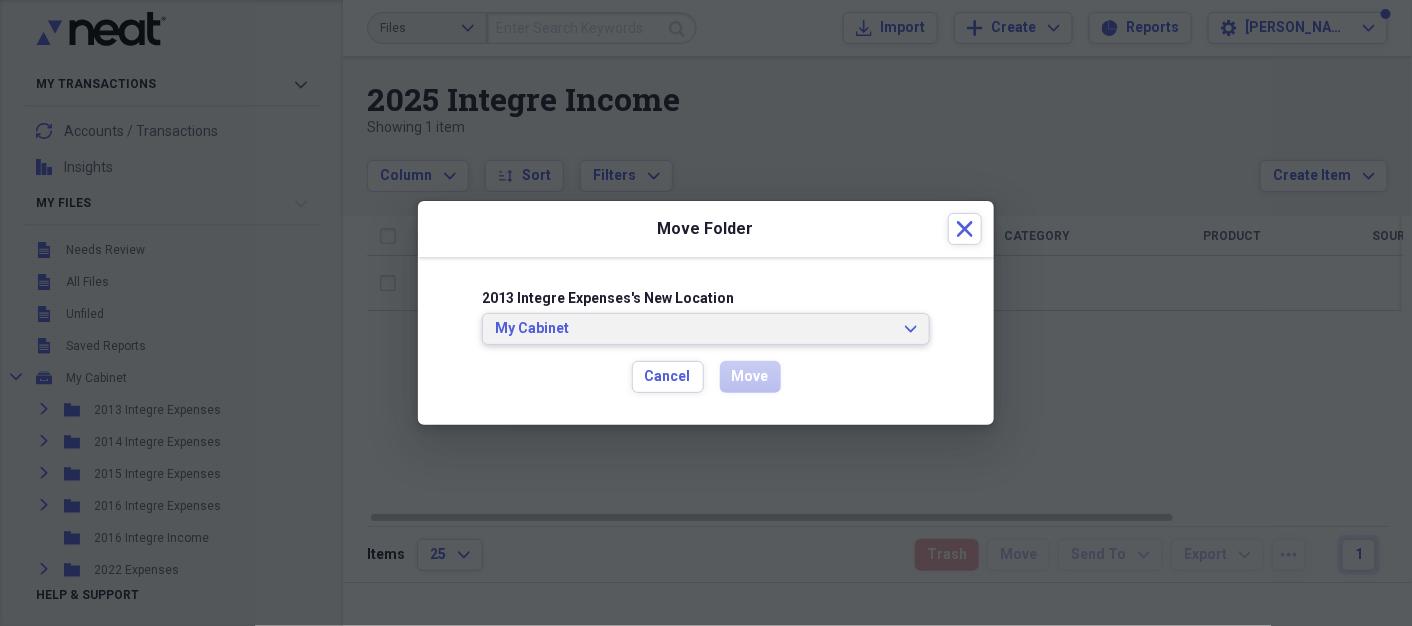click on "Expand" 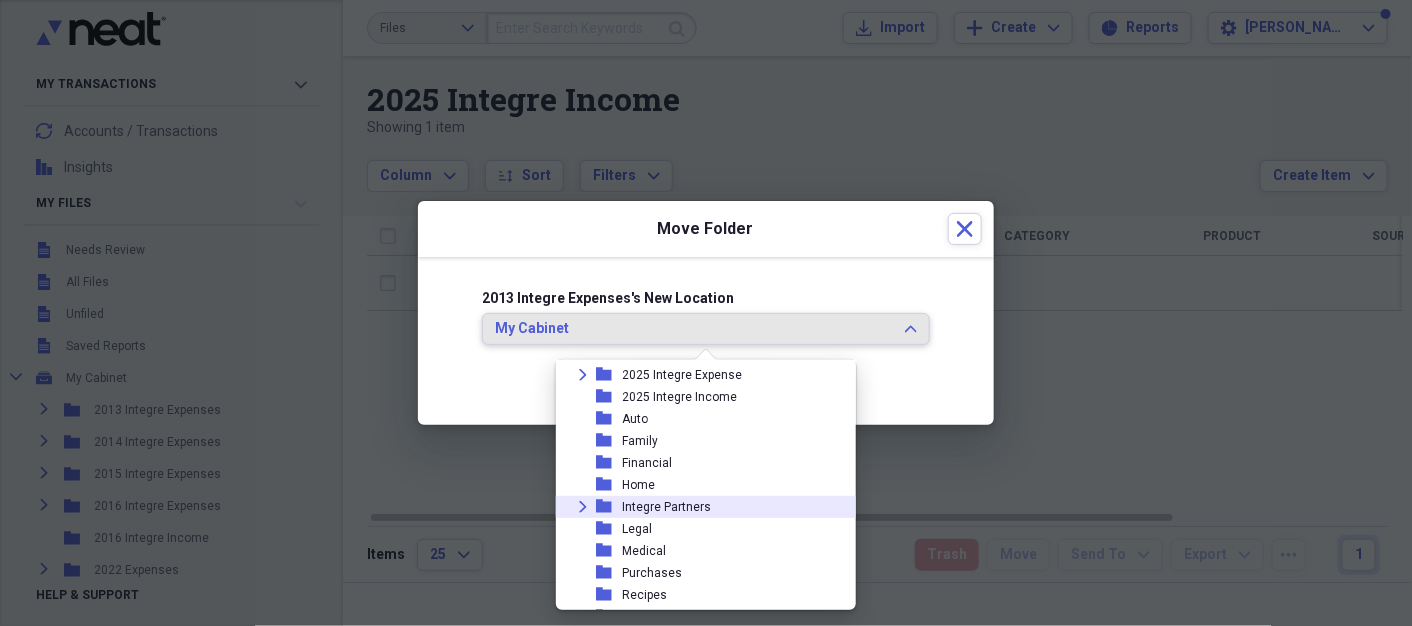 scroll, scrollTop: 233, scrollLeft: 0, axis: vertical 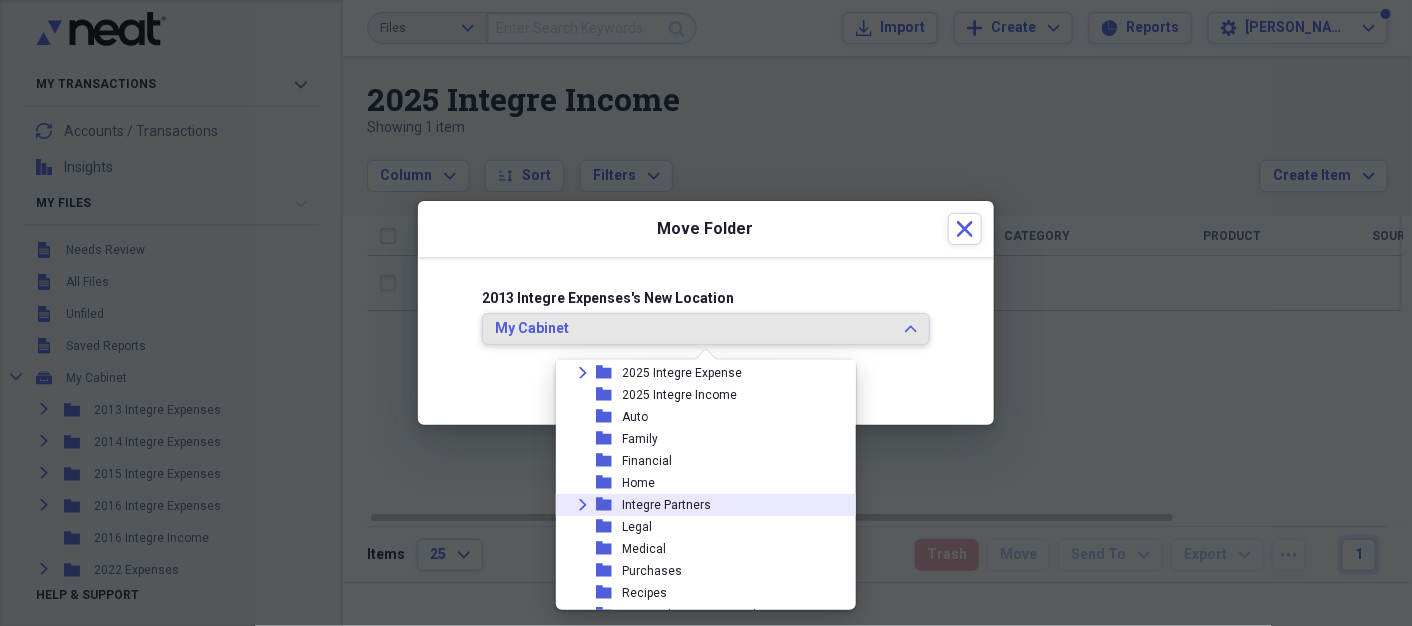 click on "Expand folder Integre Partners" at bounding box center [698, 505] 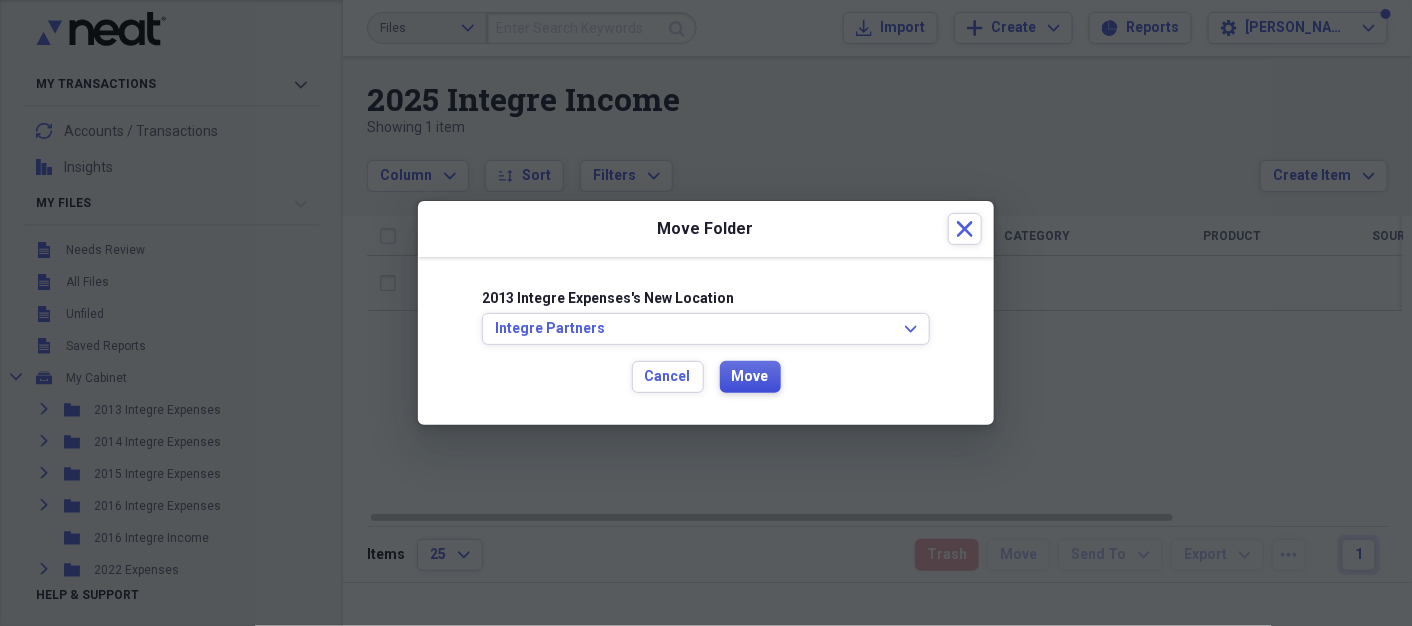 click on "Move" at bounding box center [750, 377] 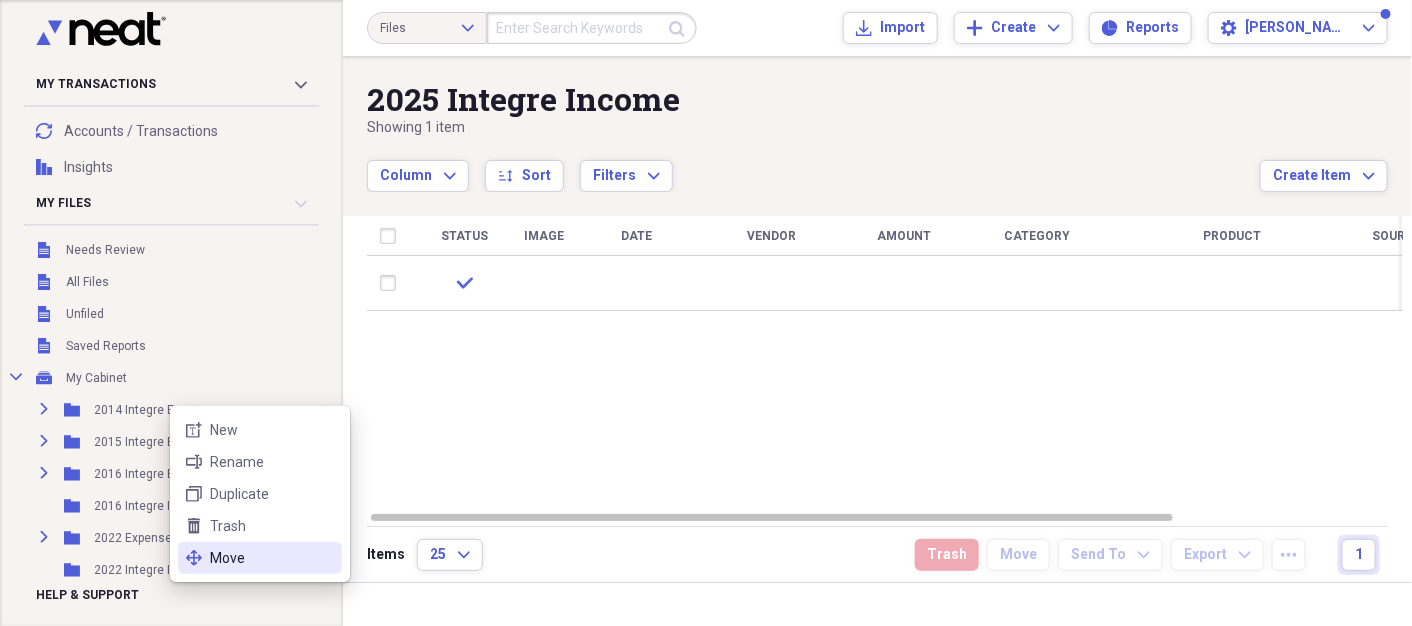 click on "Move" at bounding box center (272, 558) 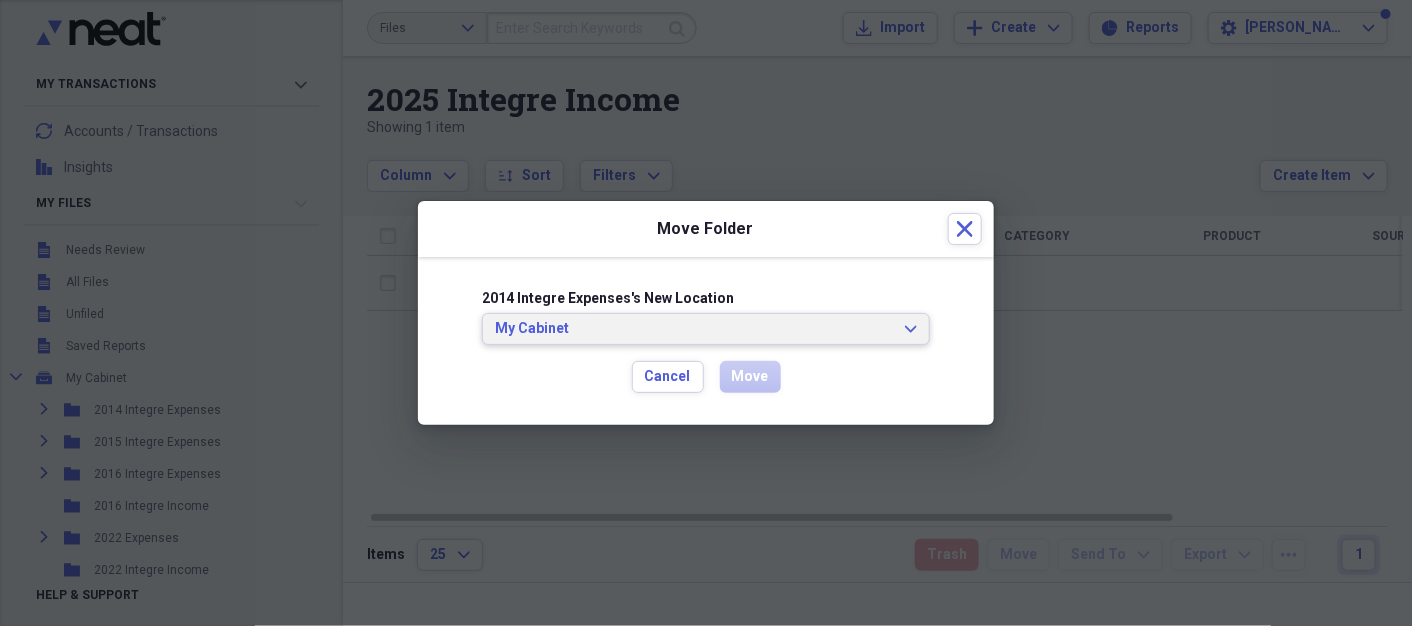 click on "Expand" 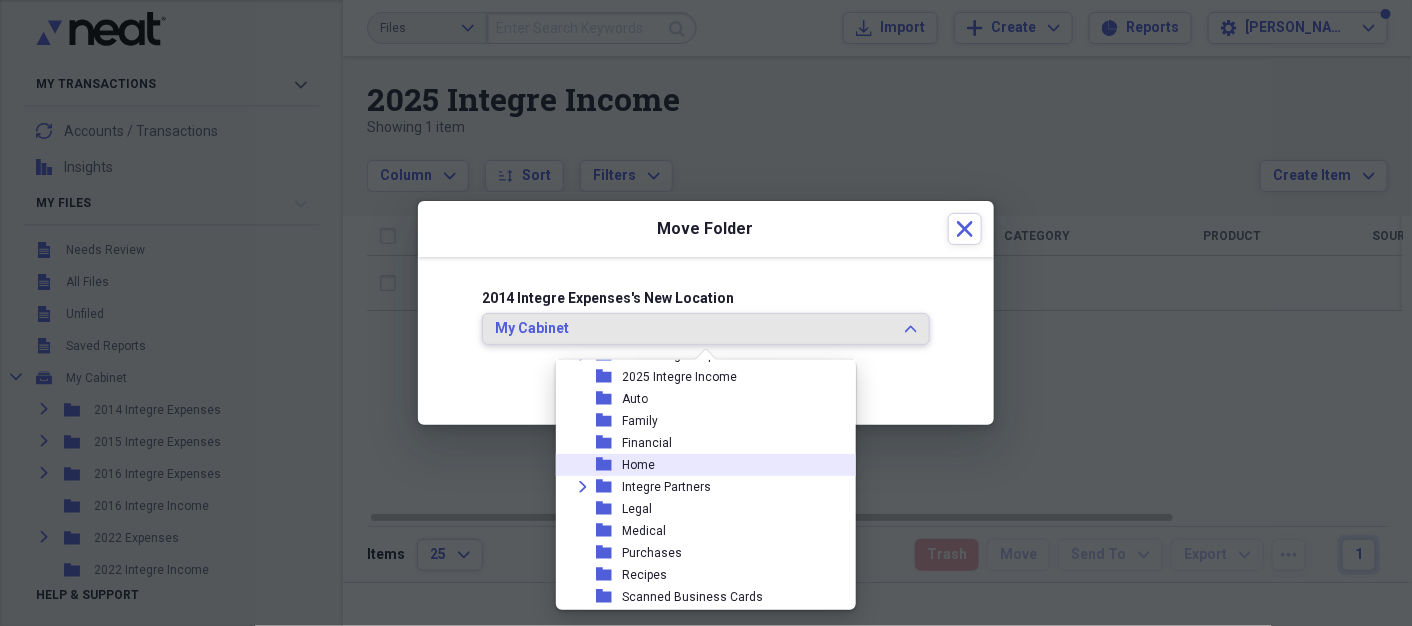 scroll, scrollTop: 231, scrollLeft: 0, axis: vertical 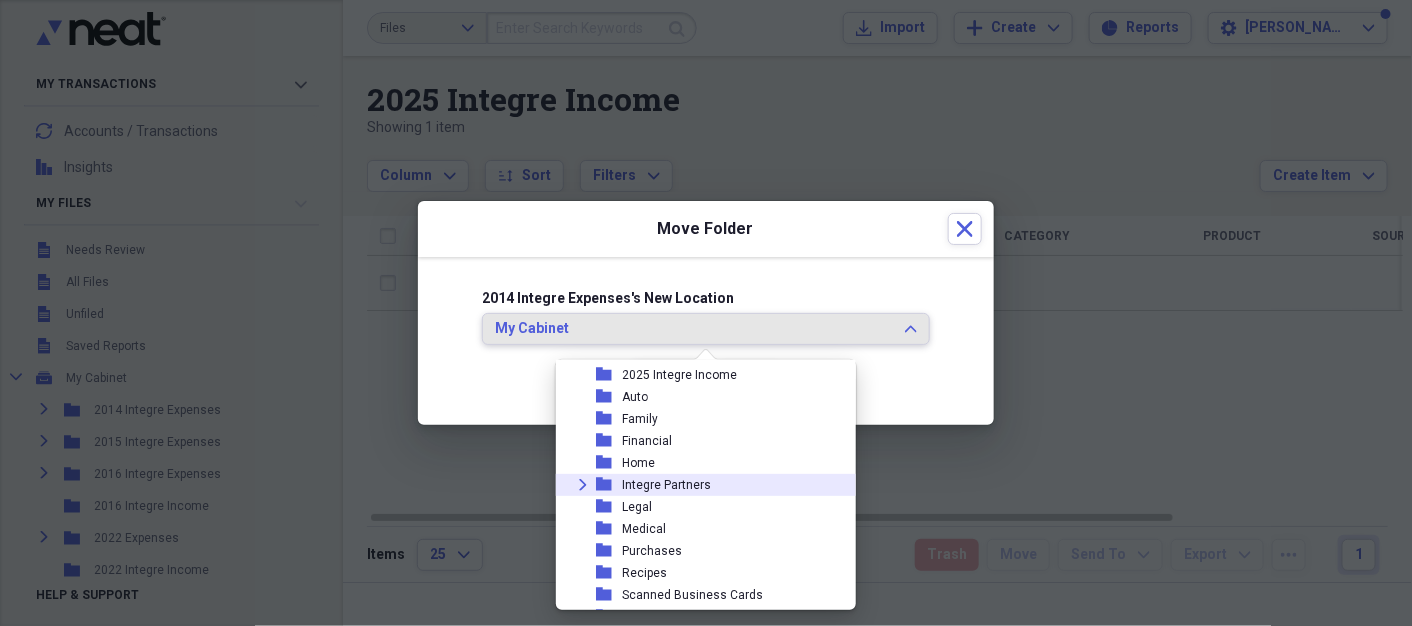 click on "Expand folder Integre Partners" at bounding box center [698, 485] 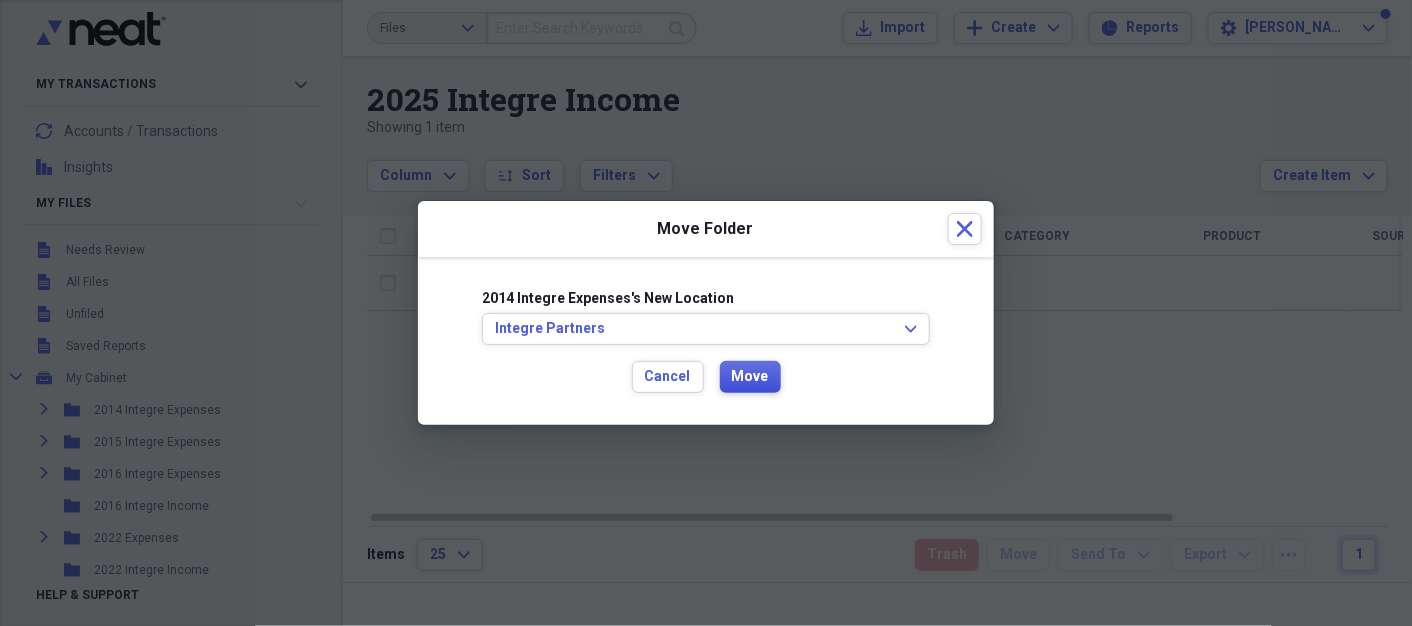 click on "Move" at bounding box center [750, 377] 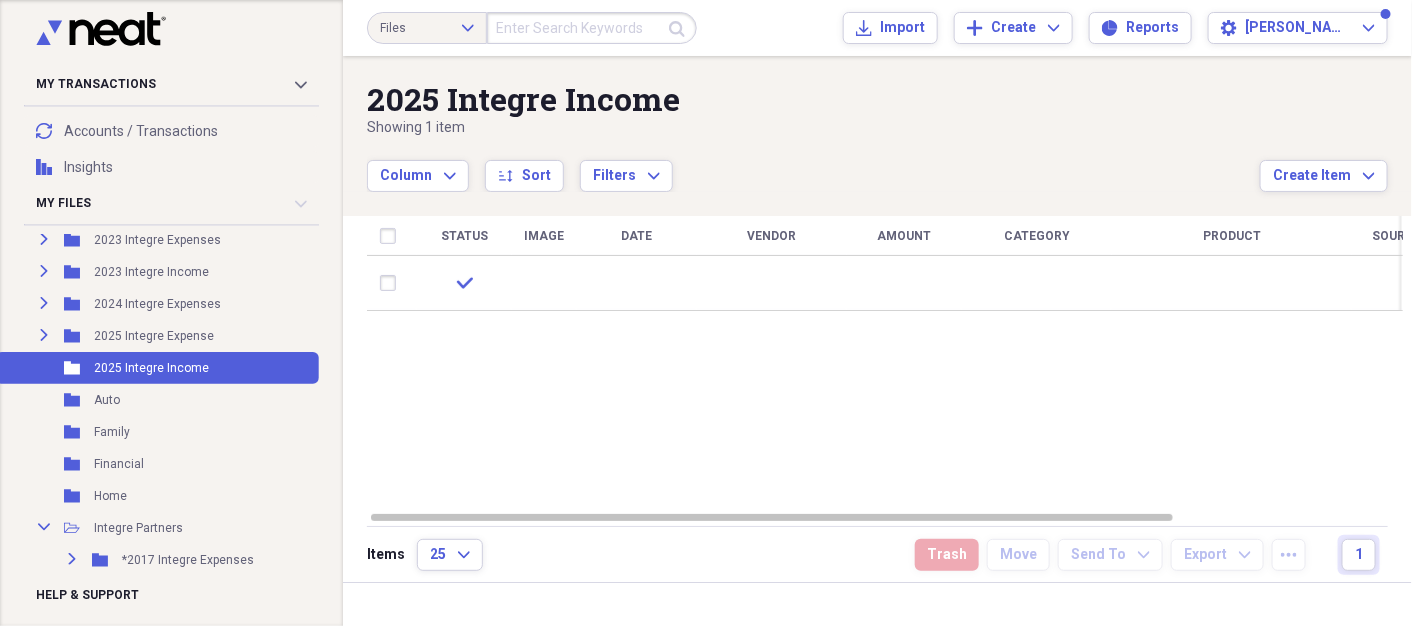 scroll, scrollTop: 333, scrollLeft: 0, axis: vertical 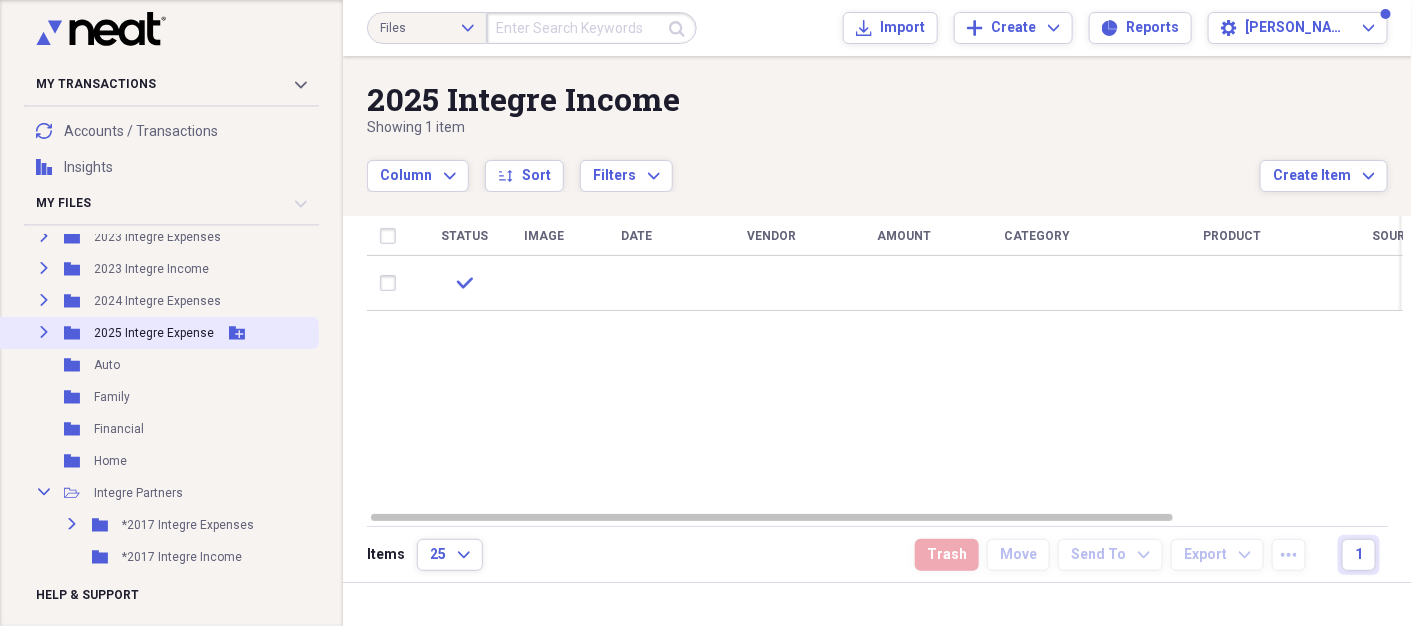 click on "Expand Folder 2025 Integre Expense Add Folder" at bounding box center (157, 333) 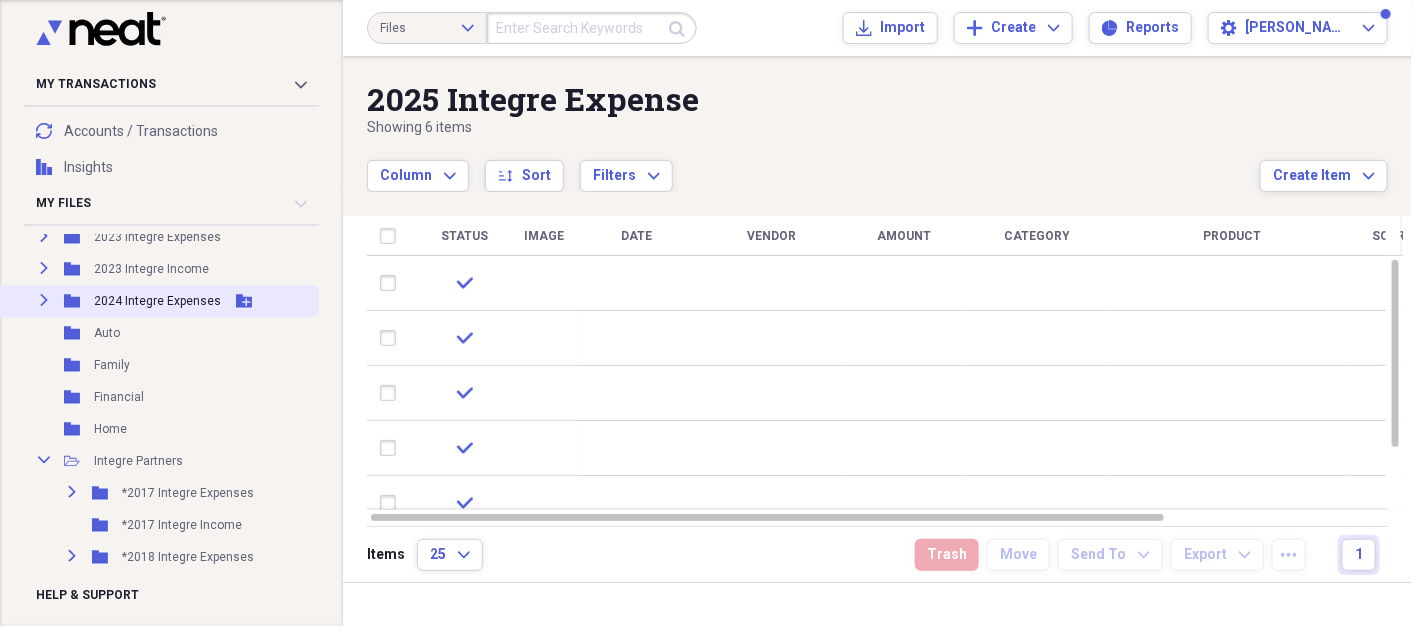 click on "Expand Folder 2024 Integre Expenses Add Folder" at bounding box center [157, 301] 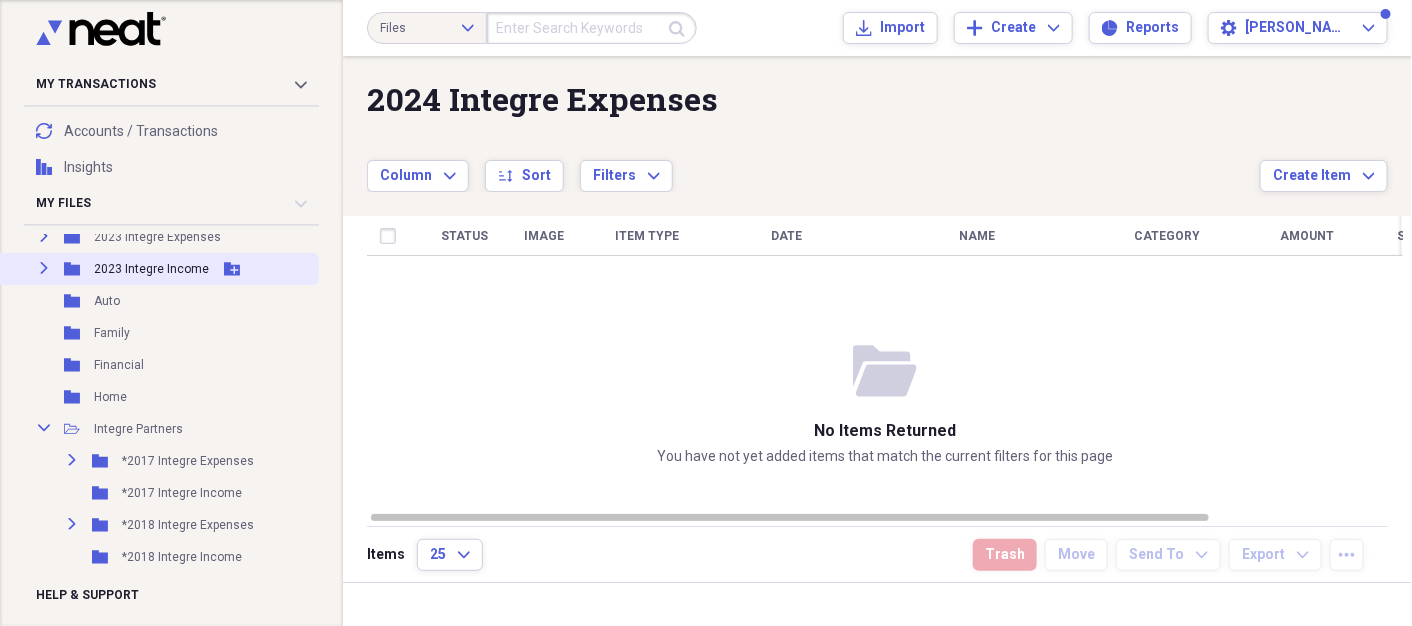click on "Expand Folder 2023 Integre Income Add Folder" at bounding box center [157, 269] 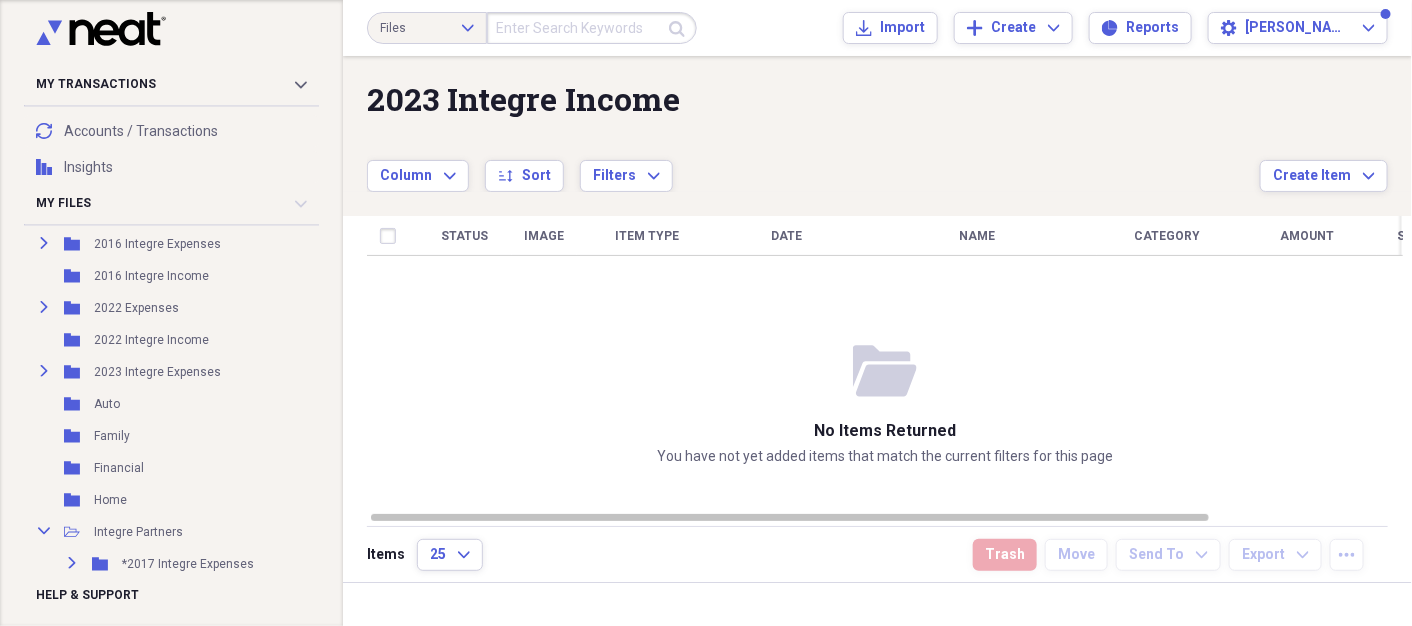 scroll, scrollTop: 201, scrollLeft: 0, axis: vertical 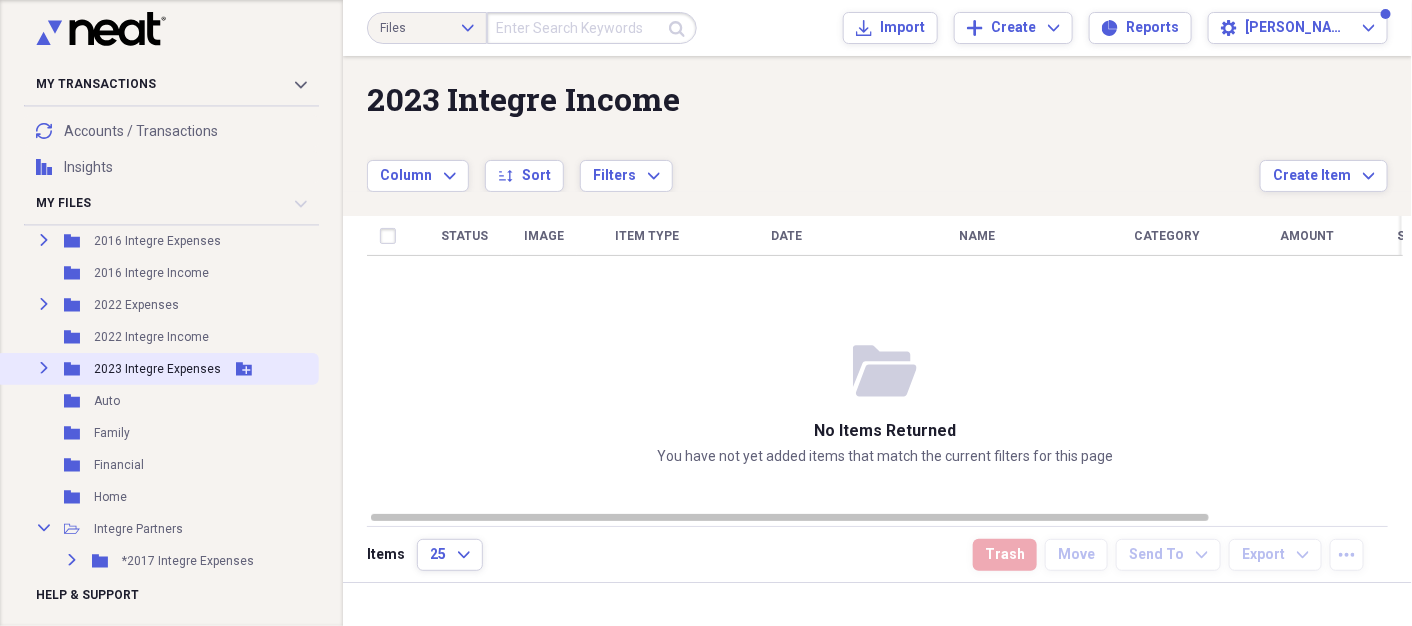click on "Expand Folder 2023 Integre Expenses Add Folder" at bounding box center (157, 369) 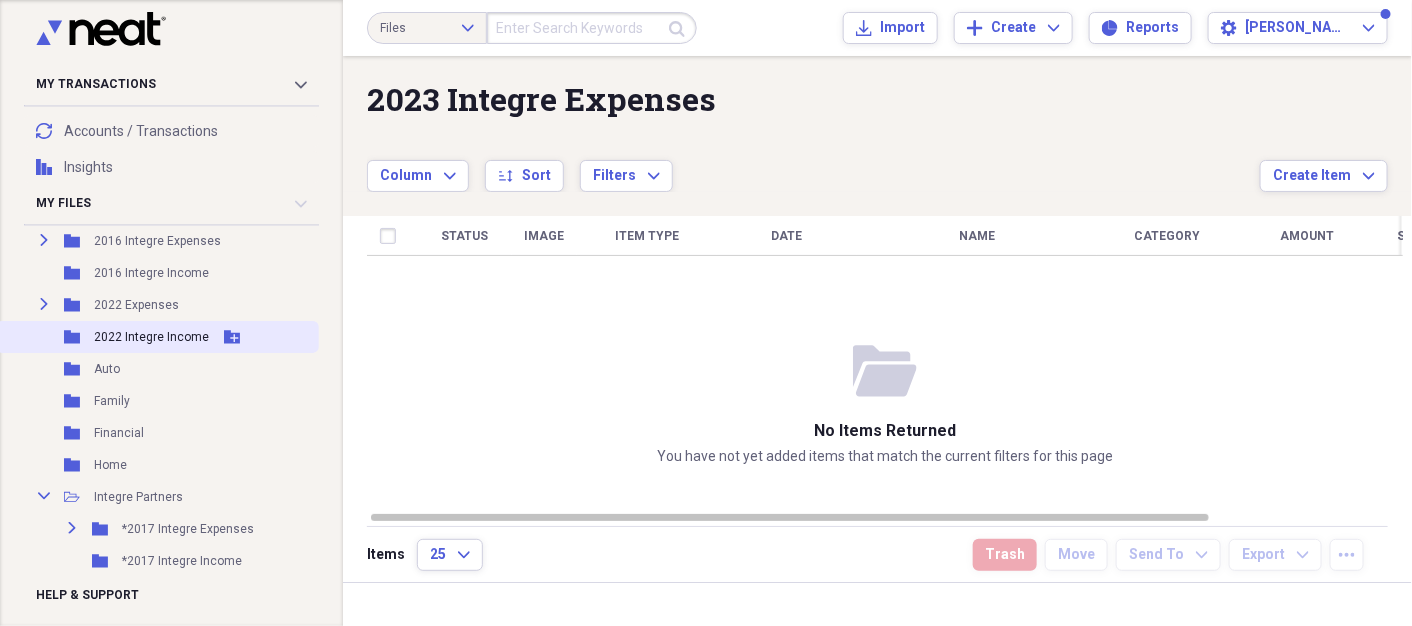 click on "Folder 2022 Integre Income Add Folder" at bounding box center [157, 337] 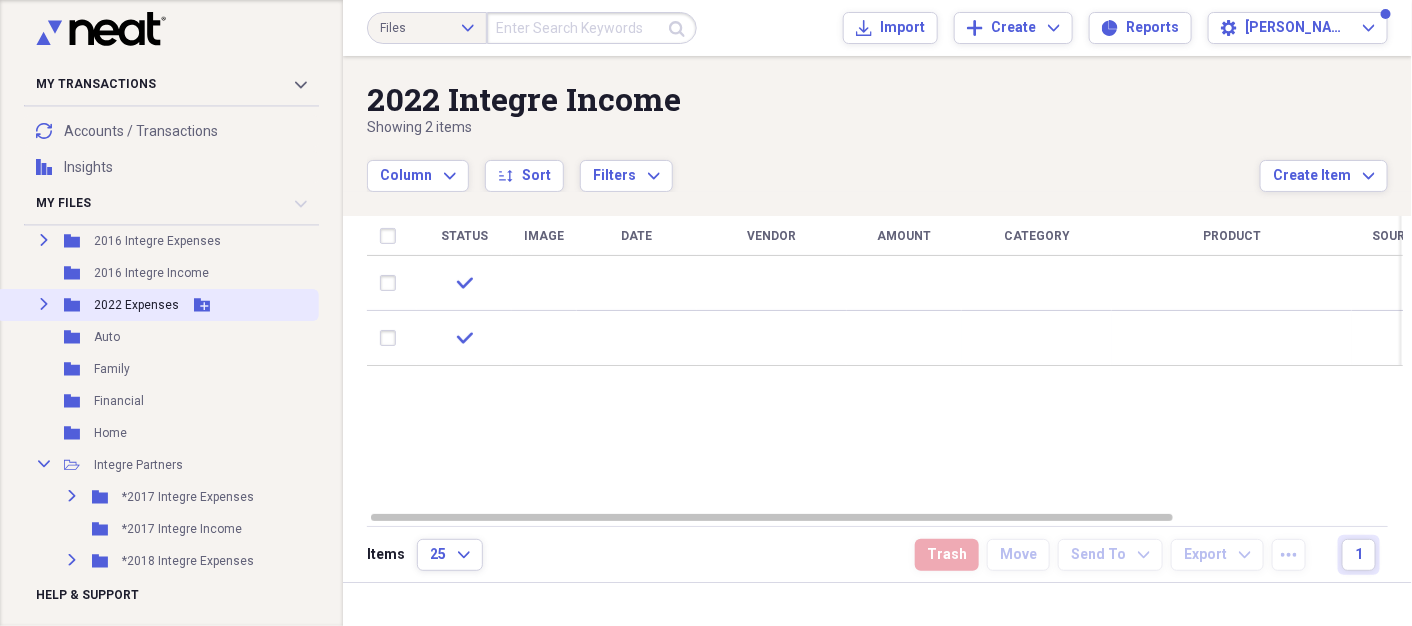 click on "Expand Folder 2022 Expenses Add Folder" at bounding box center [157, 305] 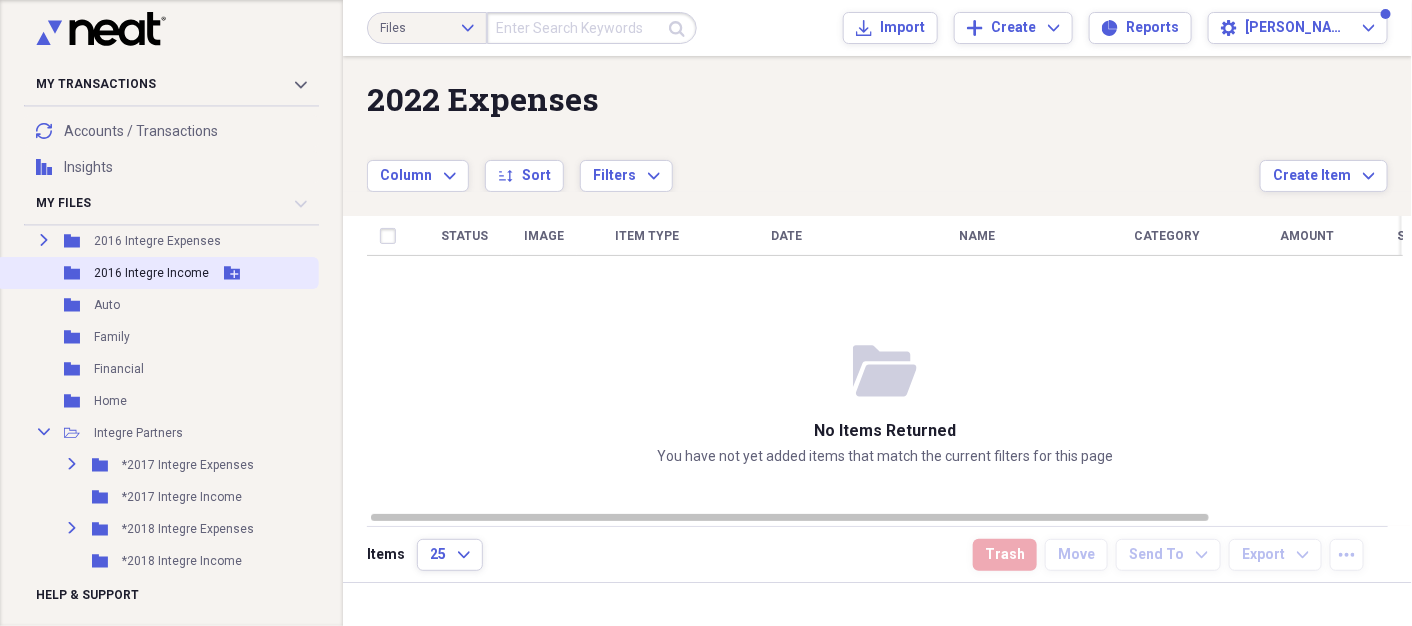 click on "Folder 2016 Integre Income Add Folder" at bounding box center (157, 273) 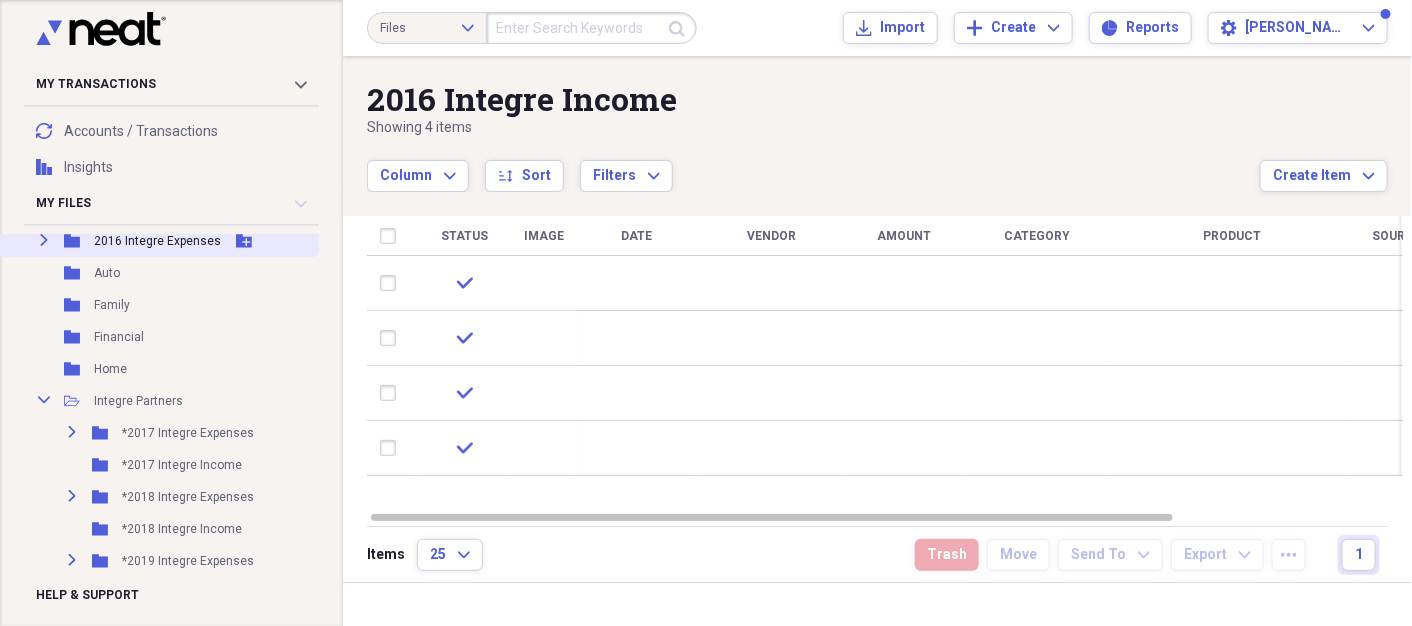 click on "Expand Folder 2016 Integre Expenses Add Folder" at bounding box center (157, 241) 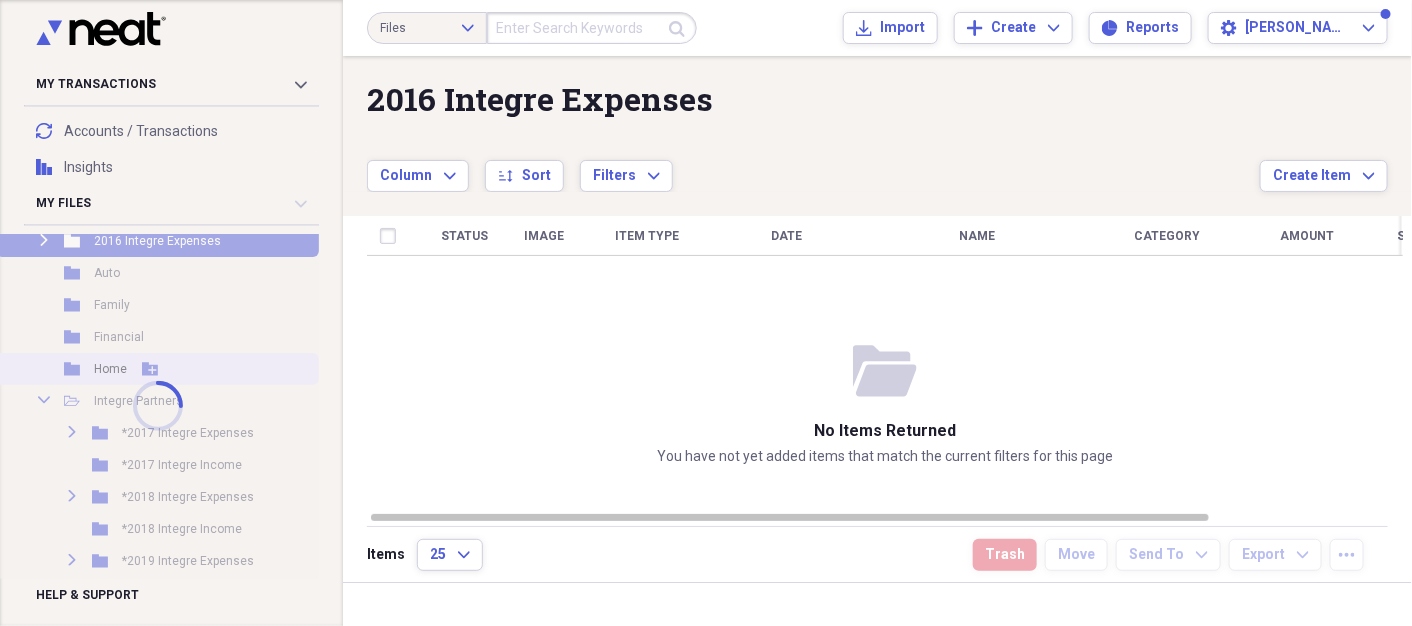 scroll, scrollTop: 169, scrollLeft: 0, axis: vertical 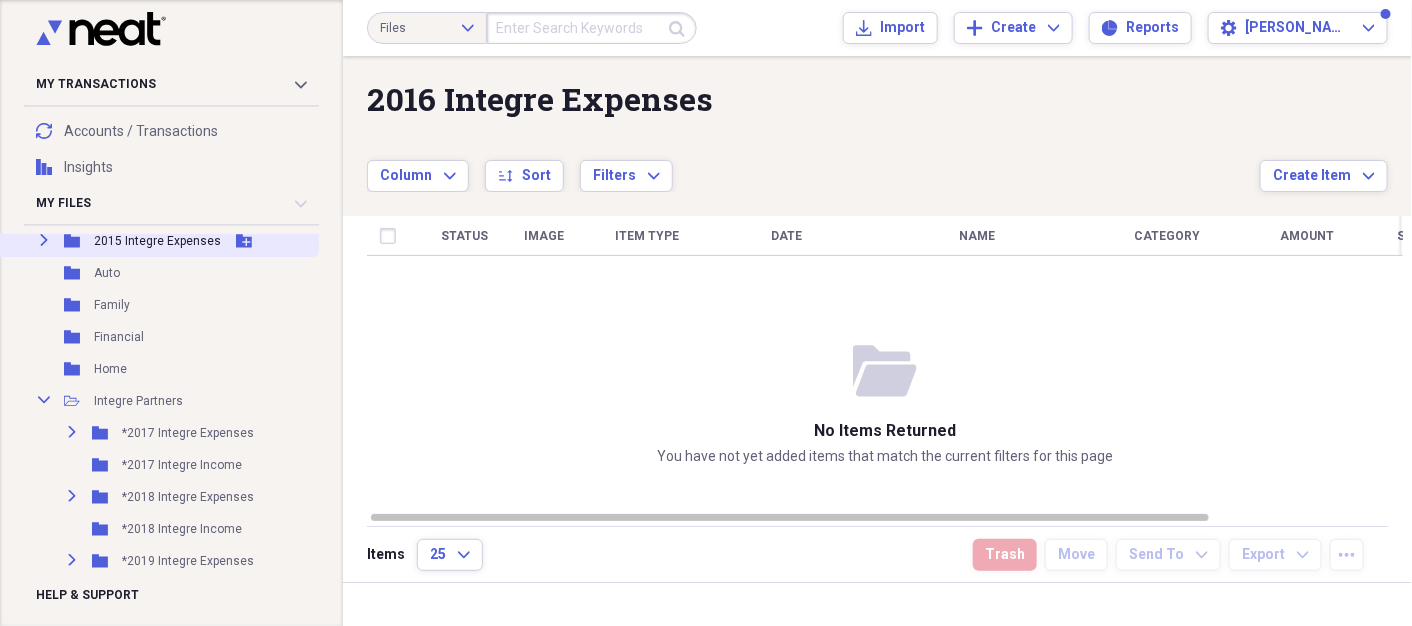 click 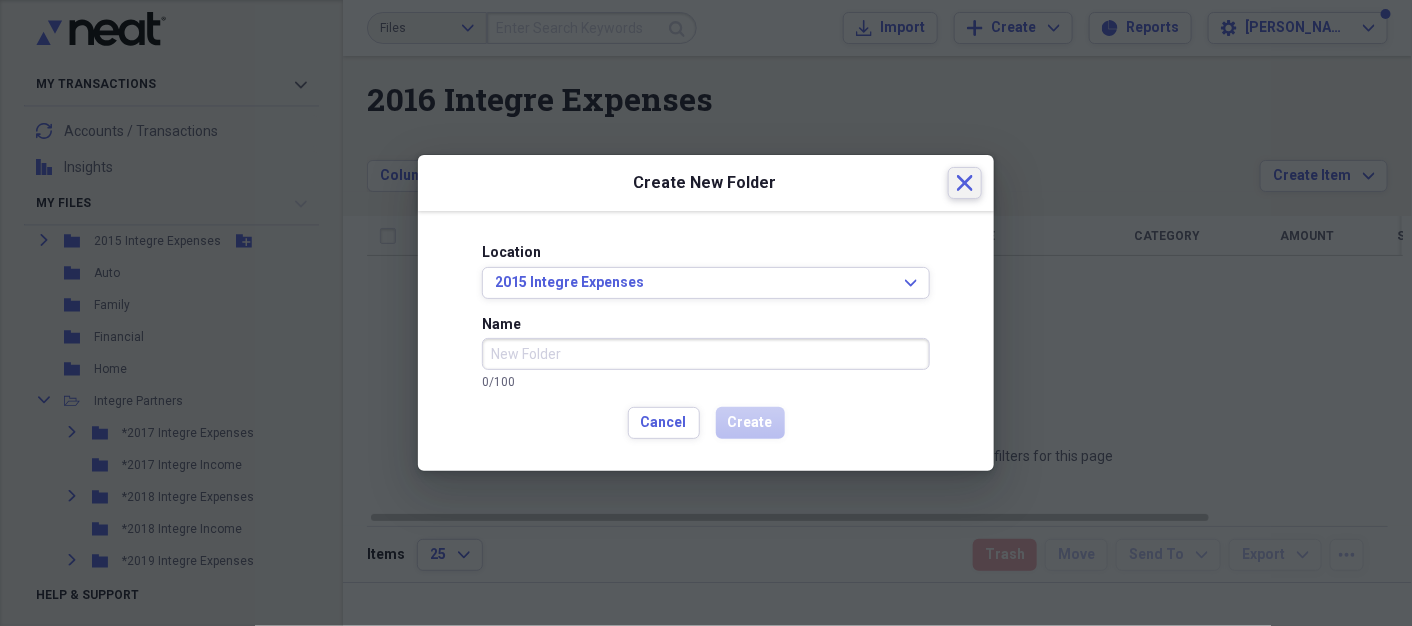click on "Close" at bounding box center [965, 183] 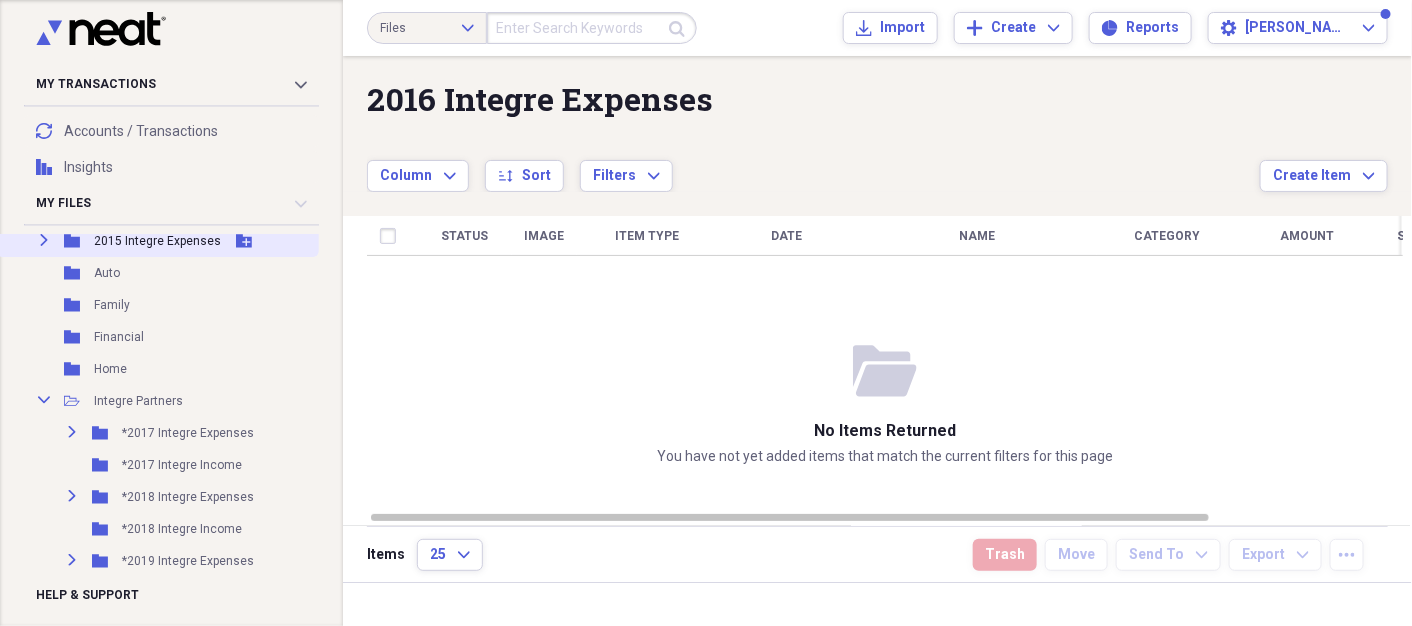 click on "Expand Folder 2015 Integre Expenses Add Folder" at bounding box center (157, 241) 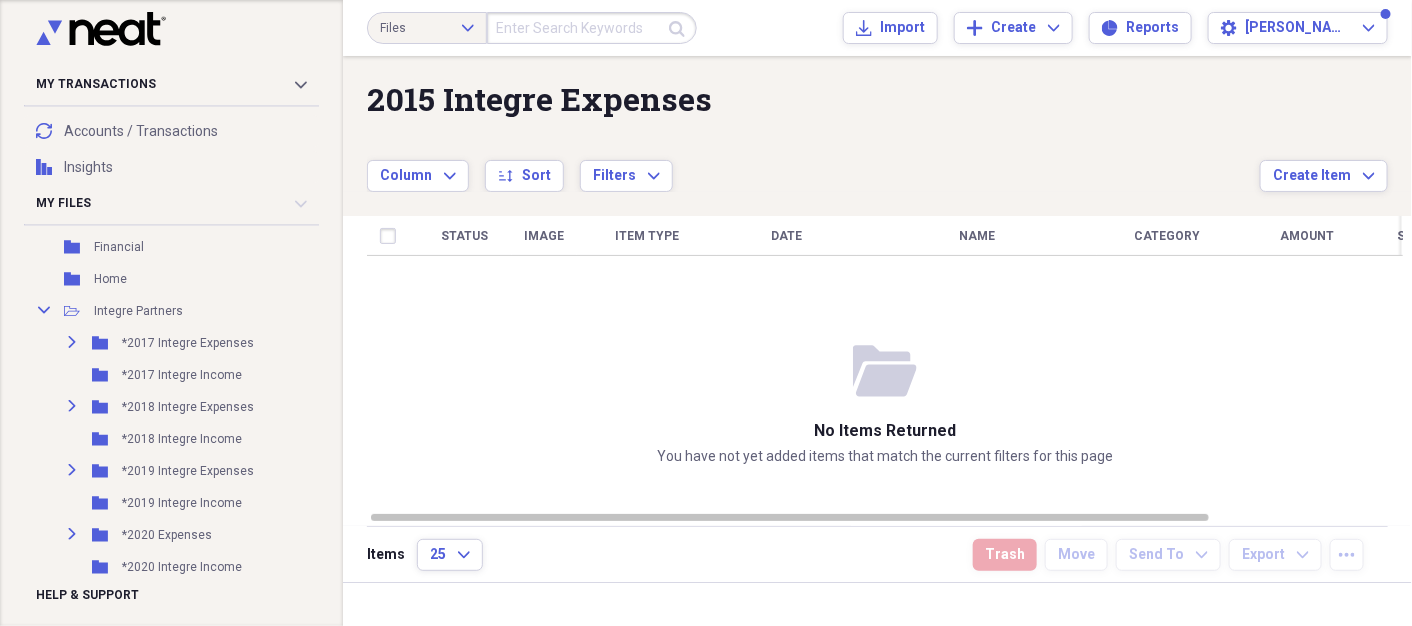 scroll, scrollTop: 259, scrollLeft: 0, axis: vertical 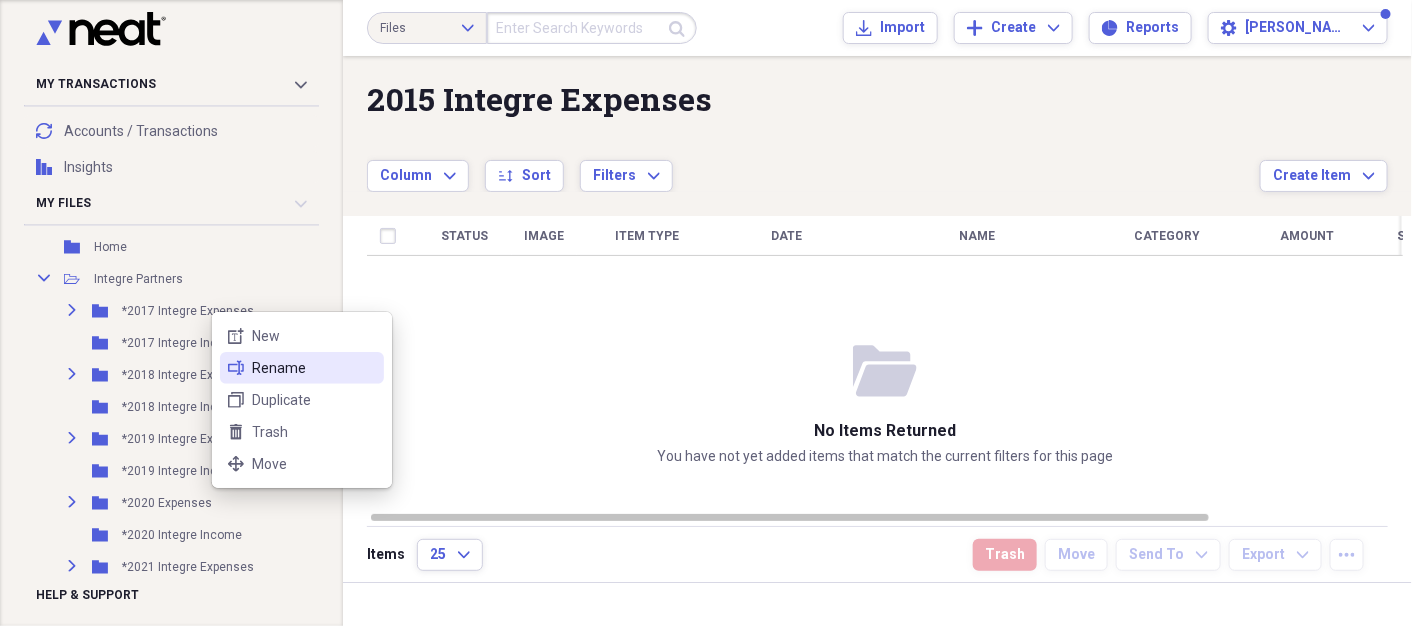 click on "Rename" at bounding box center (314, 368) 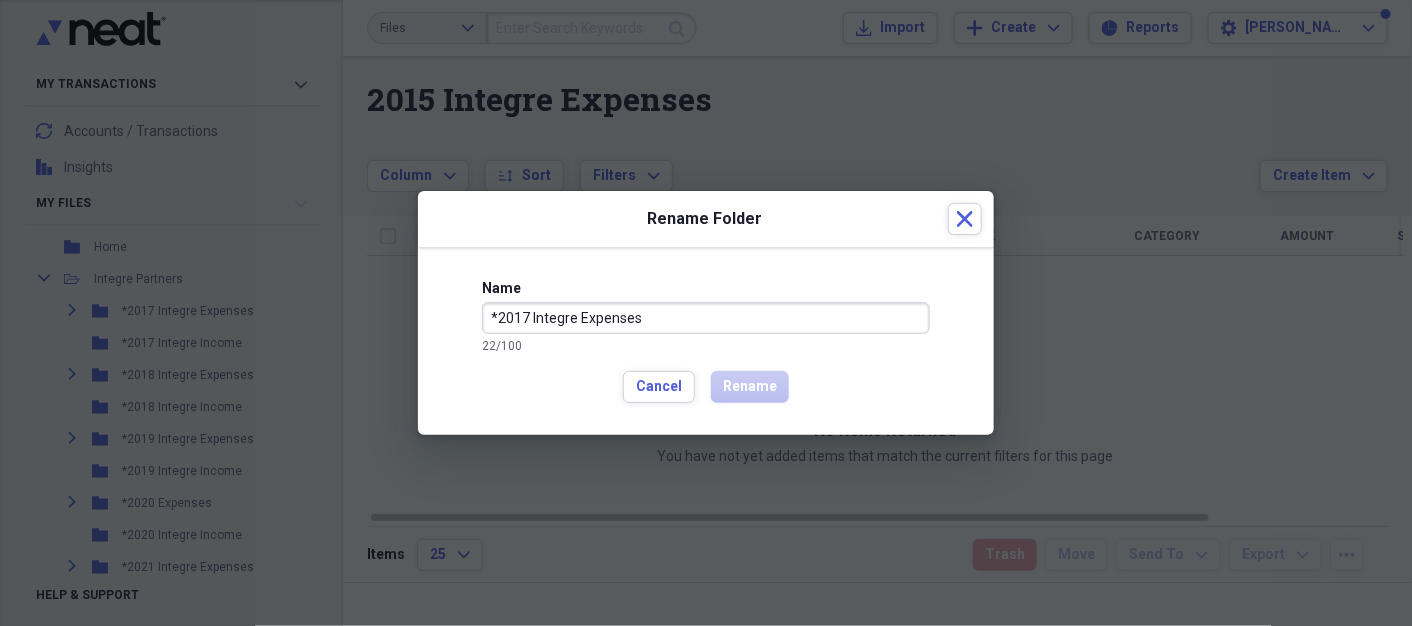 click on "*2017 Integre Expenses" at bounding box center (706, 318) 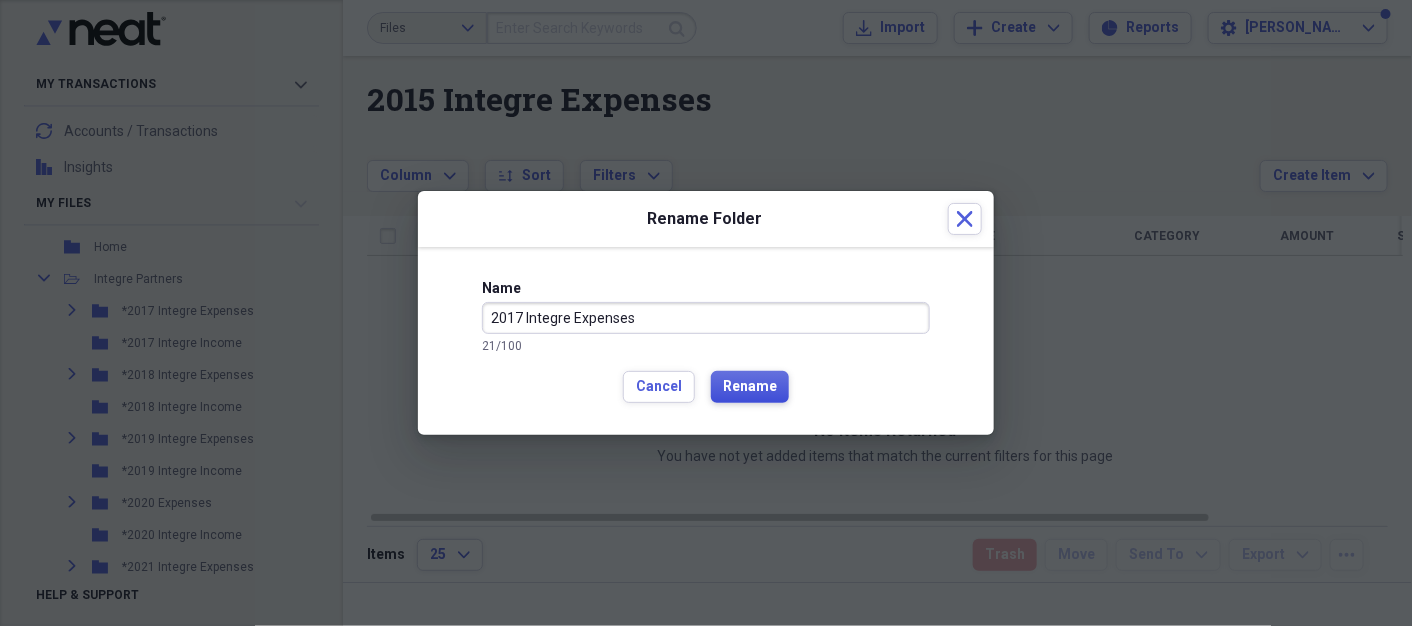 type on "2017 Integre Expenses" 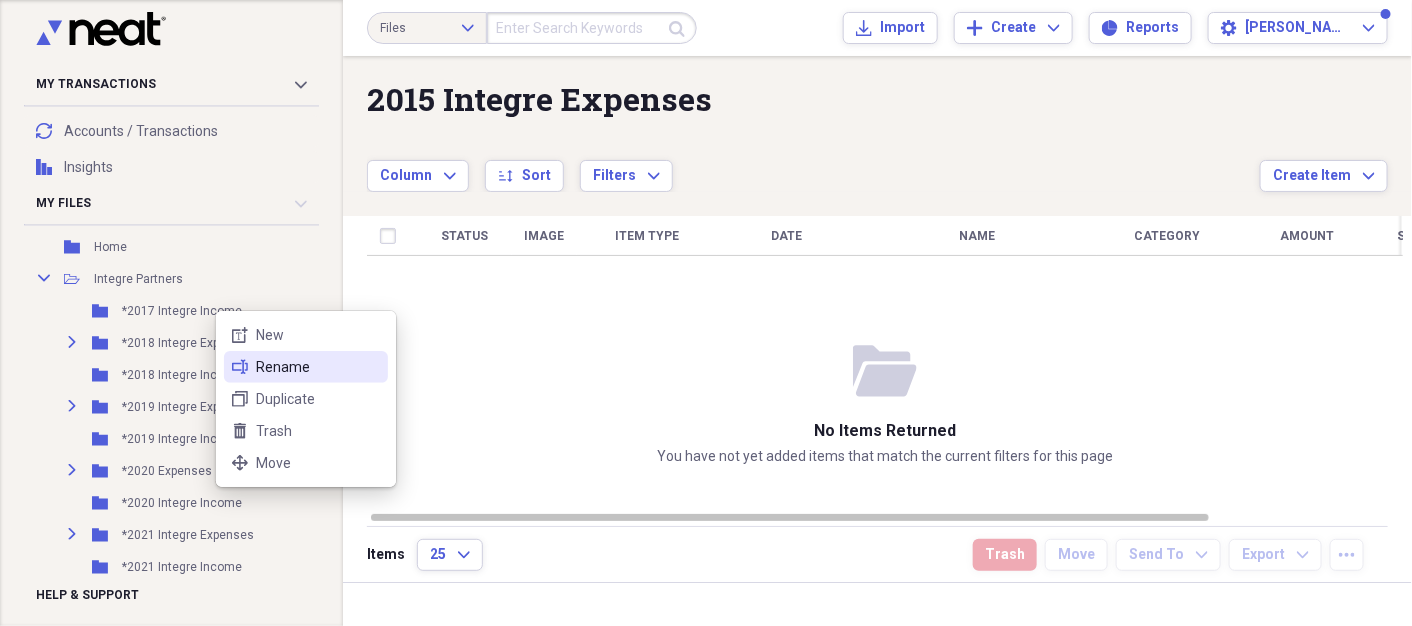 click on "Rename" at bounding box center [318, 367] 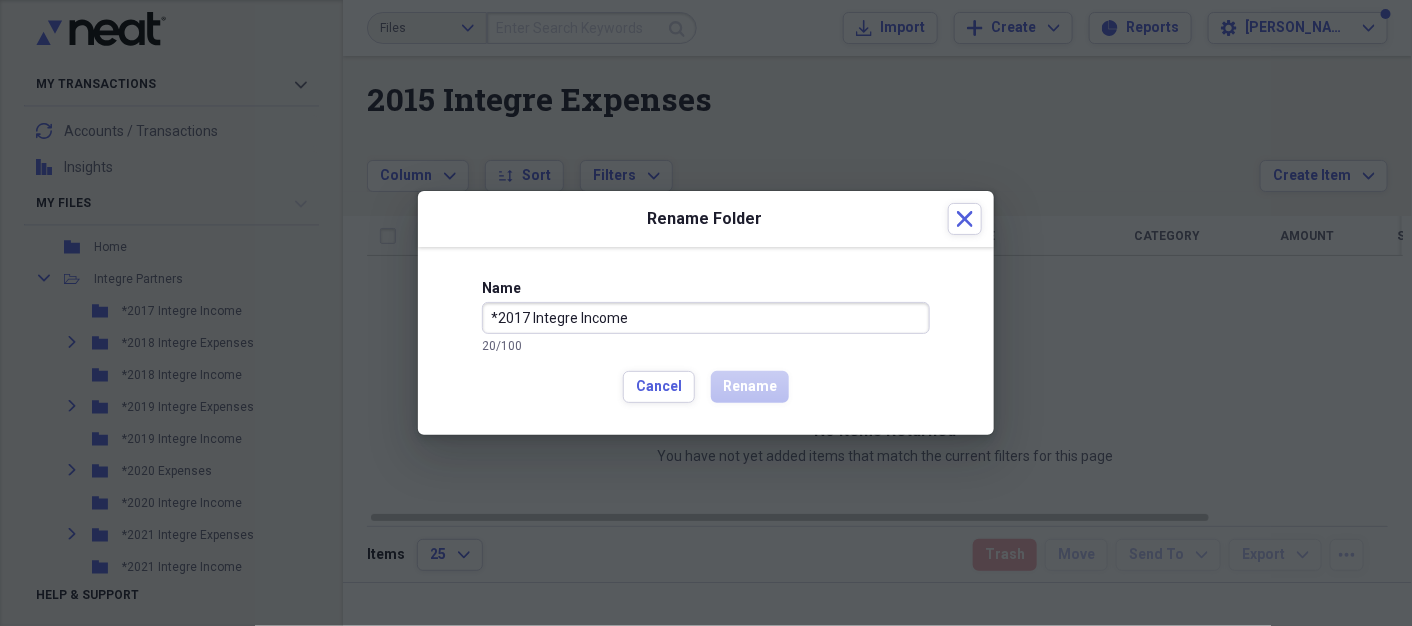 drag, startPoint x: 498, startPoint y: 318, endPoint x: 452, endPoint y: 320, distance: 46.043457 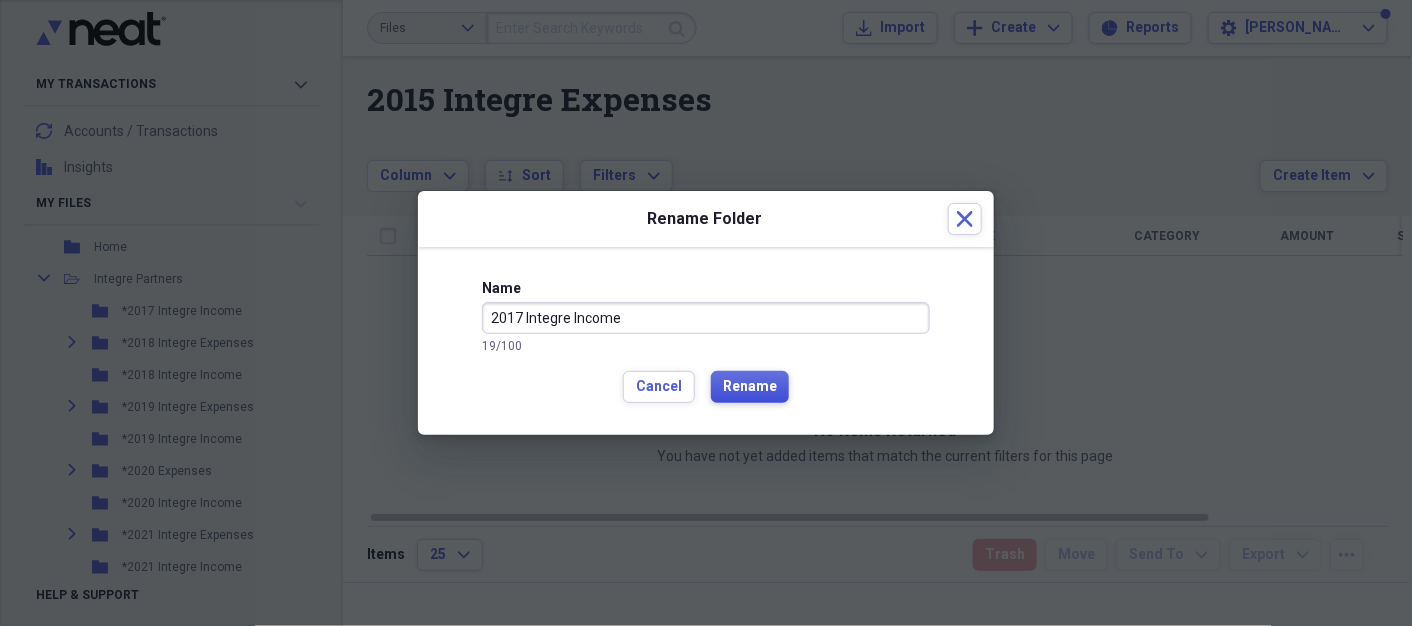 type on "2017 Integre Income" 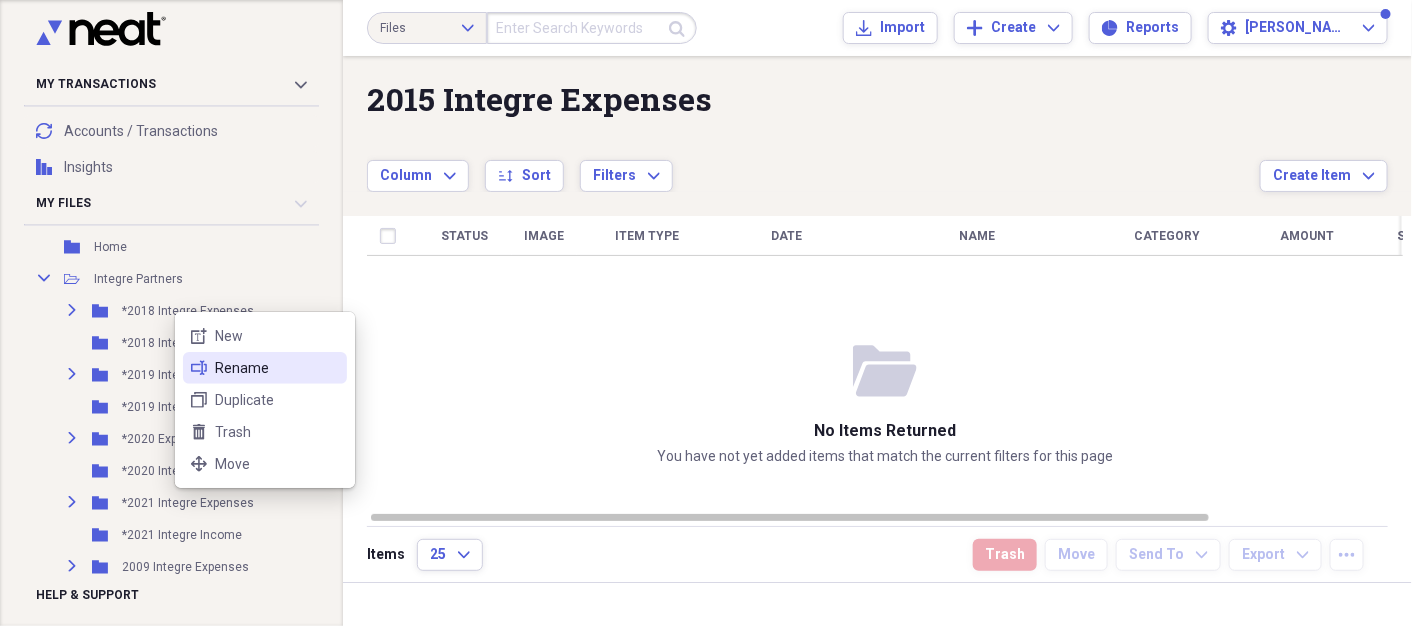 click on "Rename" at bounding box center [277, 368] 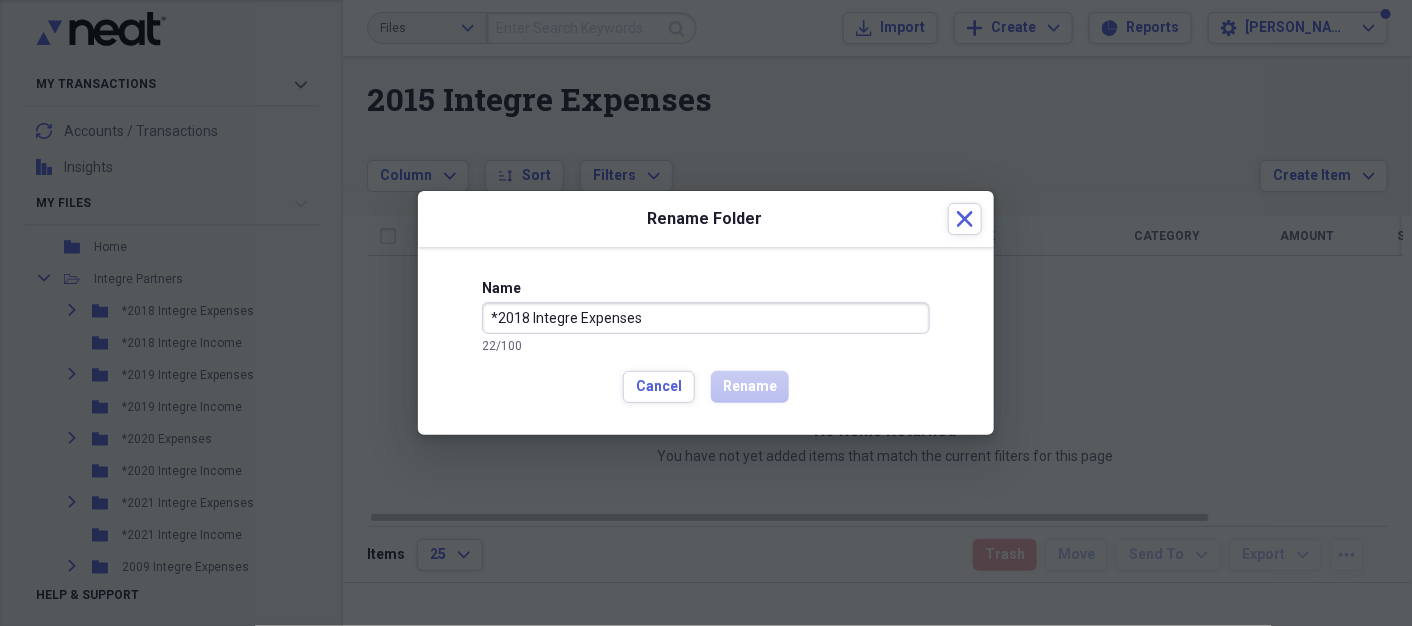 drag, startPoint x: 499, startPoint y: 321, endPoint x: 459, endPoint y: 322, distance: 40.012497 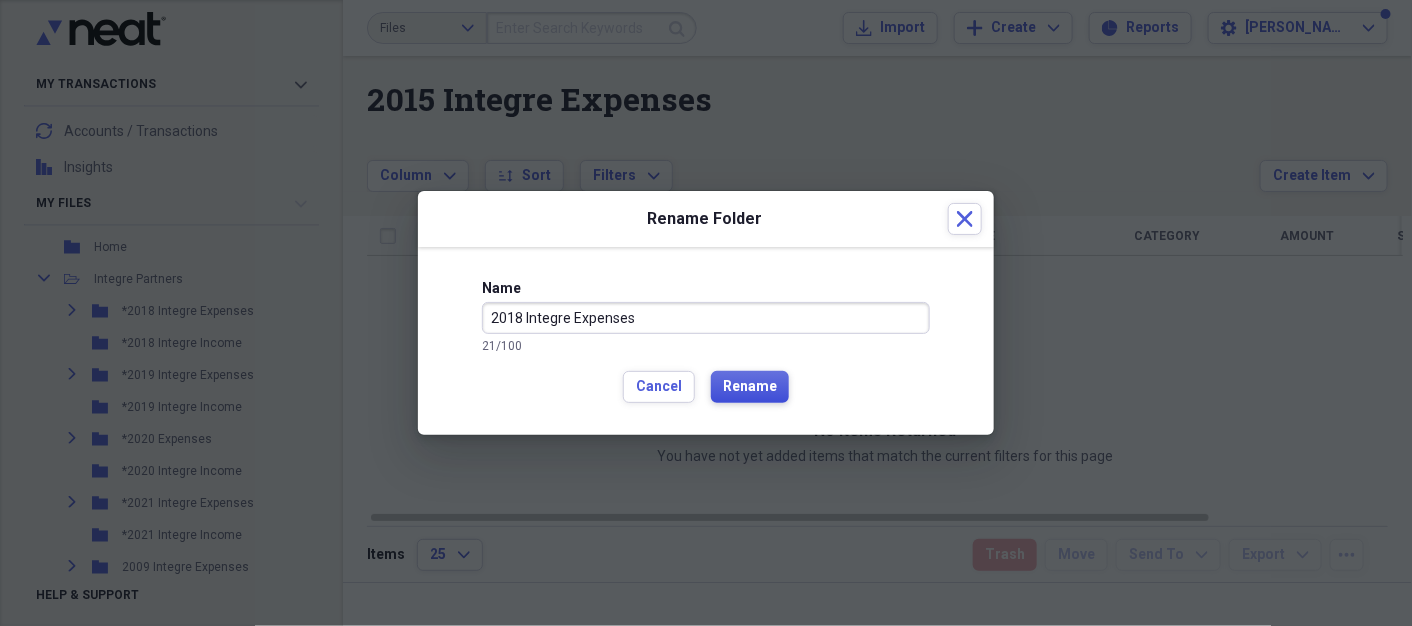 type on "2018 Integre Expenses" 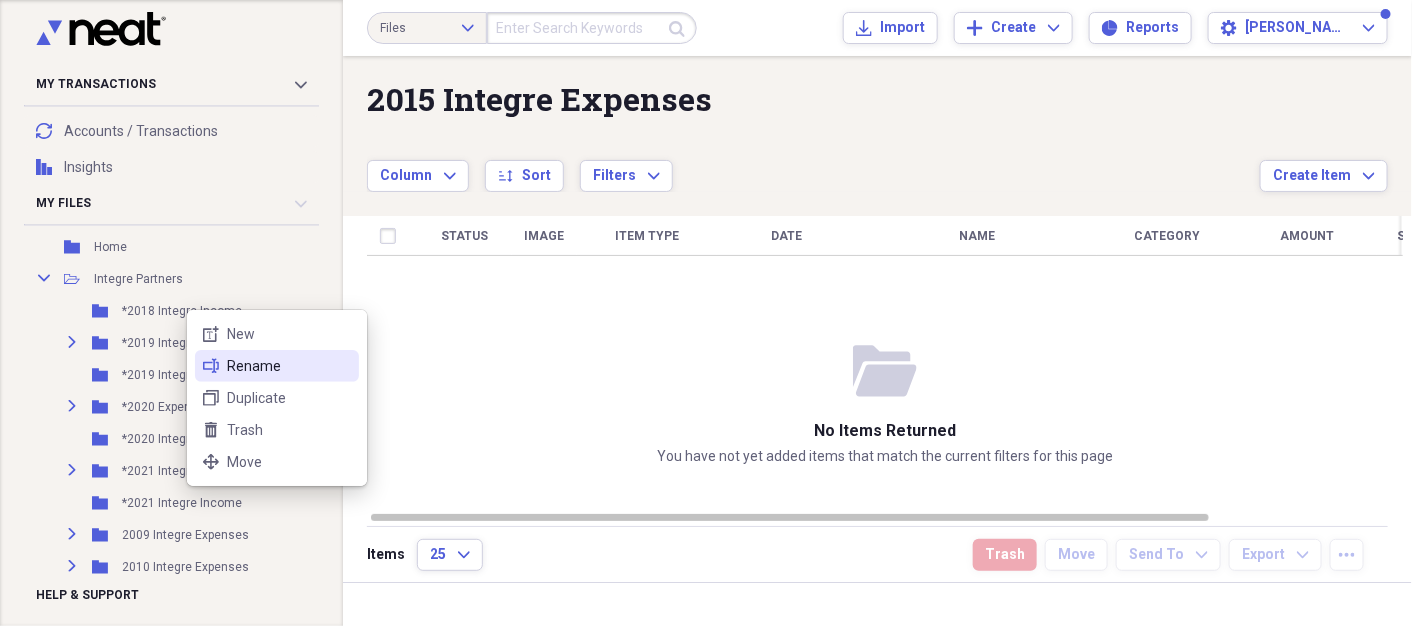click on "Rename" at bounding box center [289, 366] 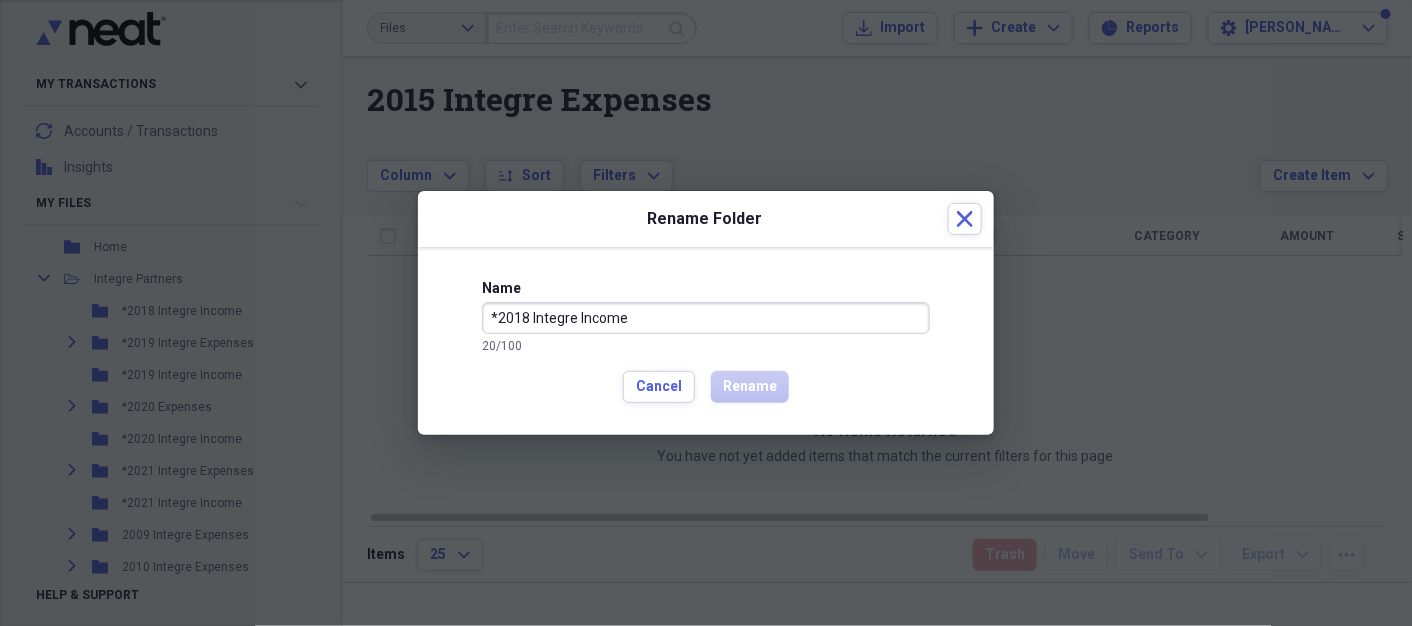 drag, startPoint x: 499, startPoint y: 316, endPoint x: 456, endPoint y: 314, distance: 43.046486 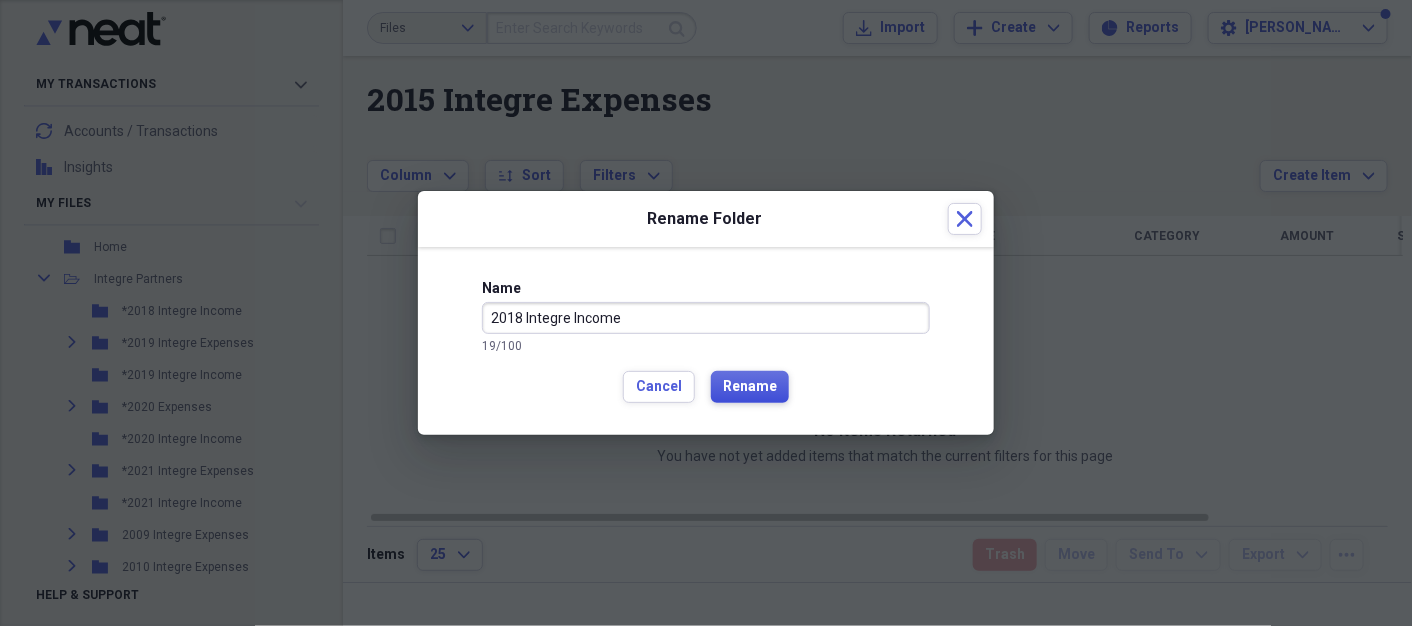 type on "2018 Integre Income" 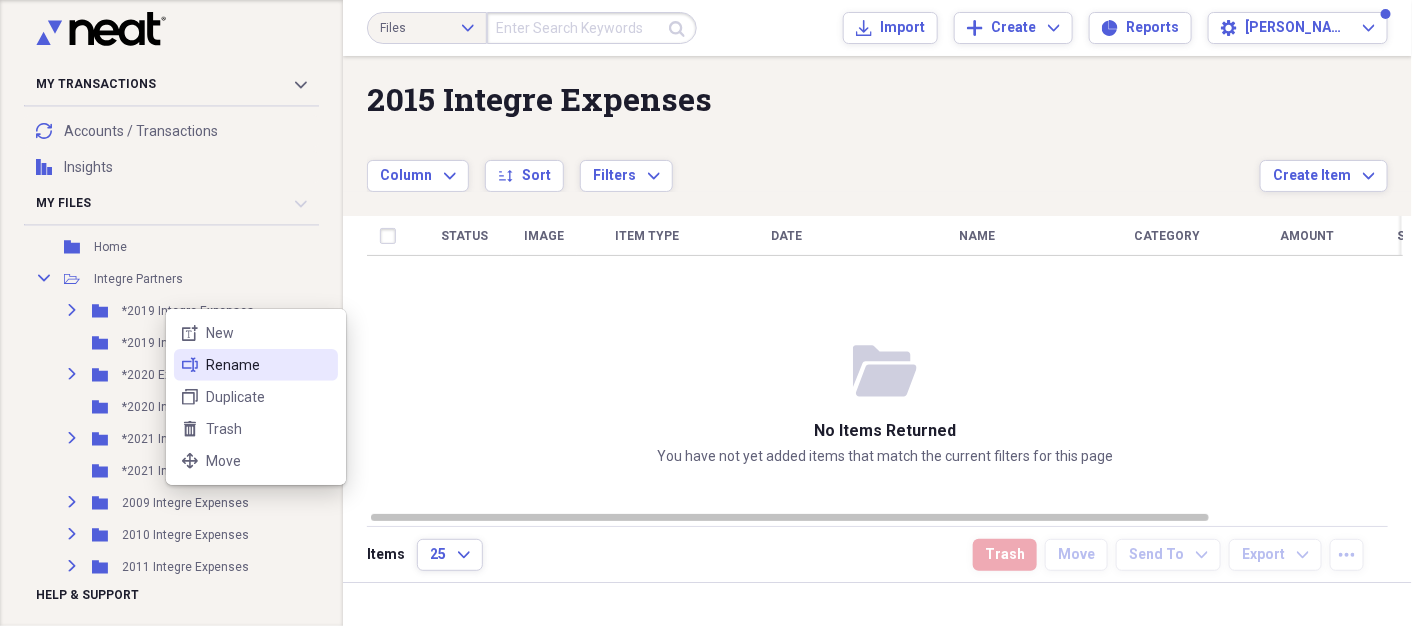 click on "Rename" at bounding box center (268, 365) 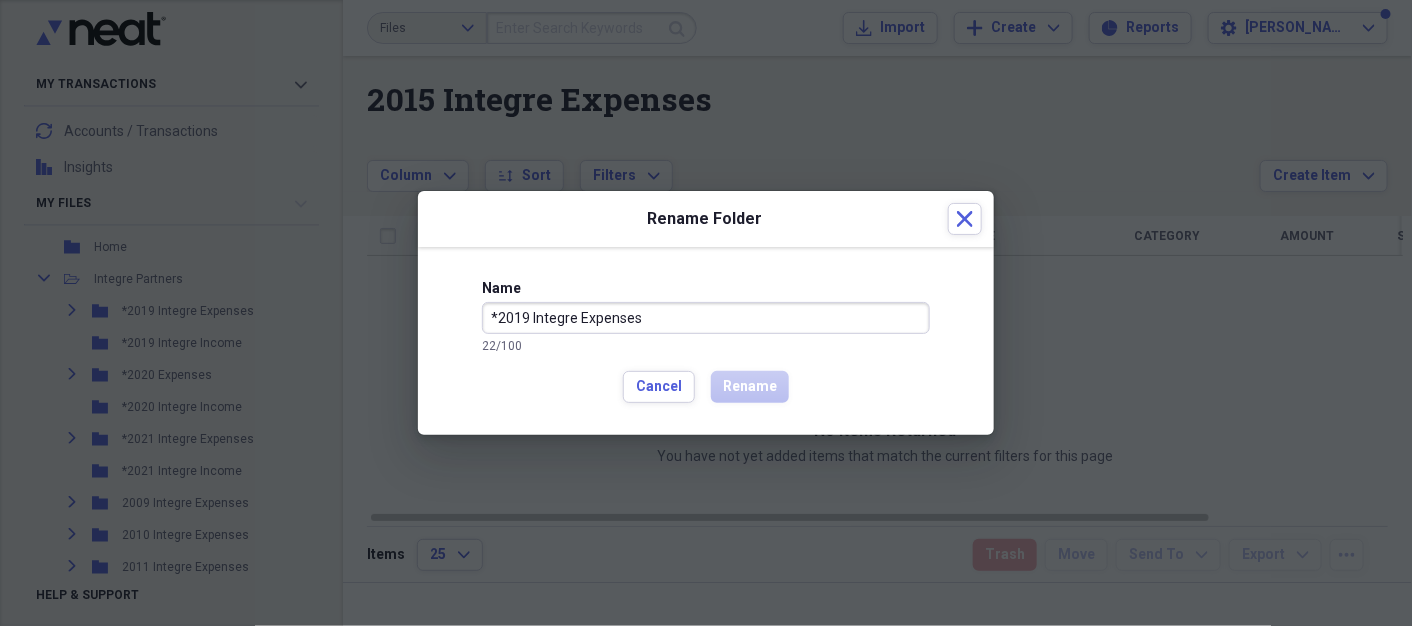 drag, startPoint x: 499, startPoint y: 318, endPoint x: 458, endPoint y: 316, distance: 41.04875 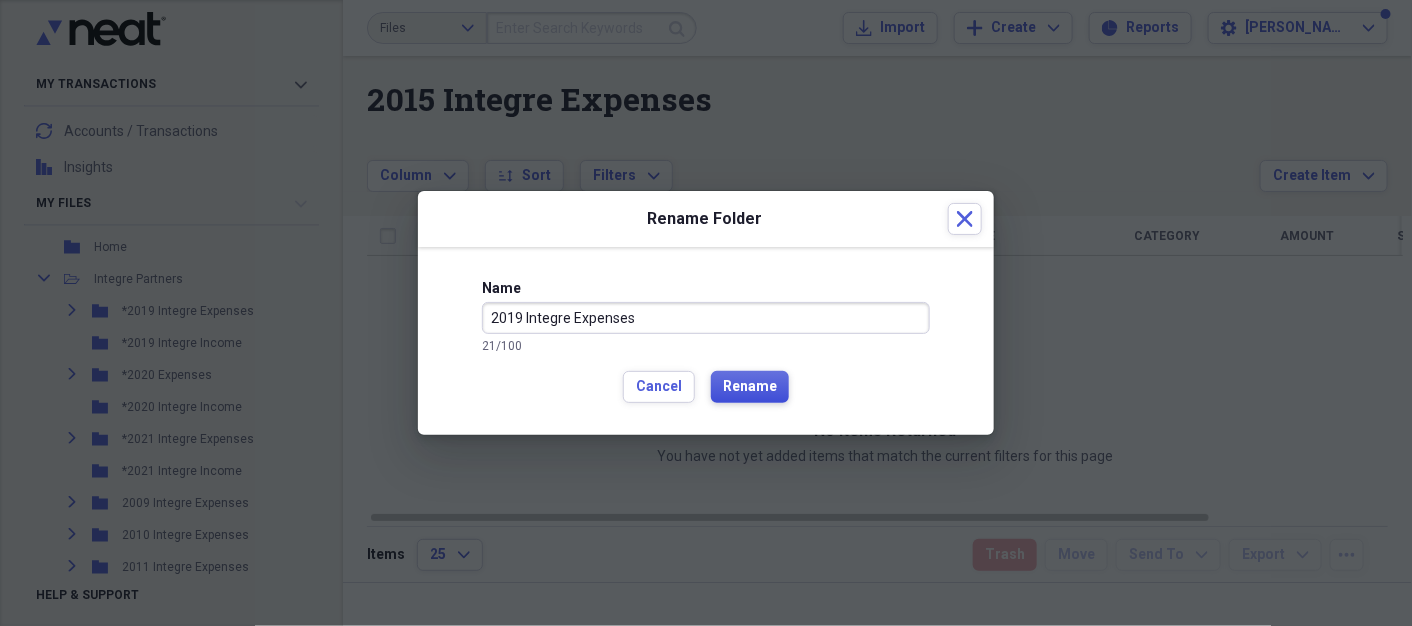 type on "2019 Integre Expenses" 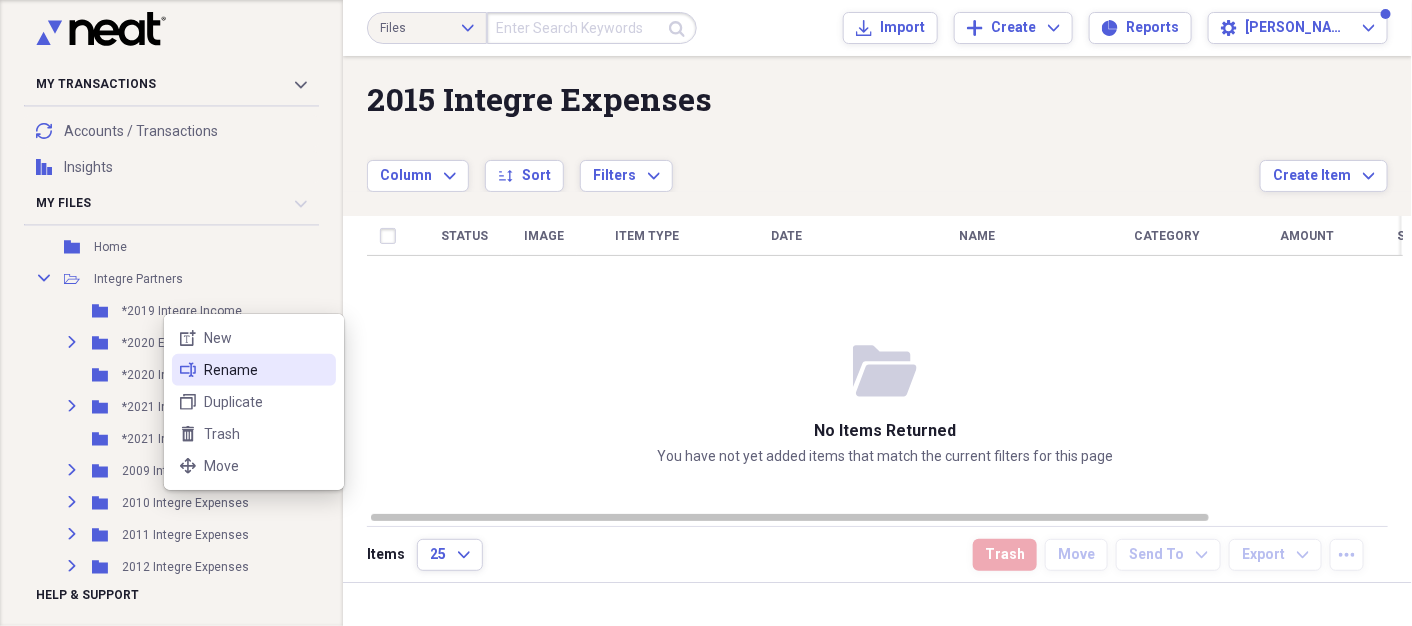 click on "Rename" at bounding box center (266, 370) 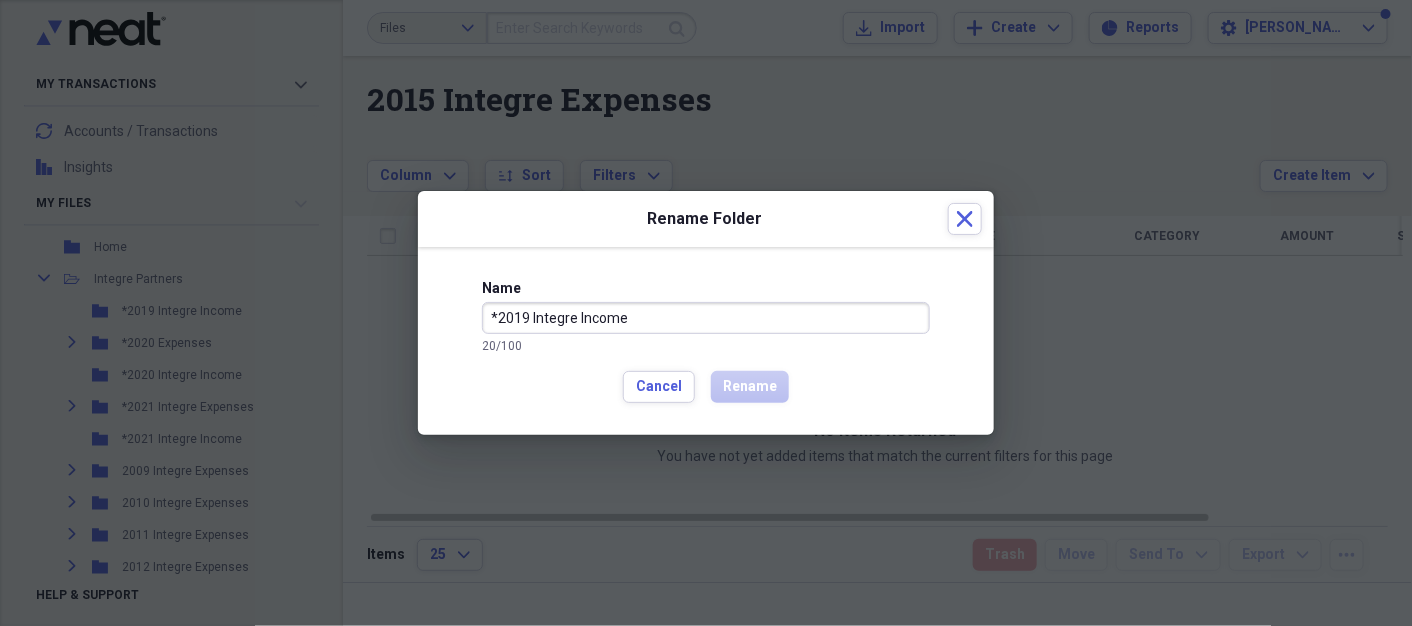 drag, startPoint x: 495, startPoint y: 315, endPoint x: 472, endPoint y: 313, distance: 23.086792 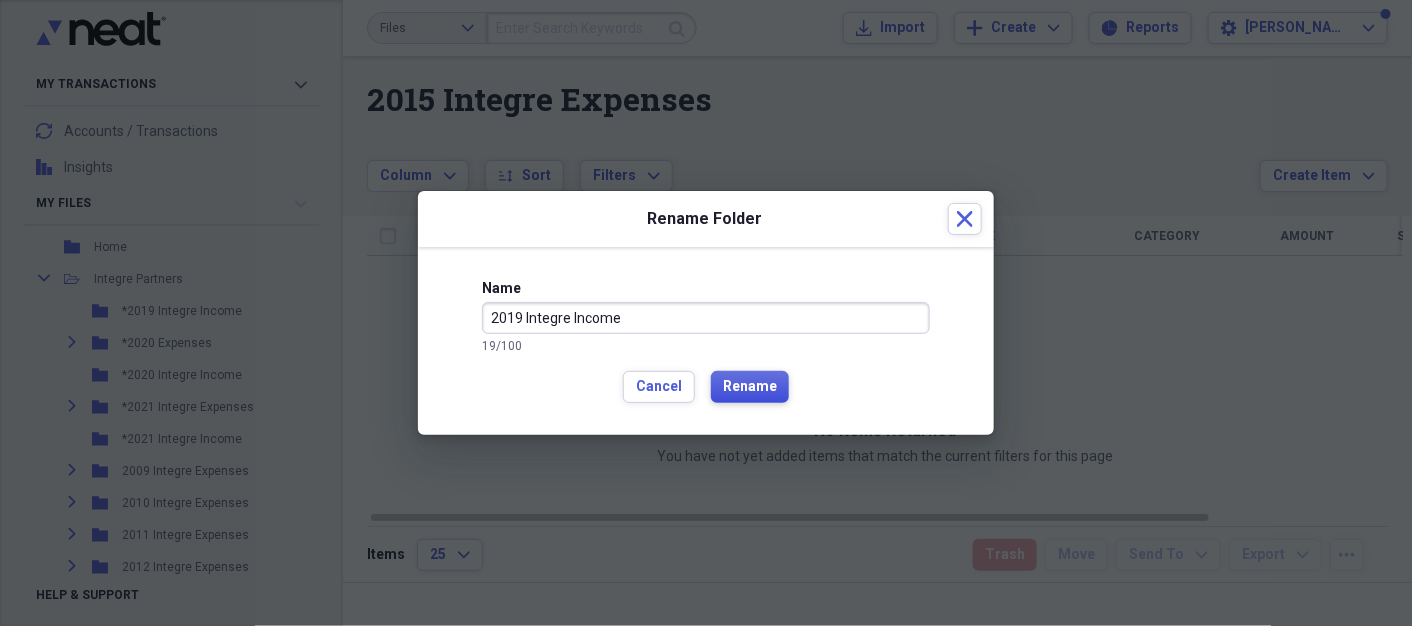type on "2019 Integre Income" 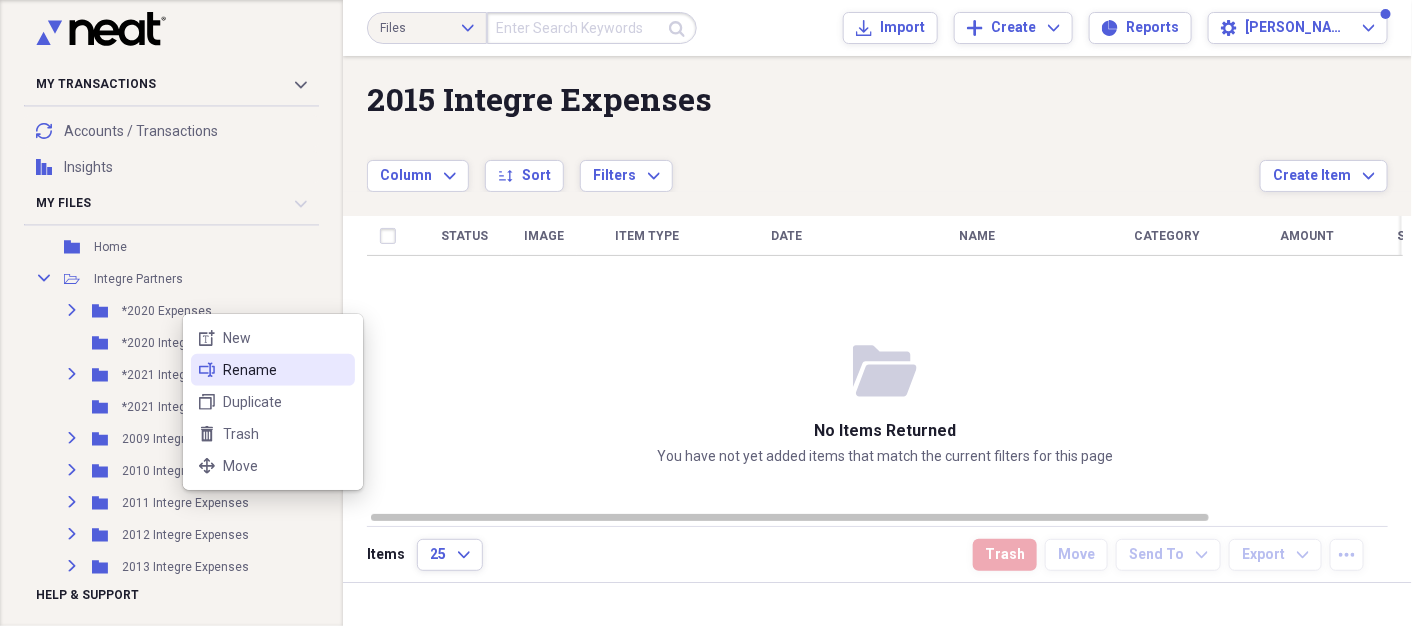 click on "Rename" at bounding box center [285, 370] 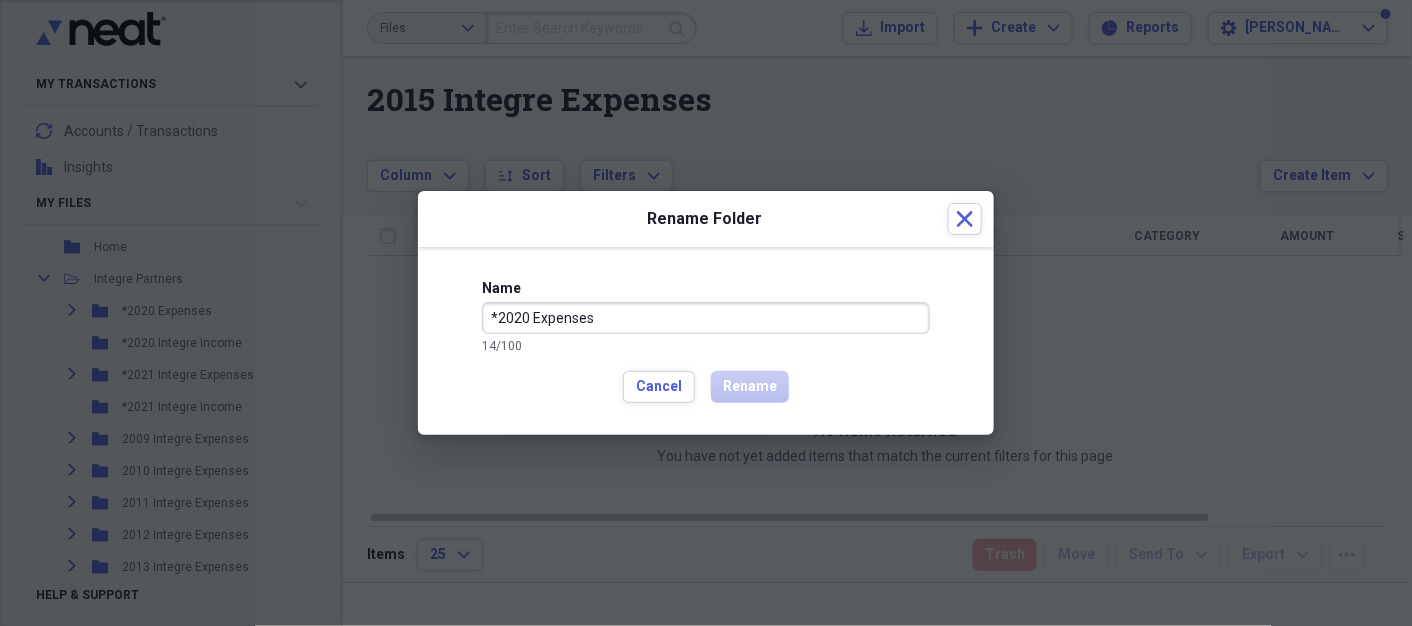 drag, startPoint x: 500, startPoint y: 320, endPoint x: 446, endPoint y: 313, distance: 54.451813 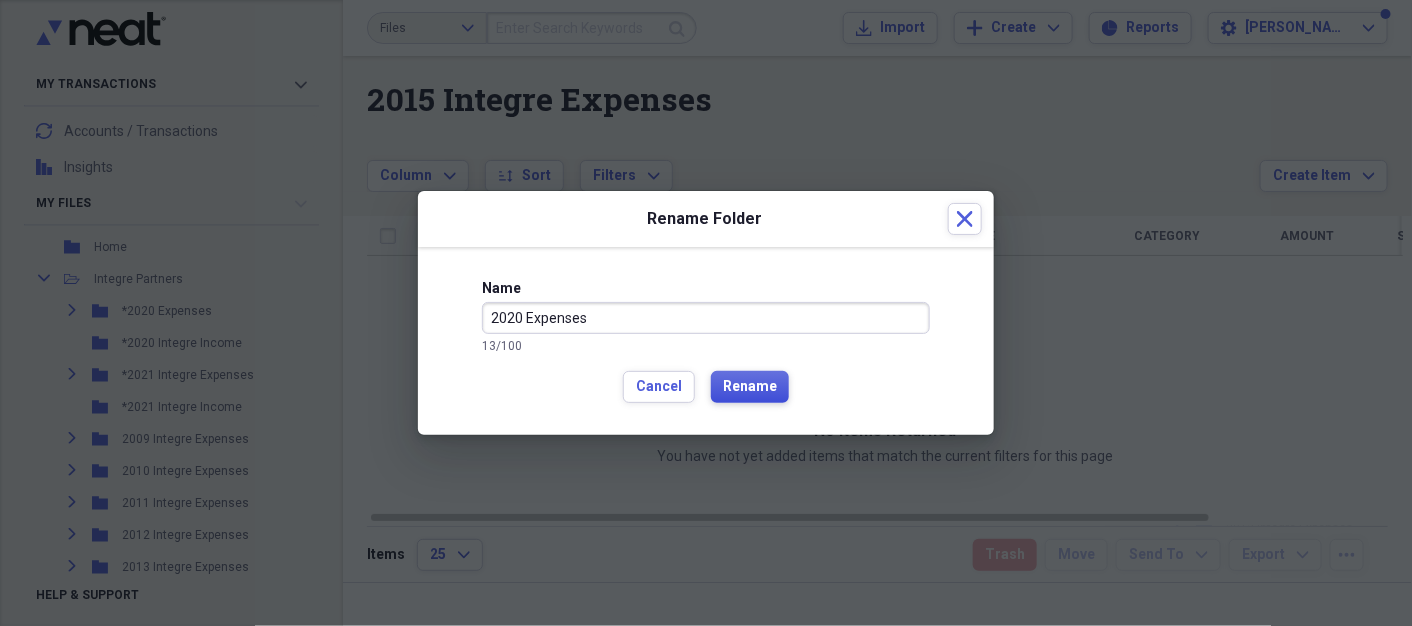 type on "2020 Expenses" 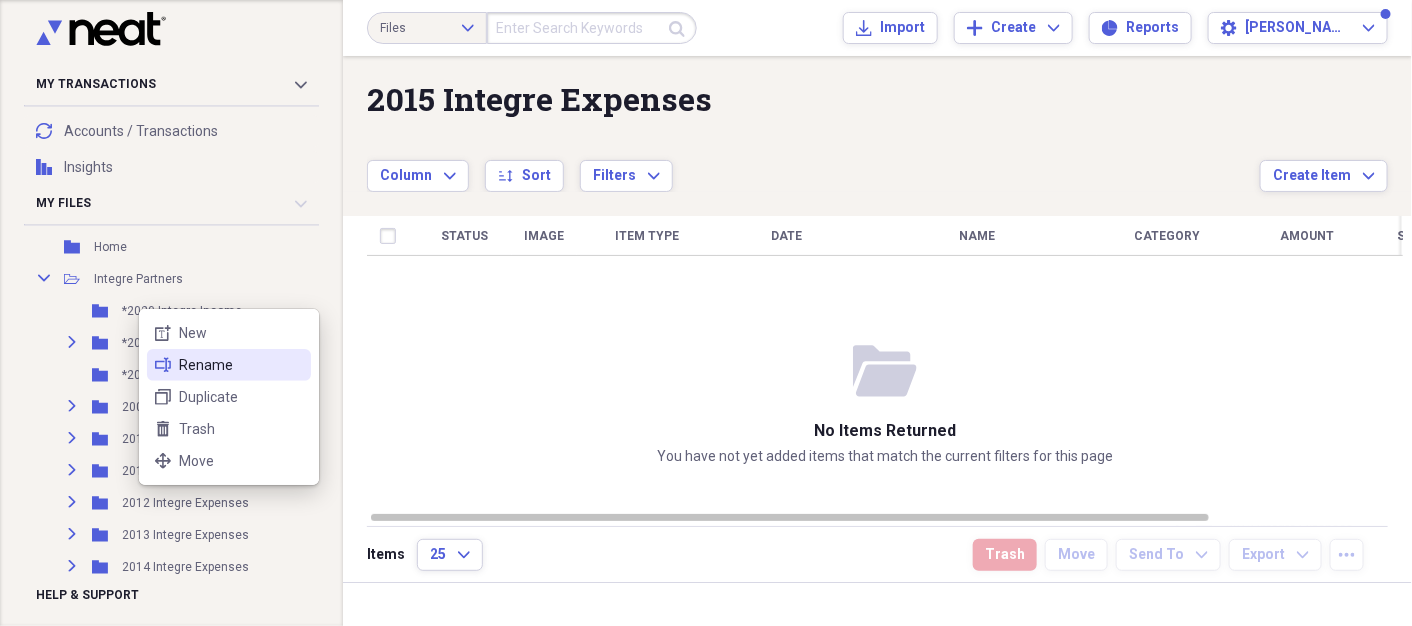 click on "Rename" at bounding box center [241, 365] 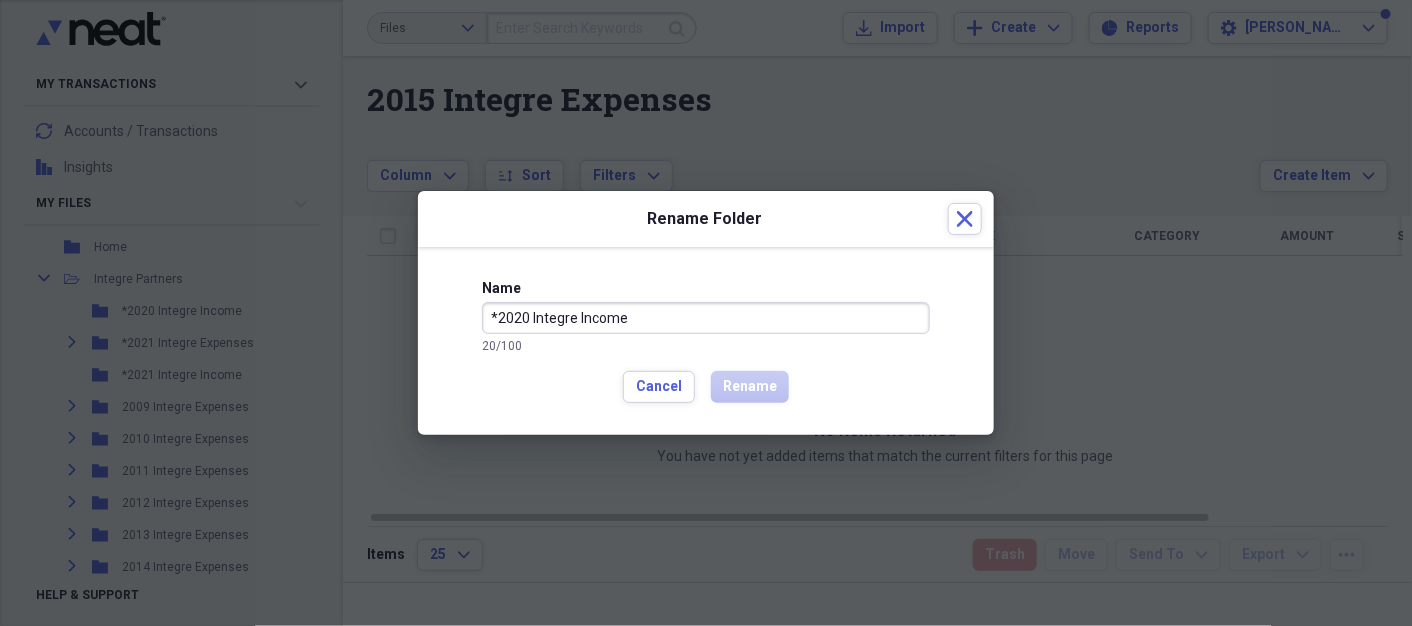 drag, startPoint x: 497, startPoint y: 322, endPoint x: 454, endPoint y: 314, distance: 43.737854 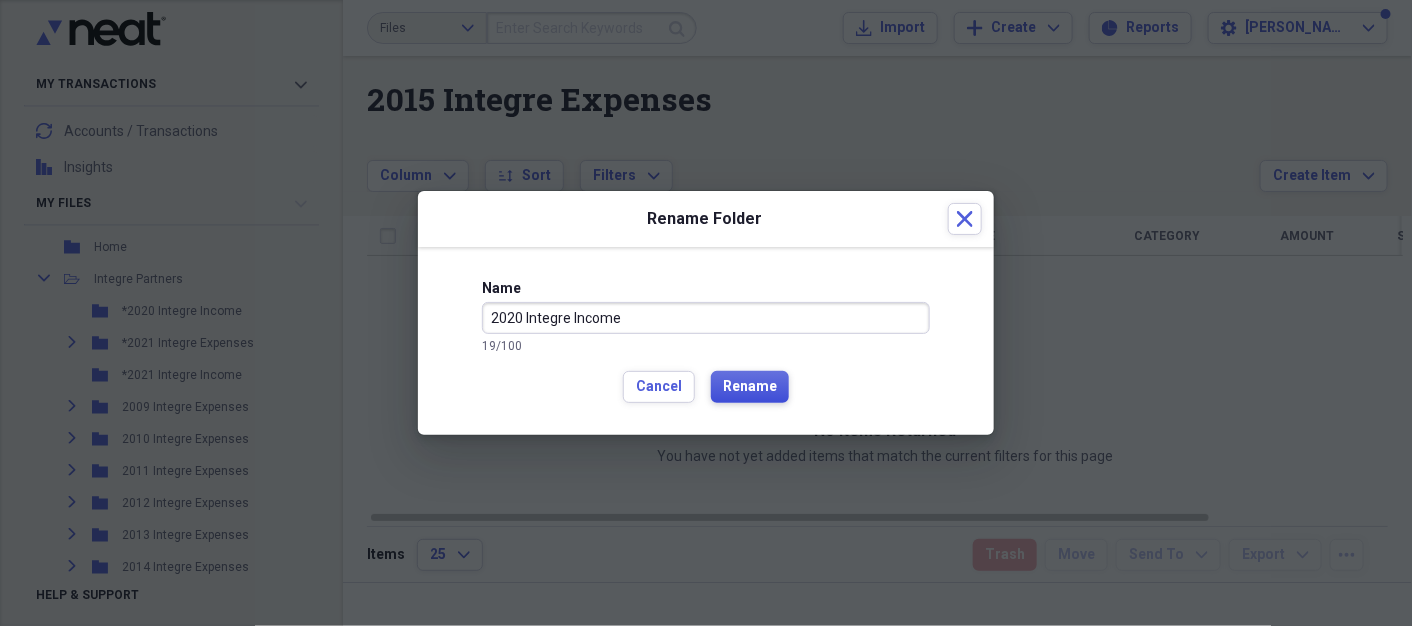 type on "2020 Integre Income" 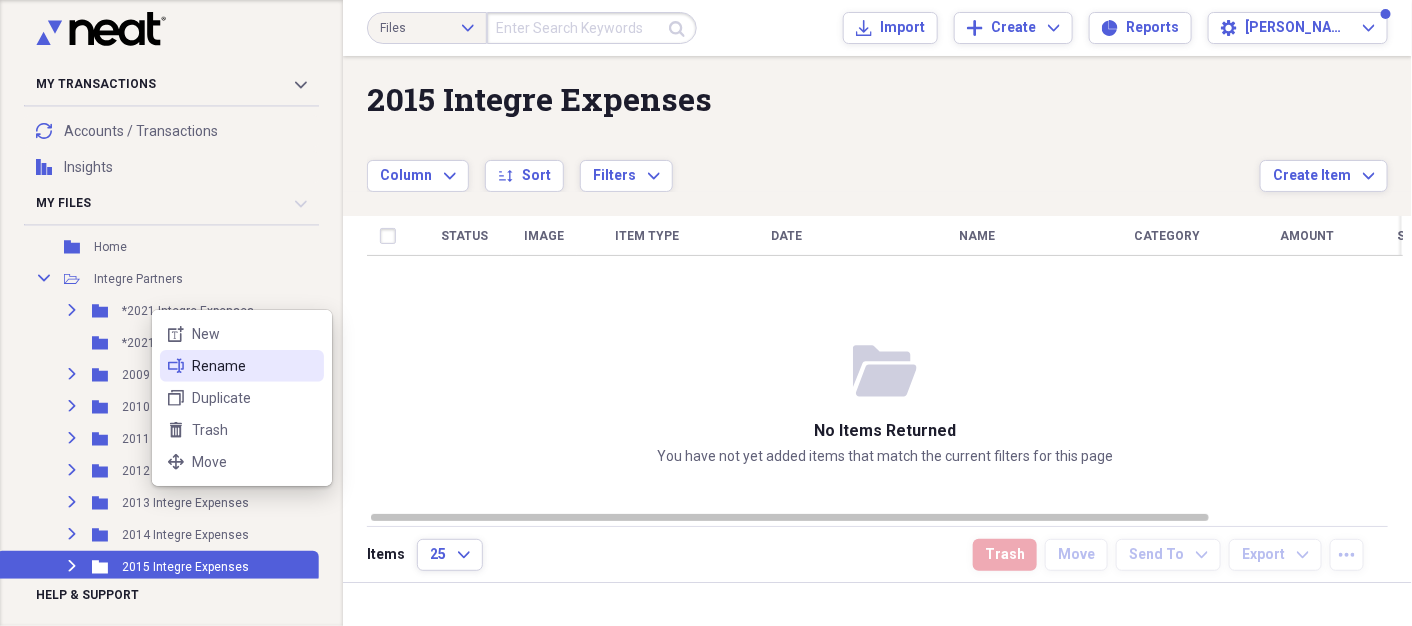click on "Rename" at bounding box center (254, 366) 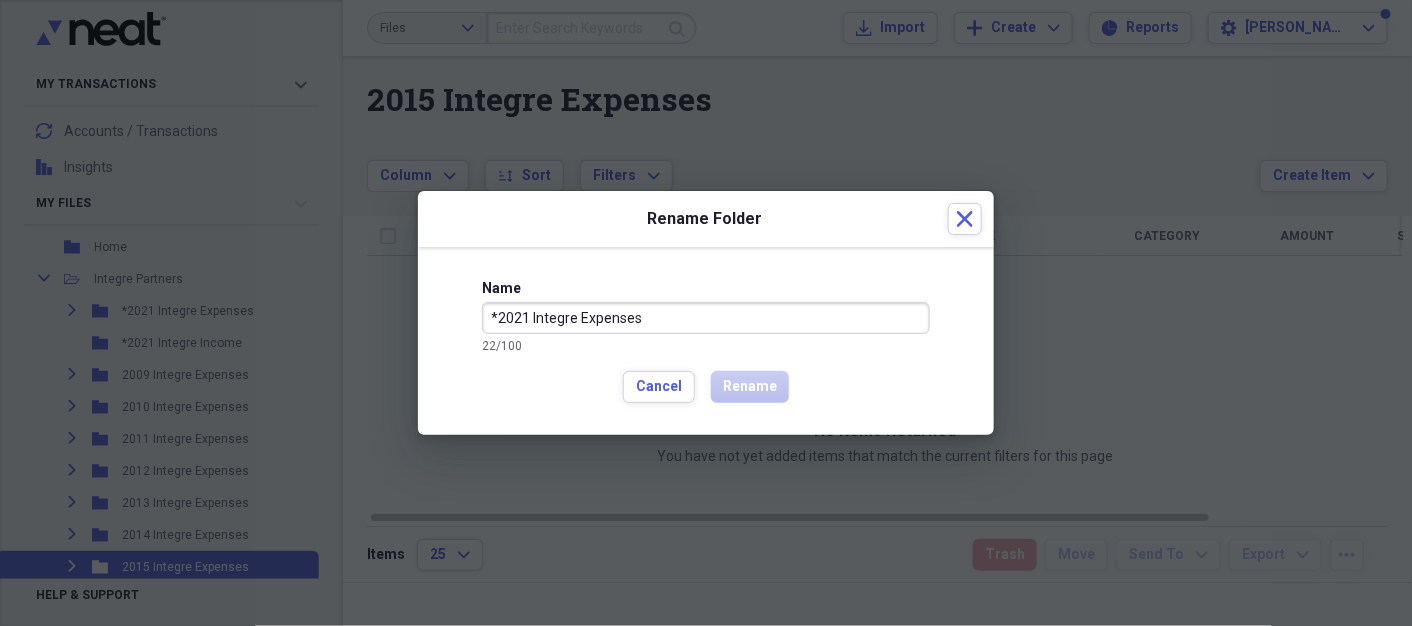 drag, startPoint x: 498, startPoint y: 315, endPoint x: 463, endPoint y: 314, distance: 35.014282 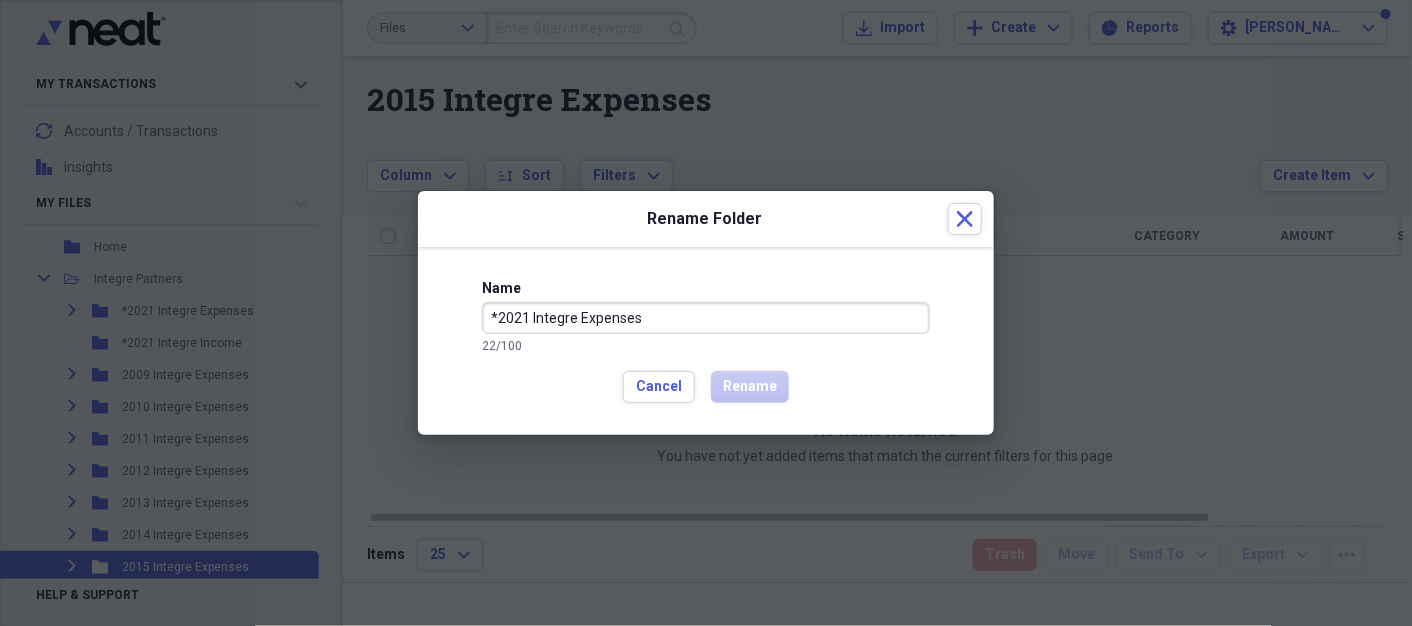 drag, startPoint x: 497, startPoint y: 315, endPoint x: 481, endPoint y: 316, distance: 16.03122 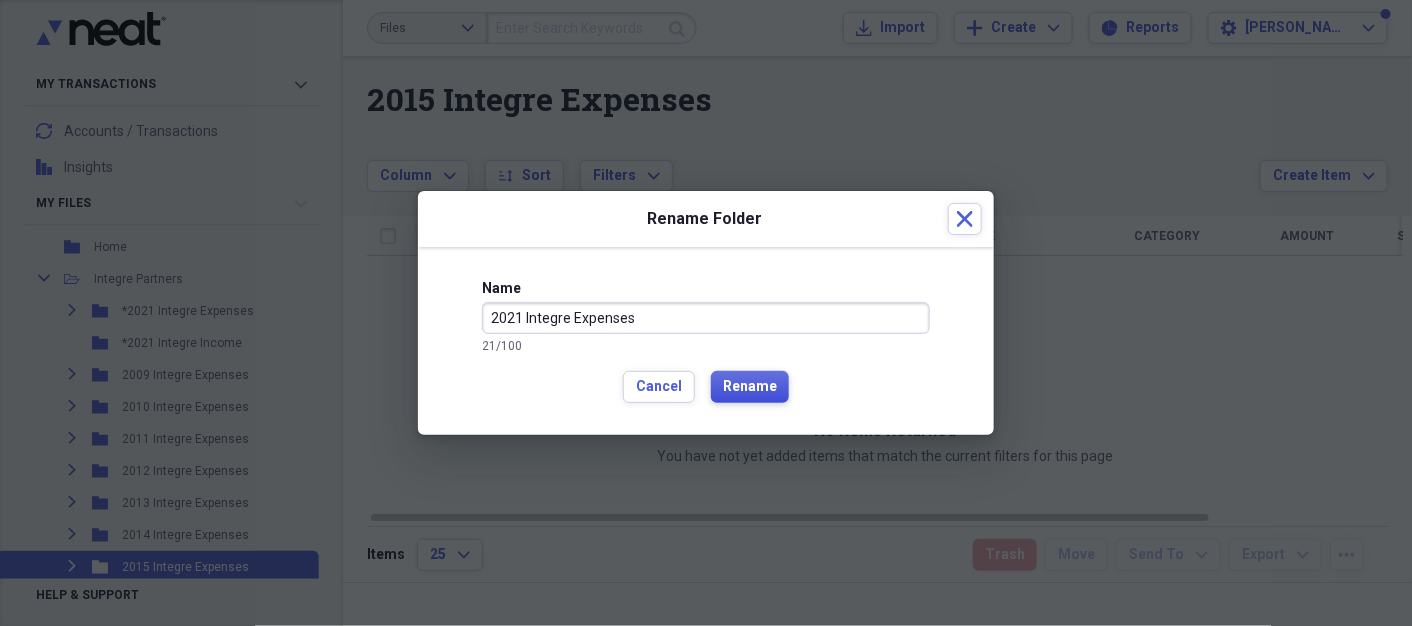 type on "2021 Integre Expenses" 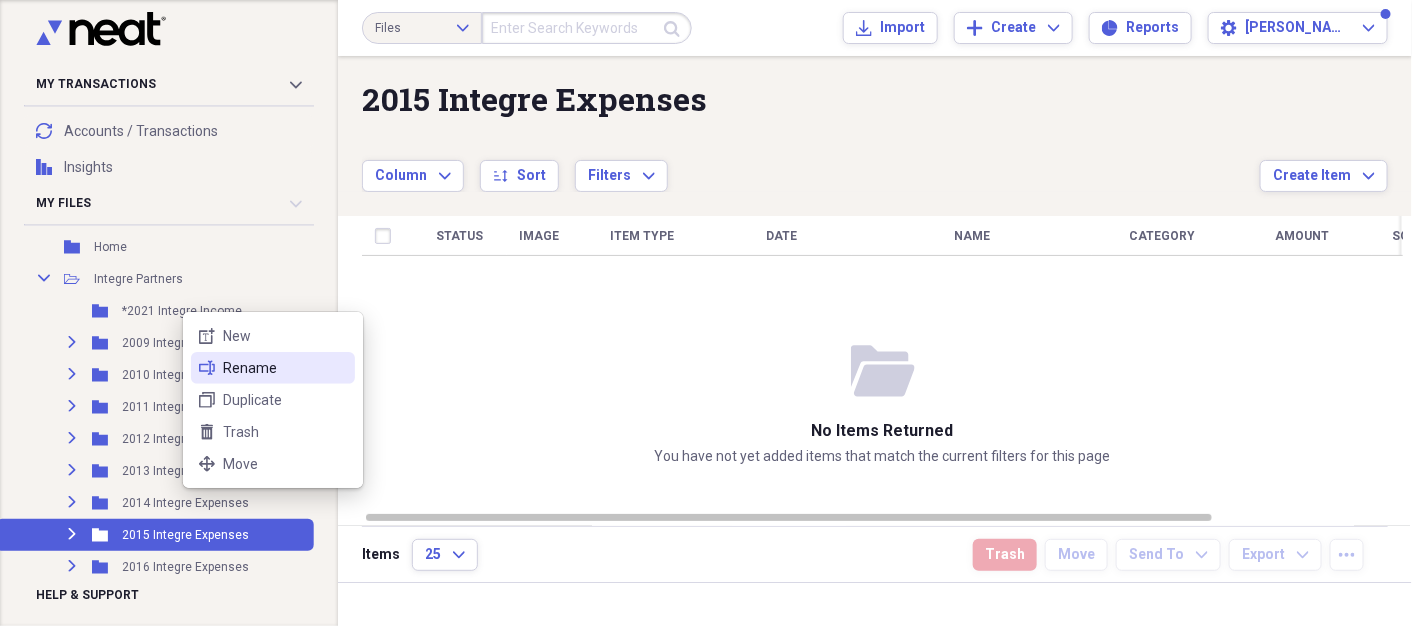 click on "Rename" at bounding box center [285, 368] 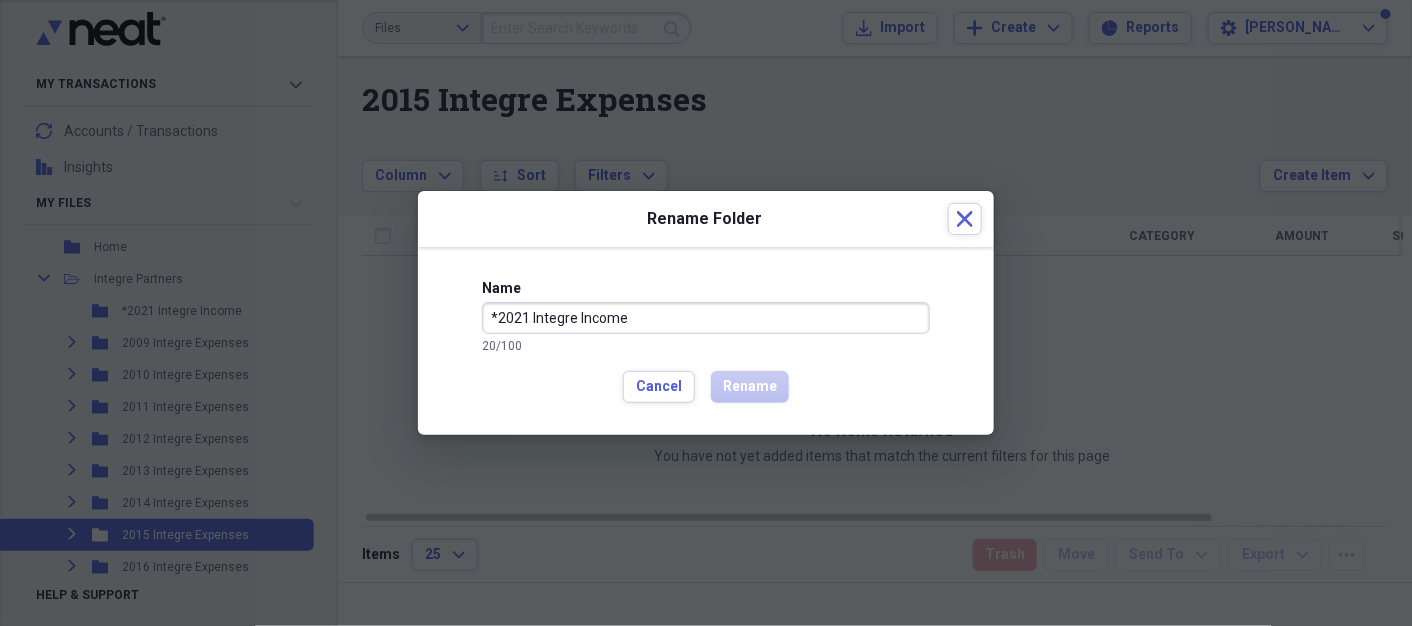 drag, startPoint x: 495, startPoint y: 323, endPoint x: 448, endPoint y: 319, distance: 47.169907 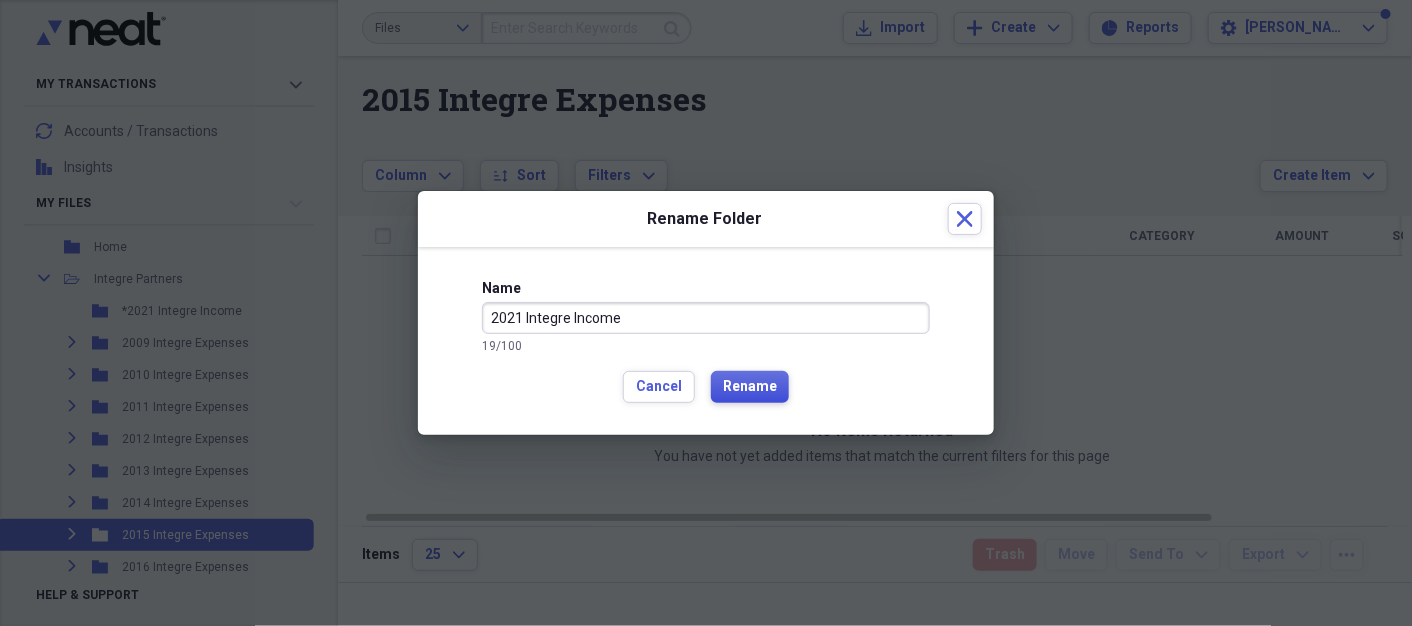 type on "2021 Integre Income" 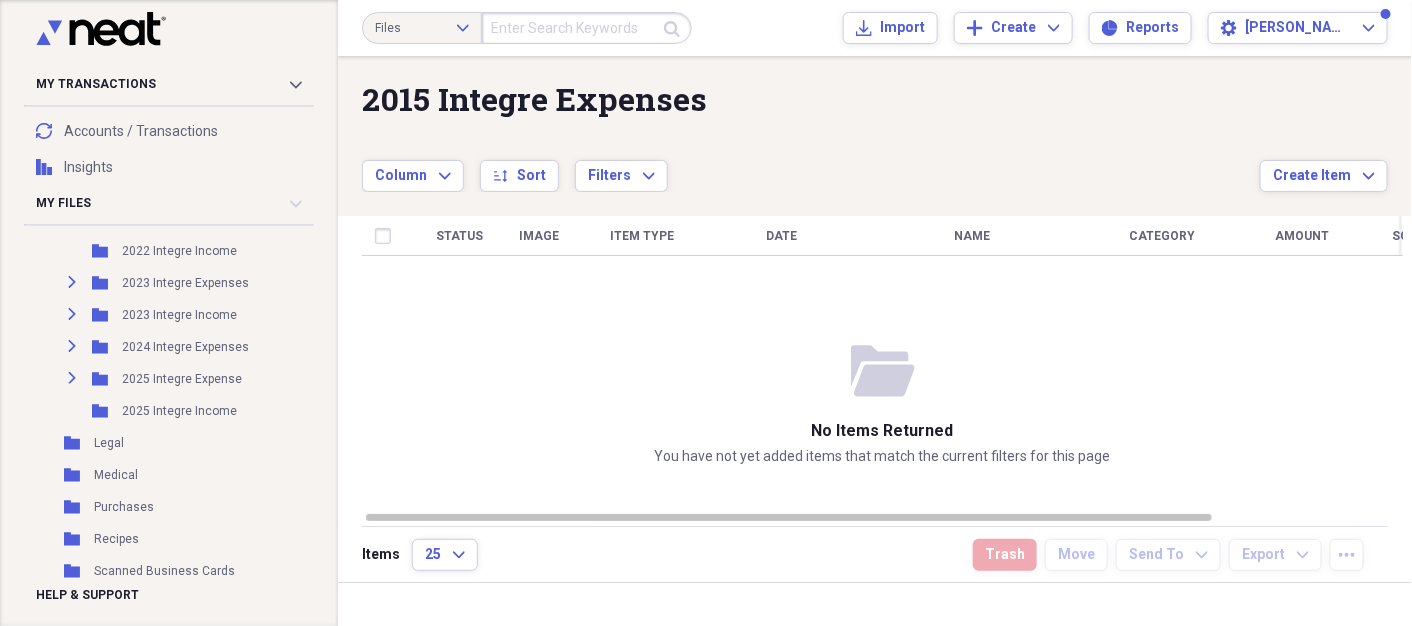 scroll, scrollTop: 989, scrollLeft: 0, axis: vertical 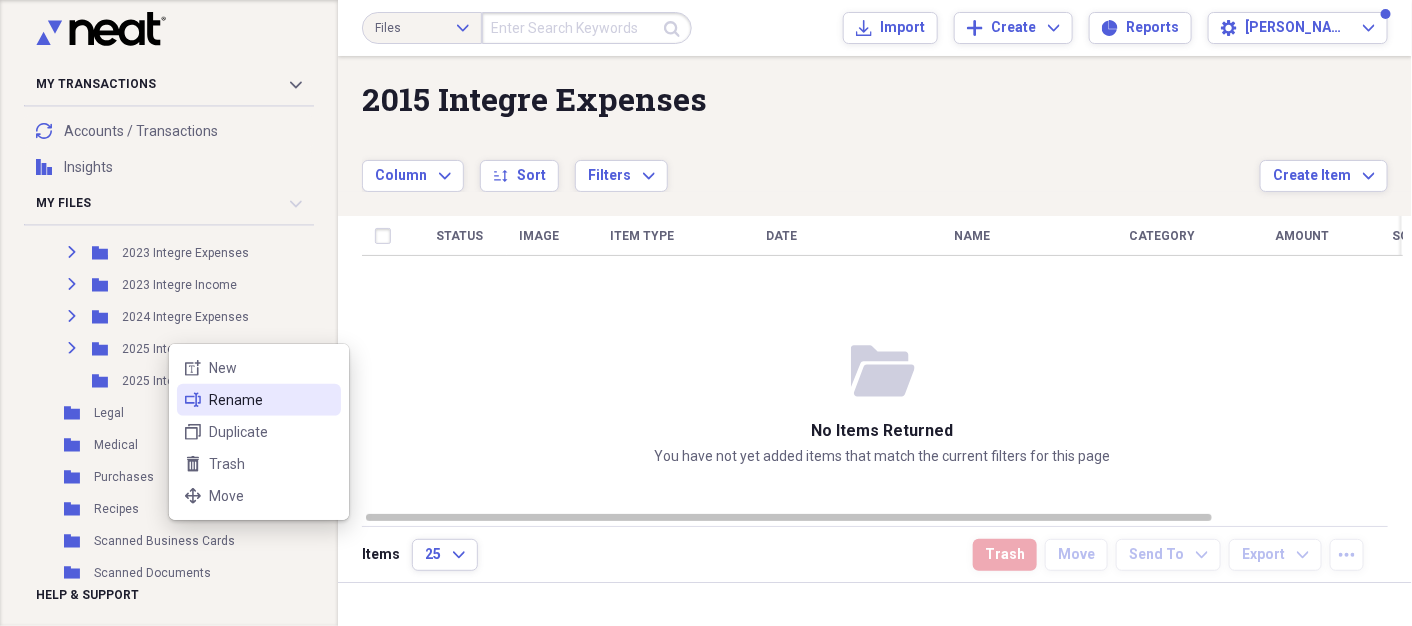 click on "Rename" at bounding box center [271, 400] 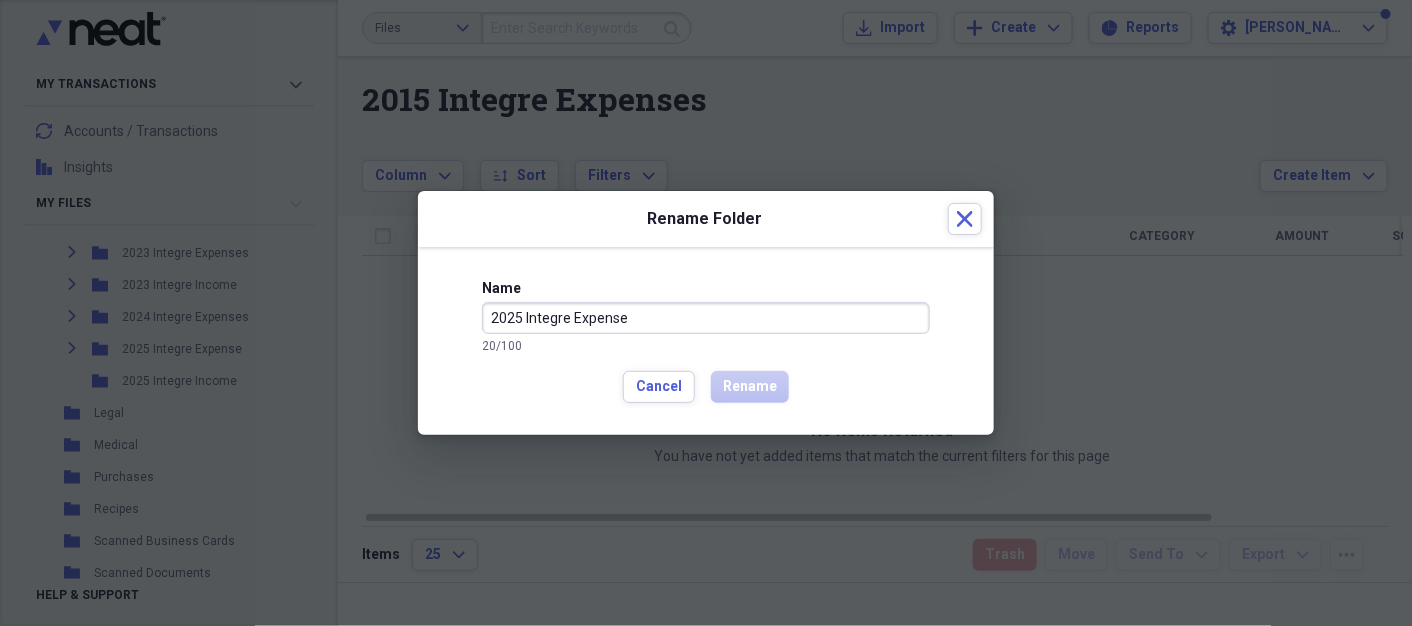 click on "2025 Integre Expense" at bounding box center [706, 318] 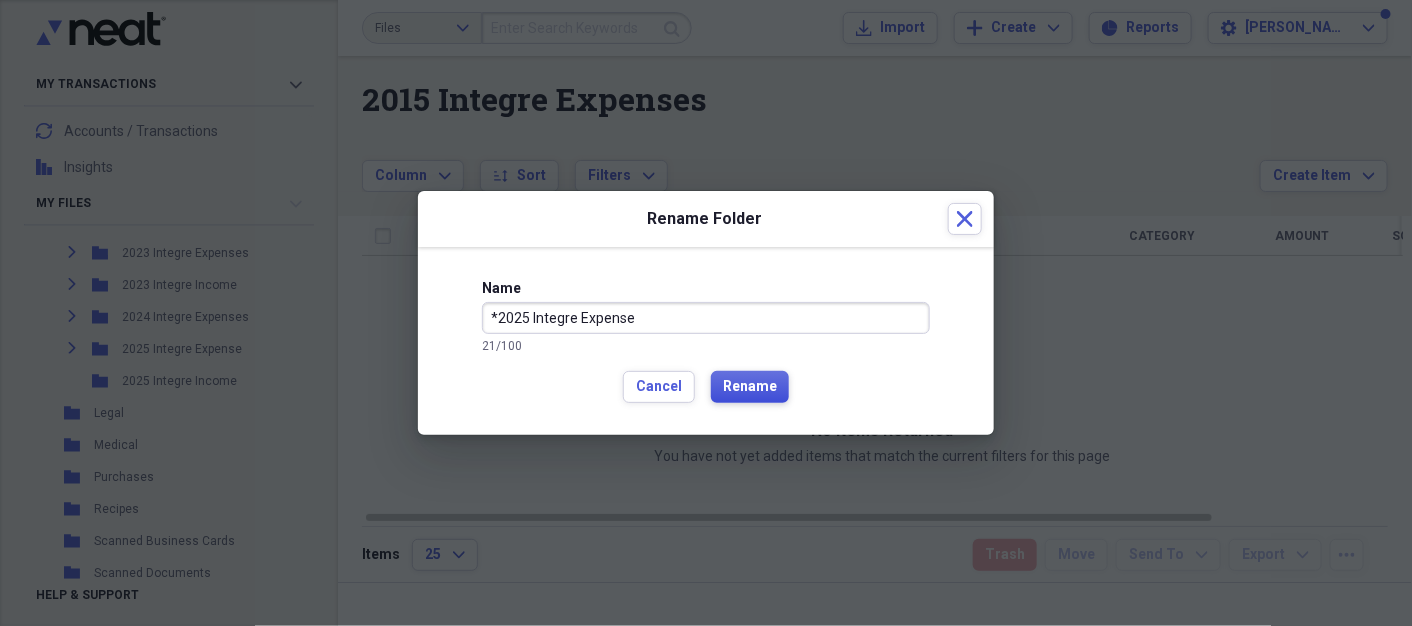 type on "*2025 Integre Expense" 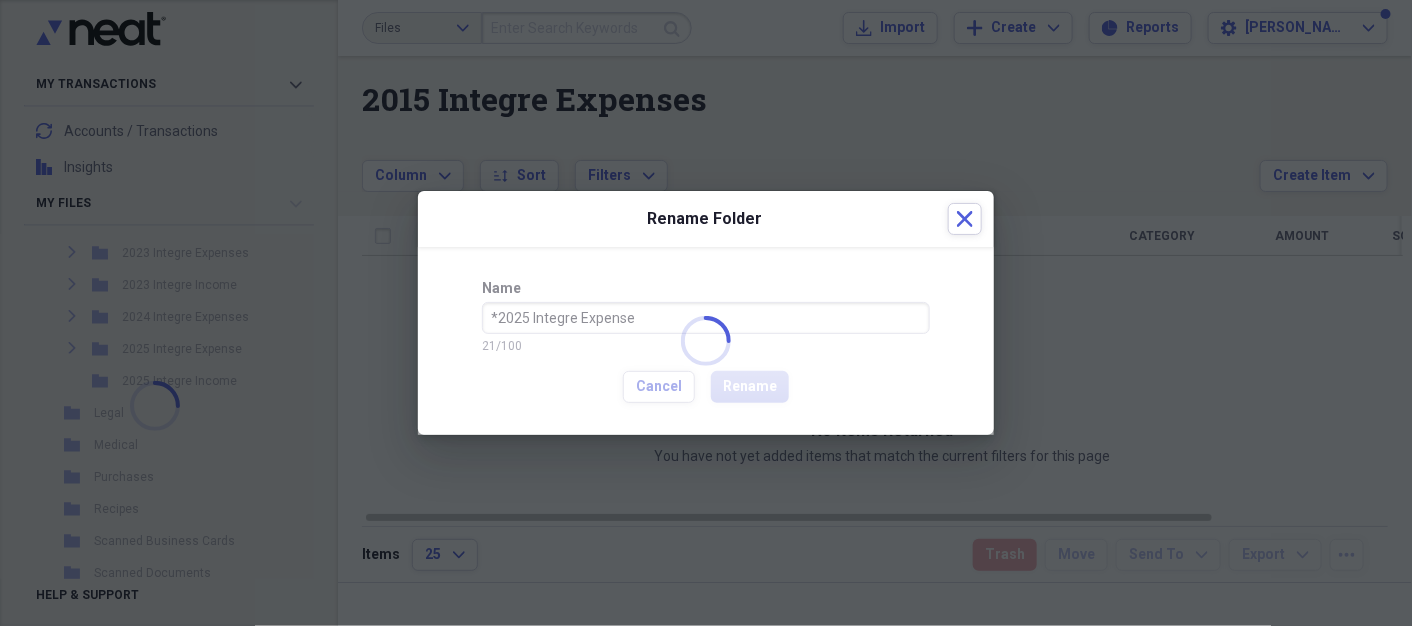 scroll, scrollTop: 221, scrollLeft: 0, axis: vertical 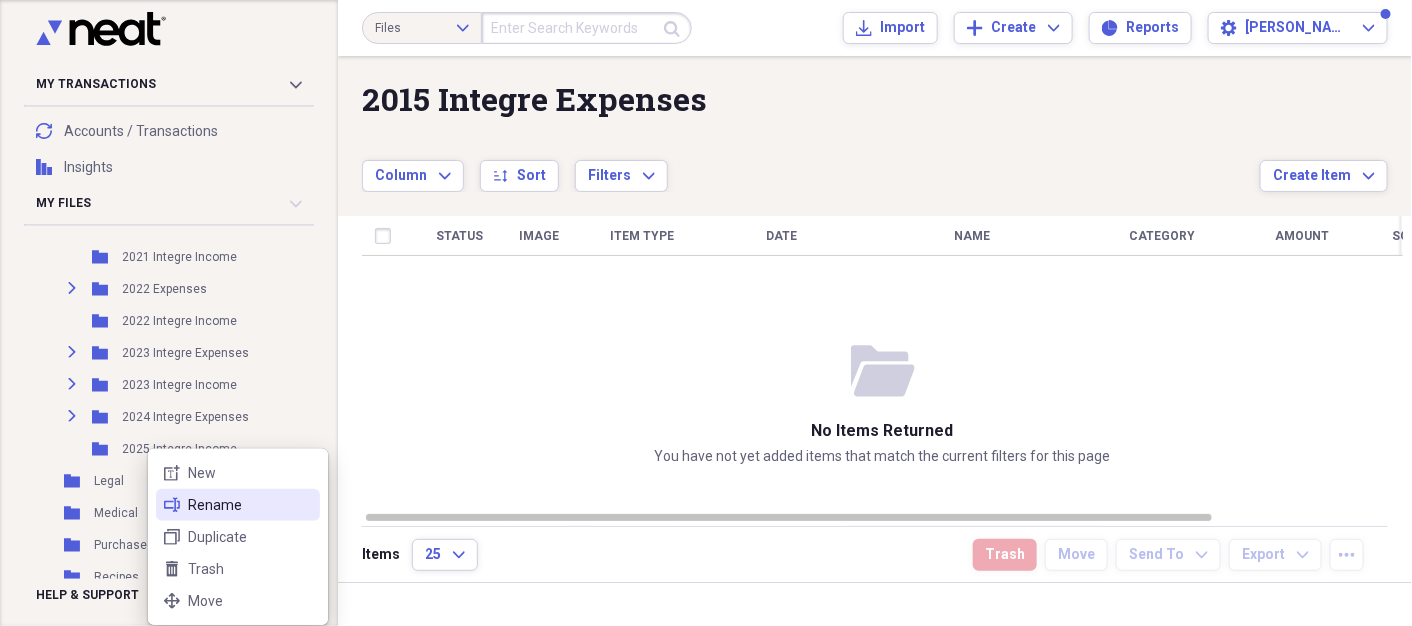 click on "Rename" at bounding box center [250, 505] 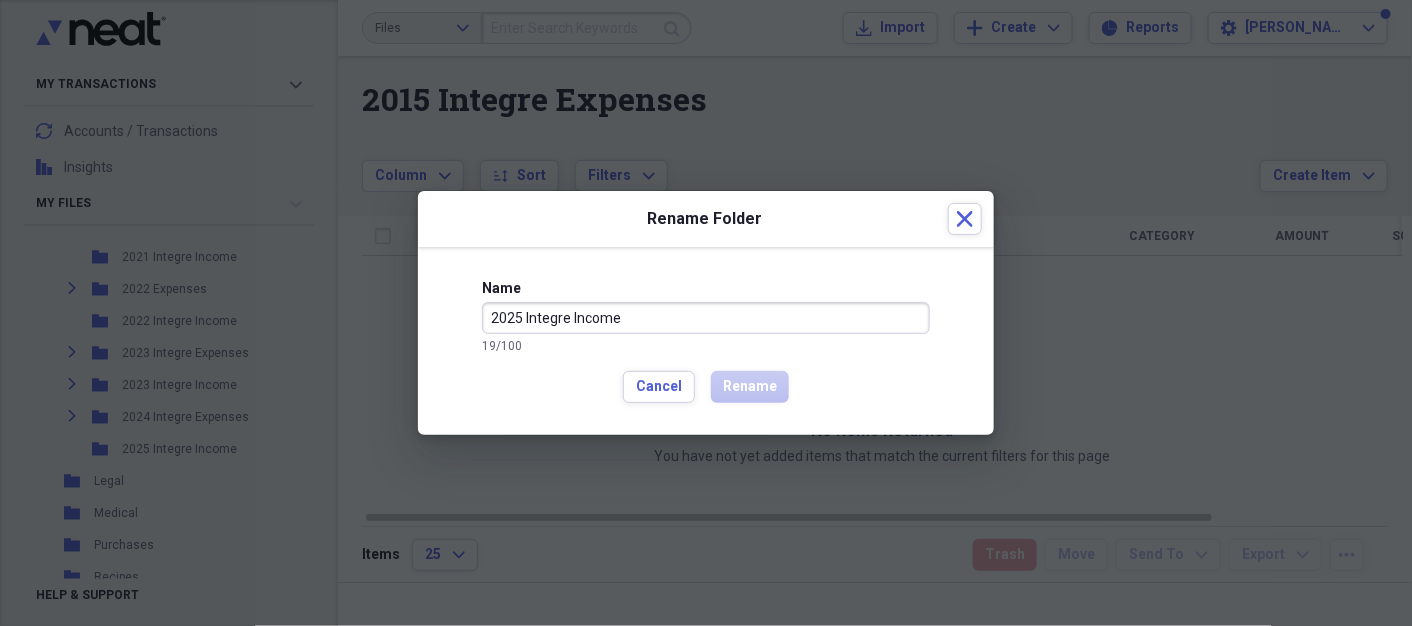 click on "2025 Integre Income" at bounding box center [706, 318] 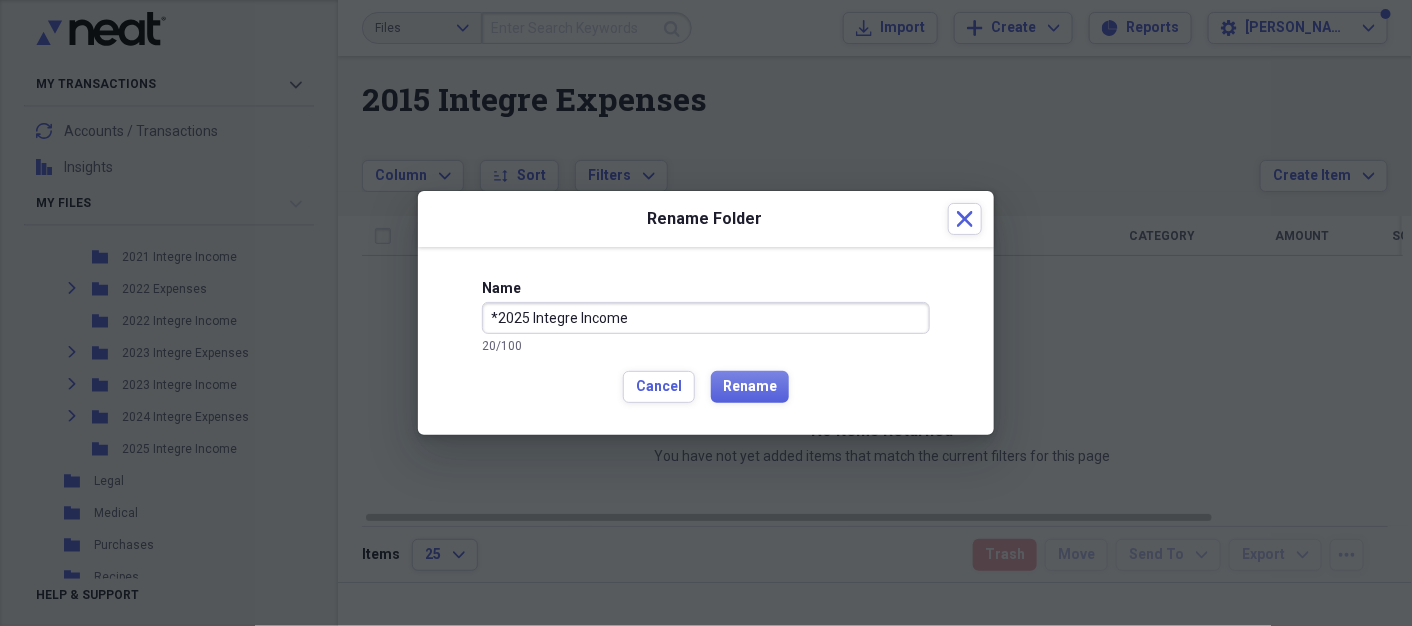 type on "*2025 Integre Income" 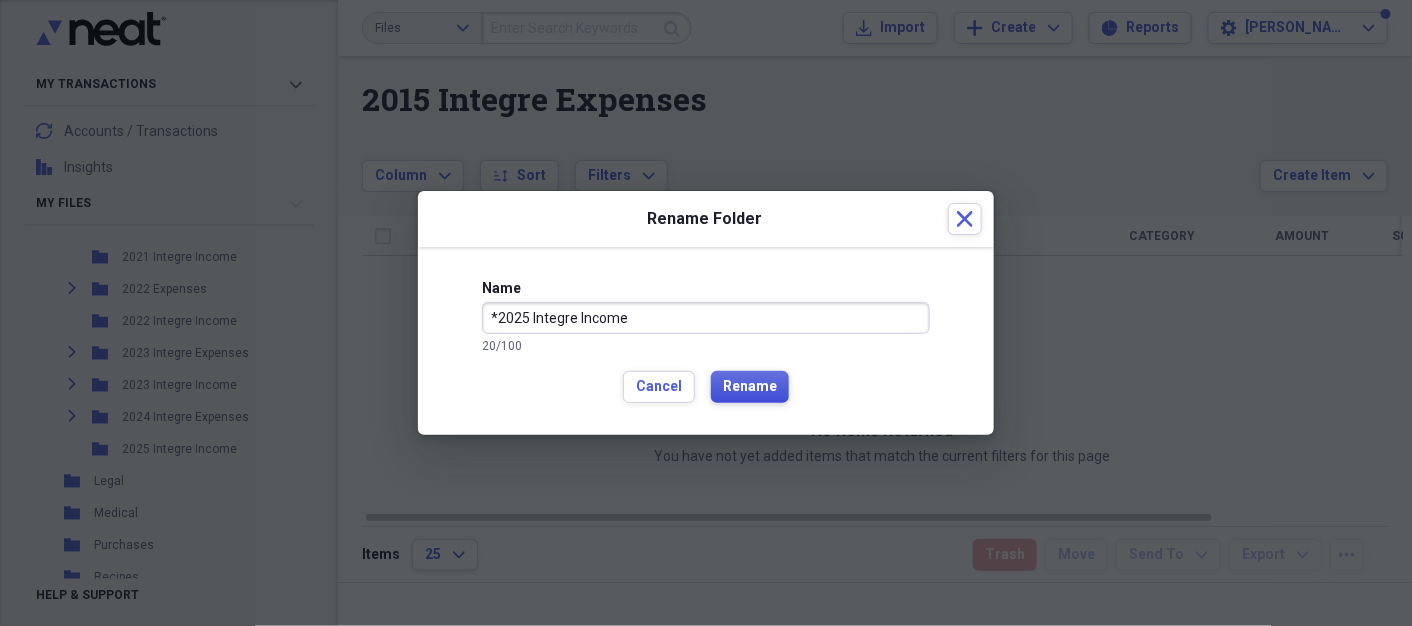 click on "Name *2025 Integre Income 20 / 100 Cancel Rename" at bounding box center (706, 341) 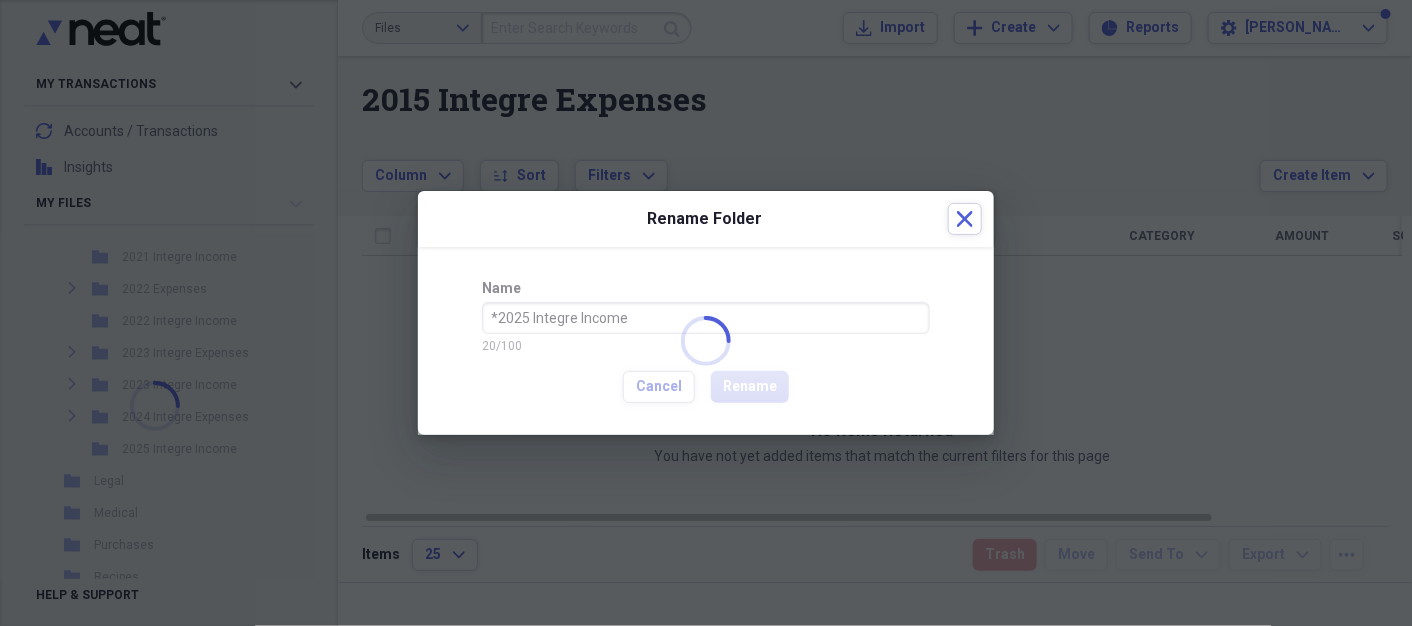 scroll, scrollTop: 153, scrollLeft: 0, axis: vertical 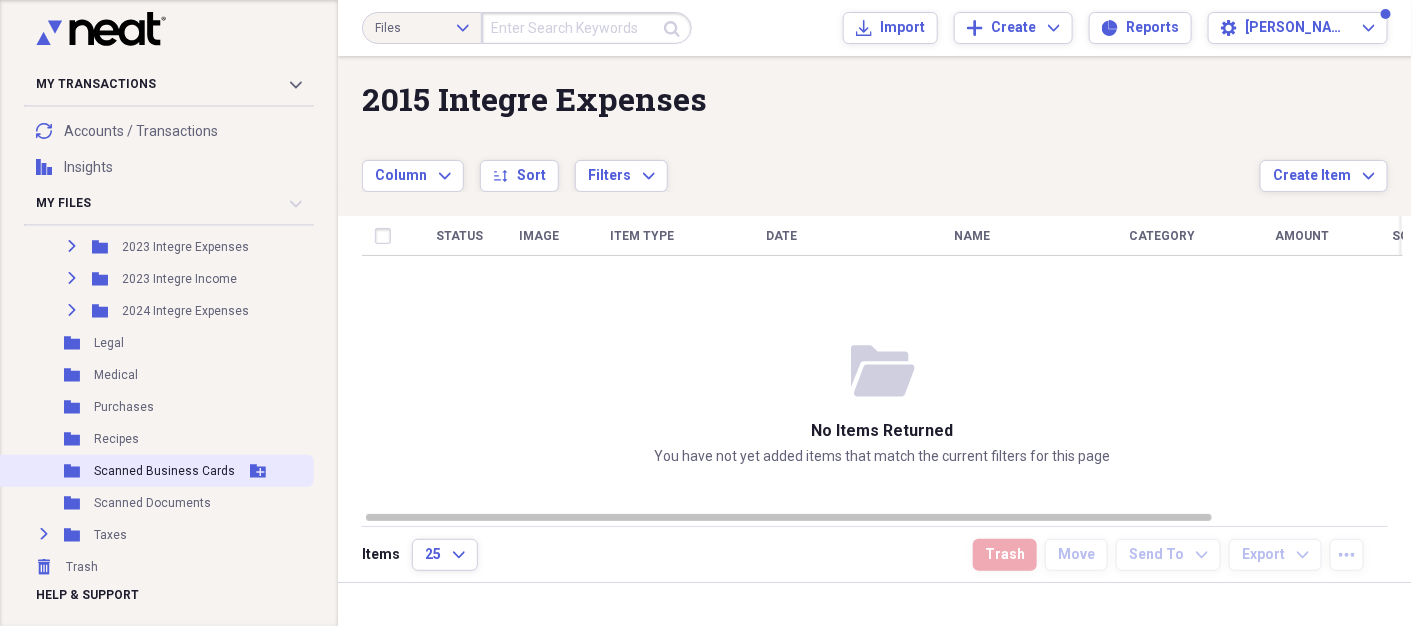 click on "Scanned Business Cards" at bounding box center [164, 471] 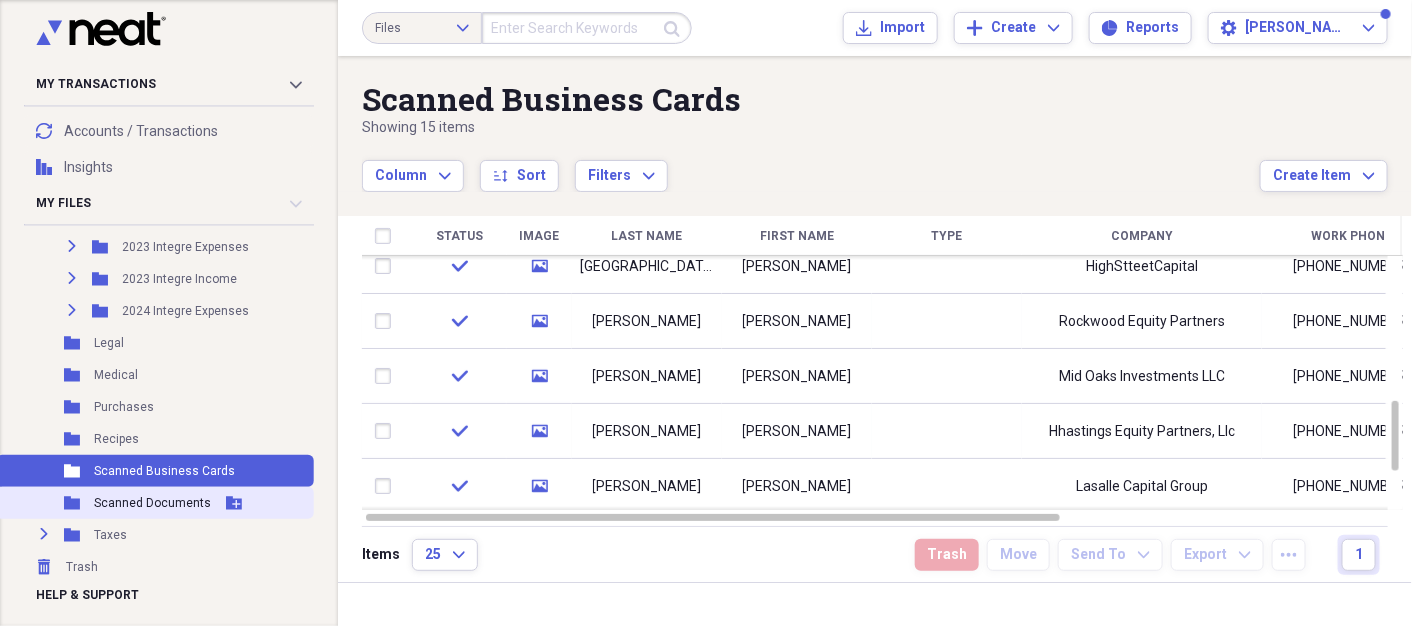 click on "Scanned Documents" at bounding box center (152, 503) 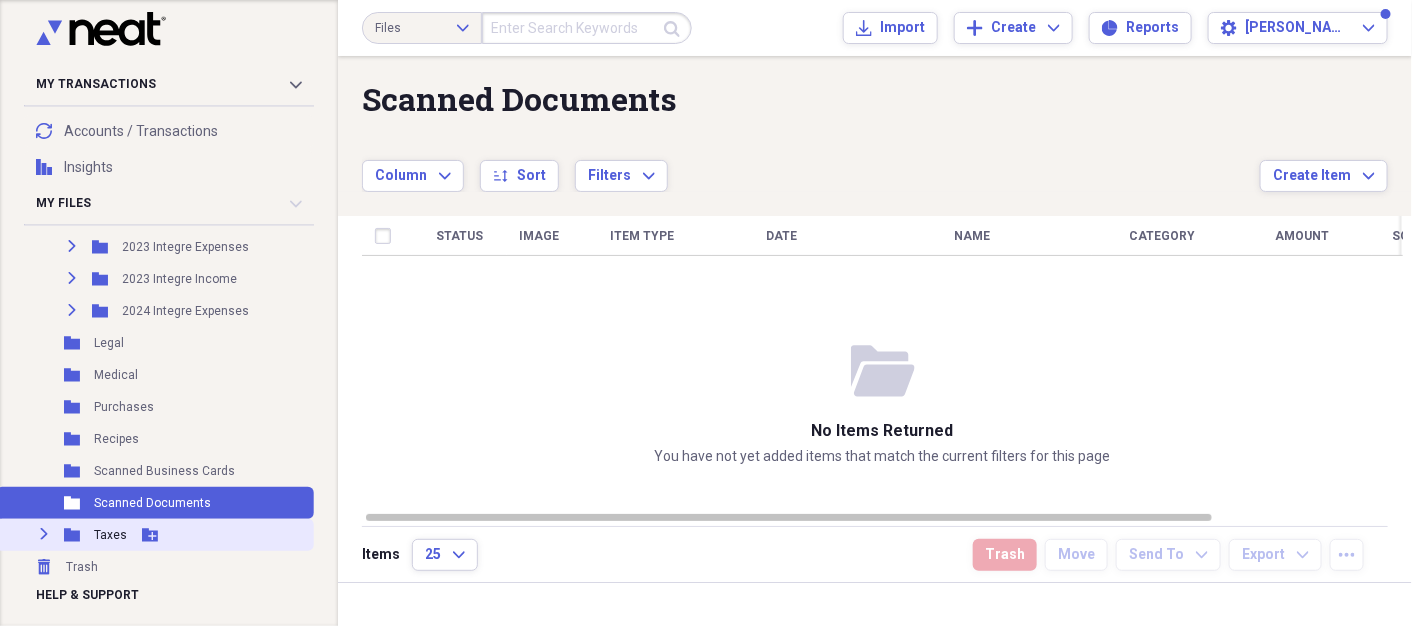 click on "Taxes" at bounding box center [110, 535] 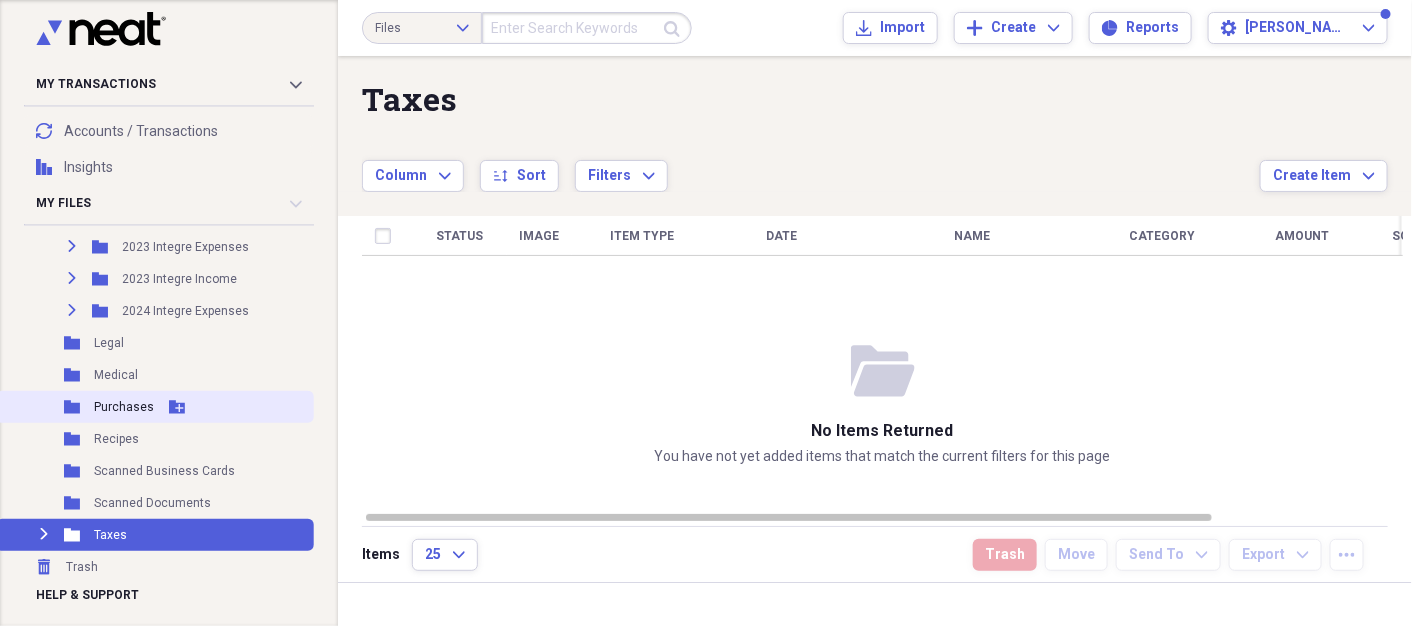 click on "Purchases" at bounding box center [124, 407] 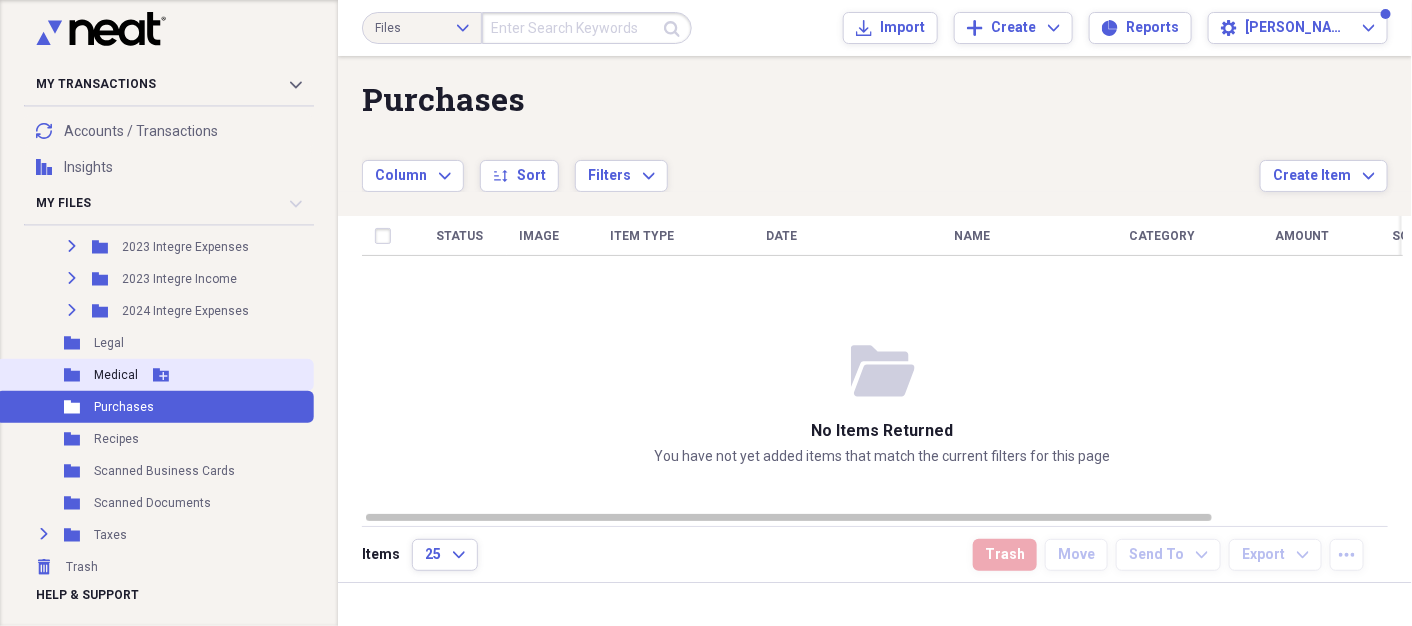 click on "Medical" at bounding box center (116, 375) 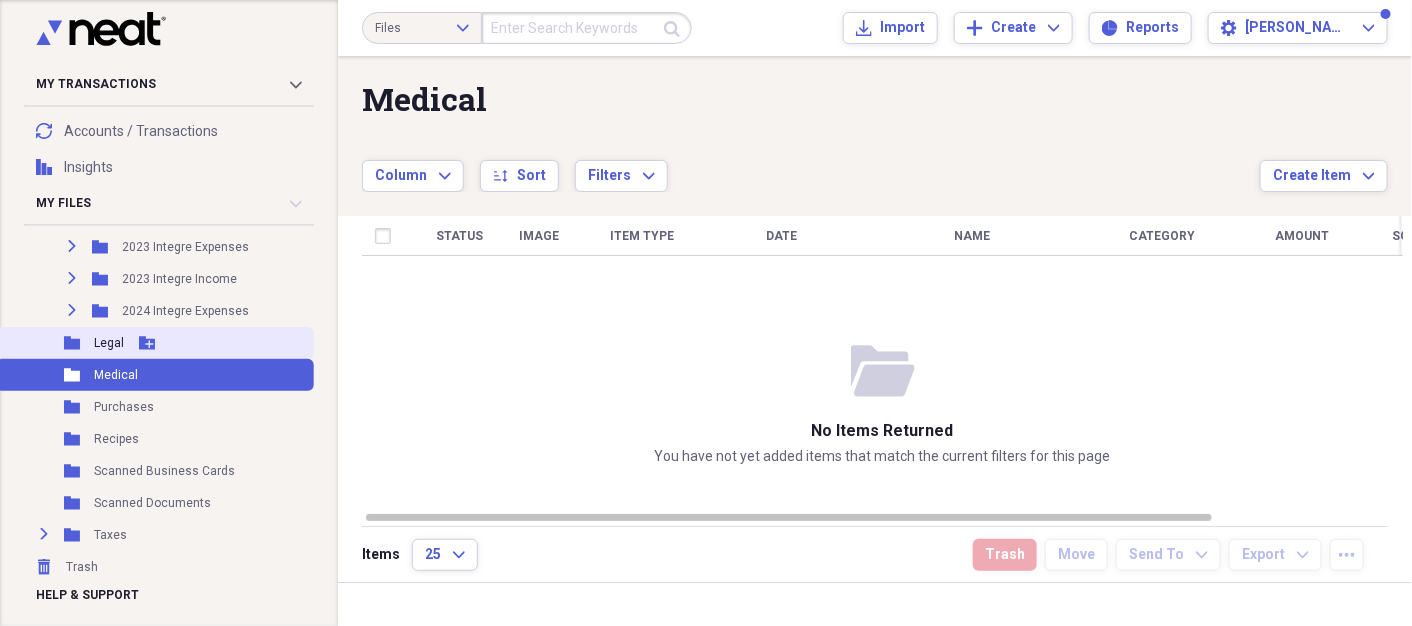 click on "Legal" at bounding box center [109, 343] 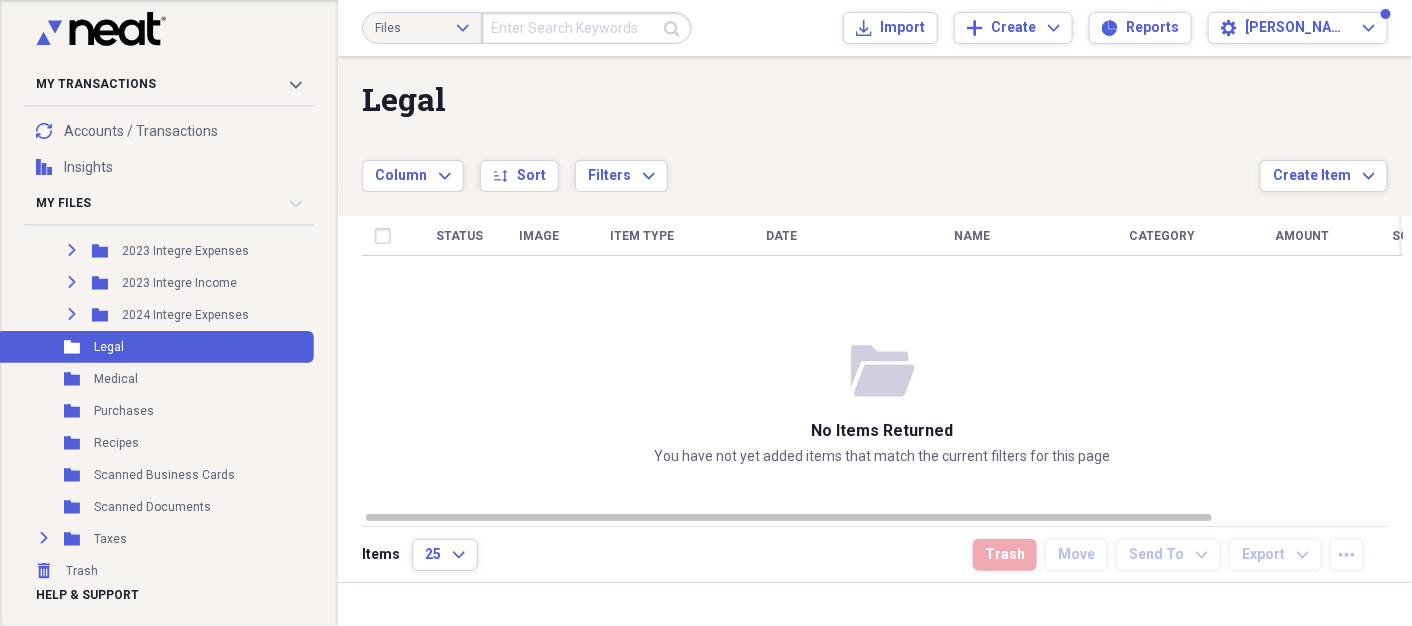 scroll, scrollTop: 1053, scrollLeft: 0, axis: vertical 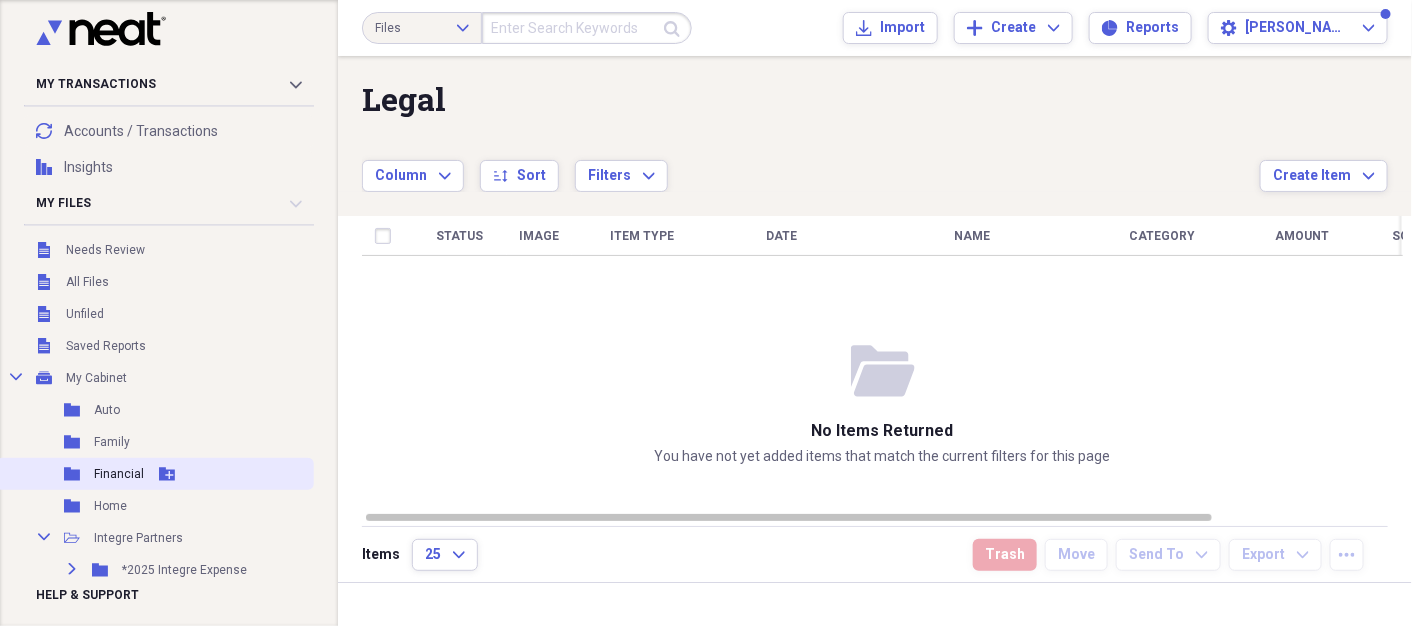 click on "Financial" at bounding box center [119, 474] 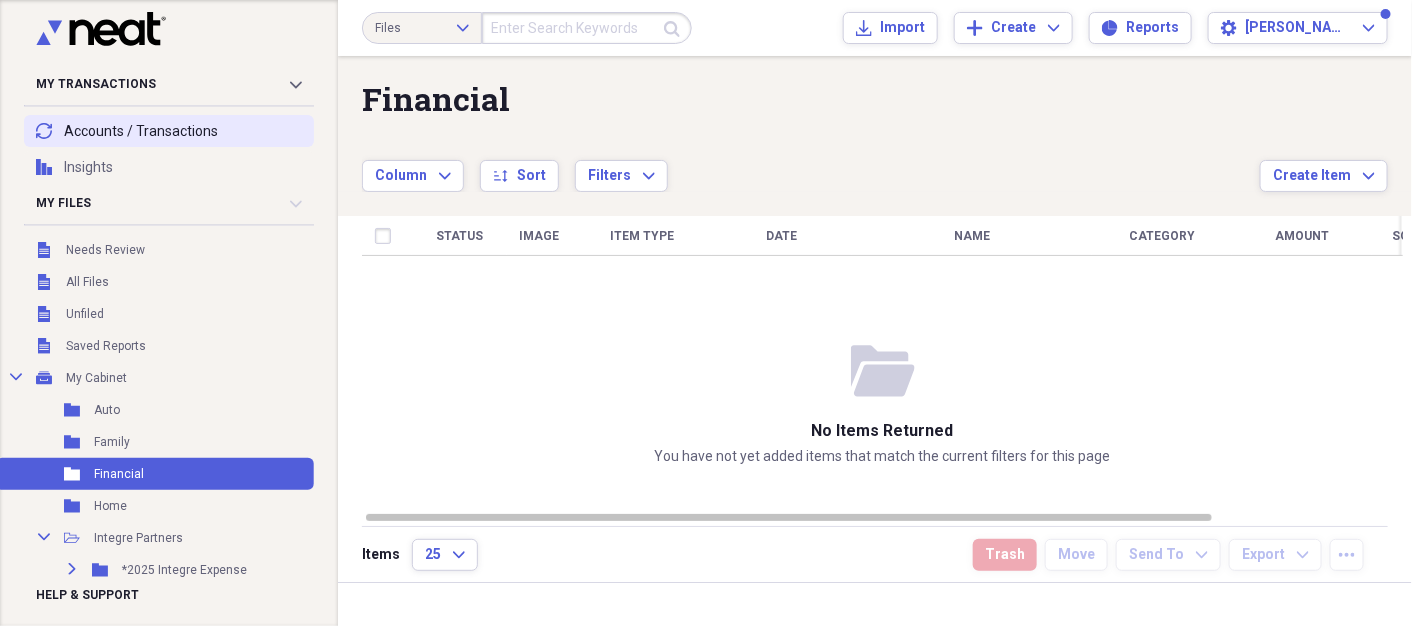 click on "transactions Accounts / Transactions" at bounding box center [169, 131] 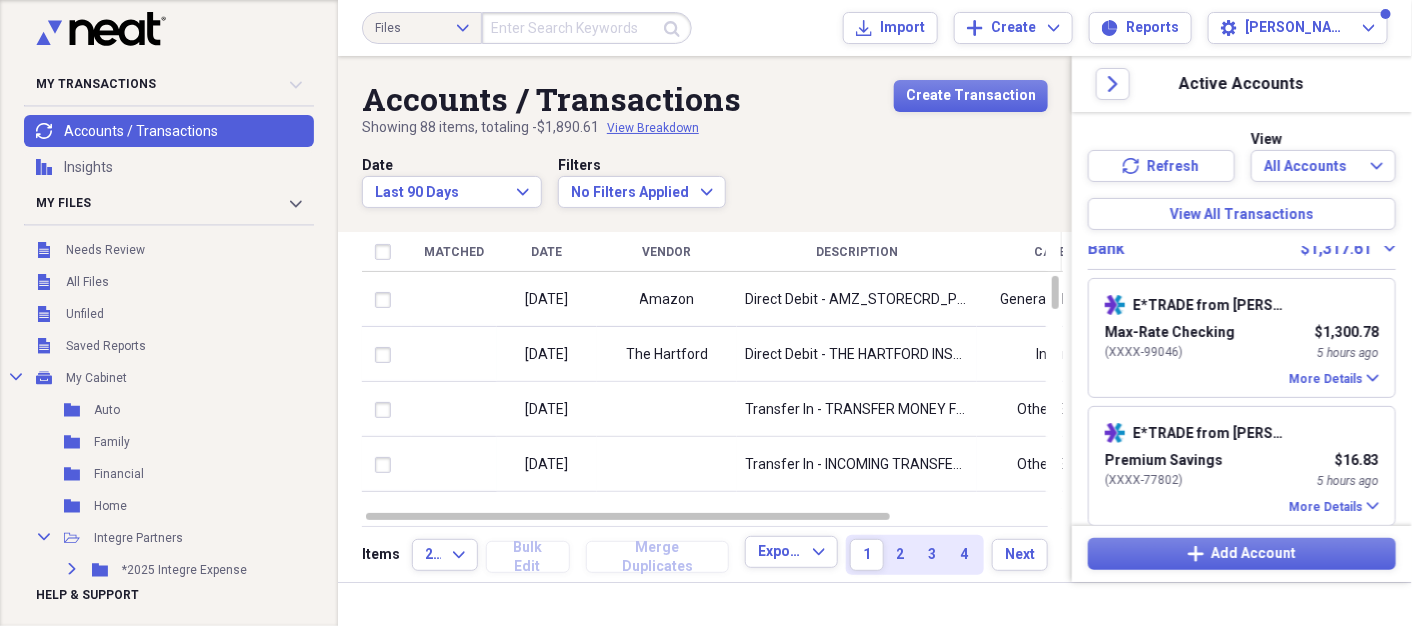 scroll, scrollTop: 172, scrollLeft: 0, axis: vertical 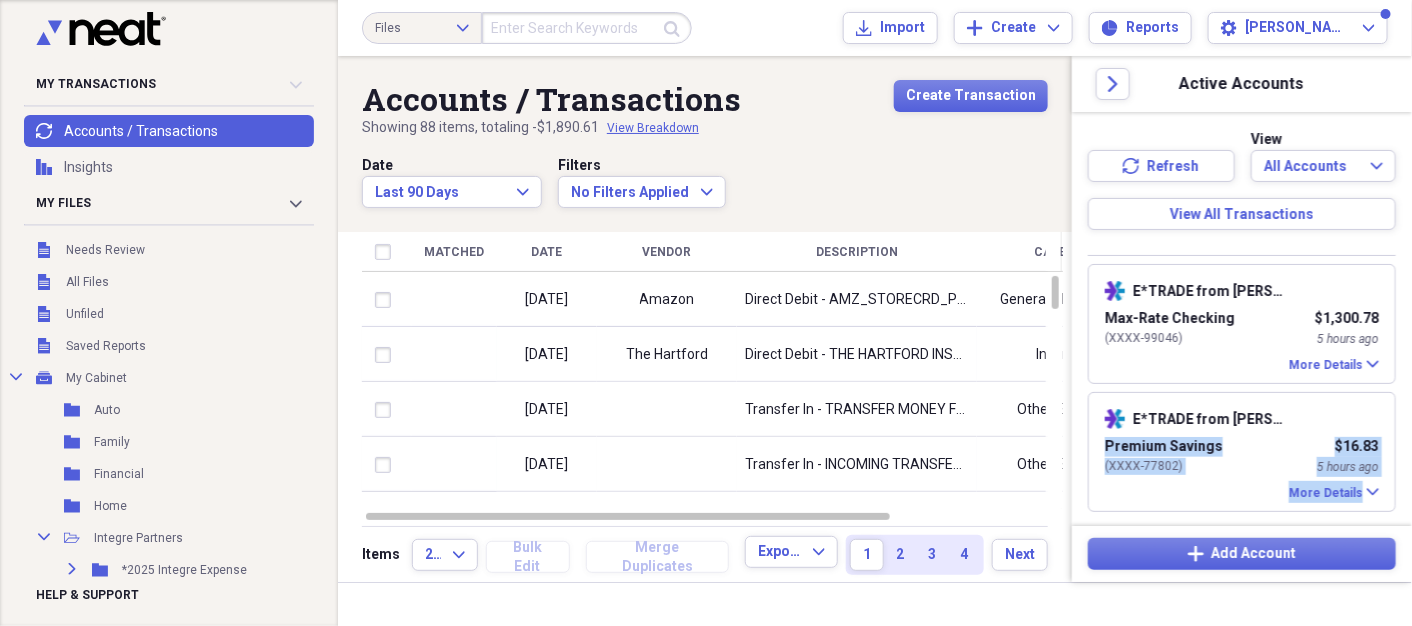 drag, startPoint x: 1406, startPoint y: 509, endPoint x: 1409, endPoint y: 402, distance: 107.042046 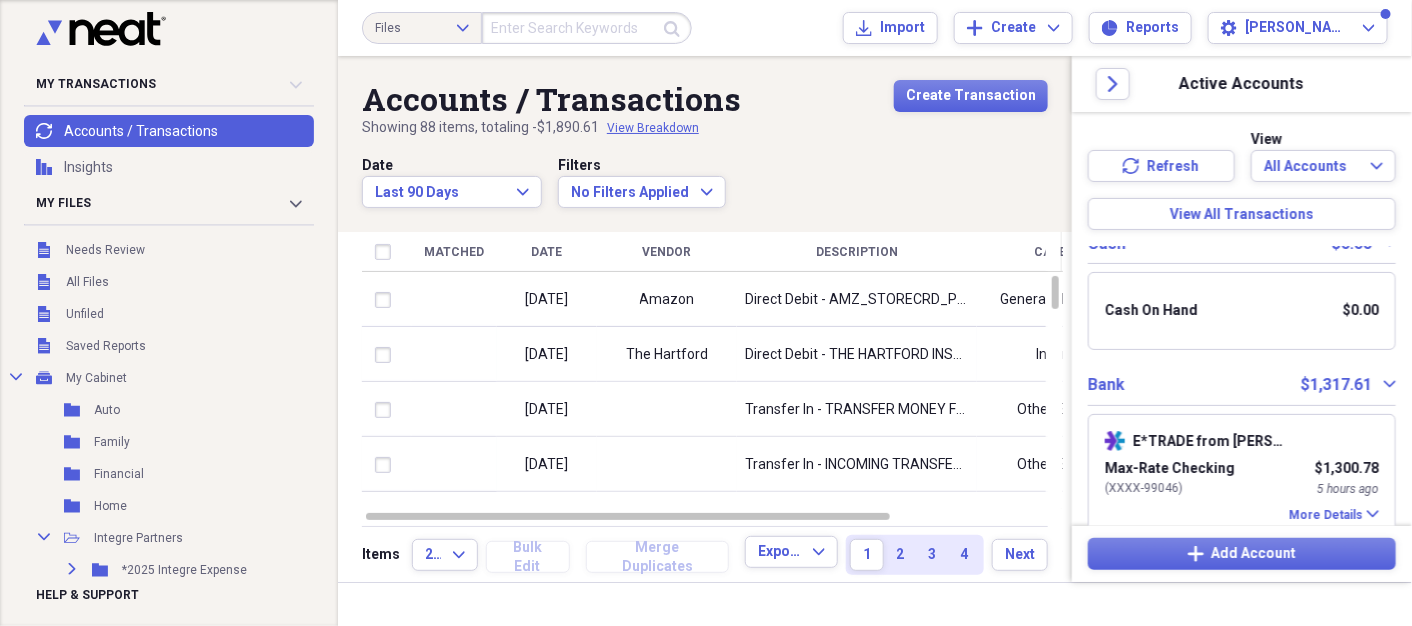 scroll, scrollTop: 0, scrollLeft: 0, axis: both 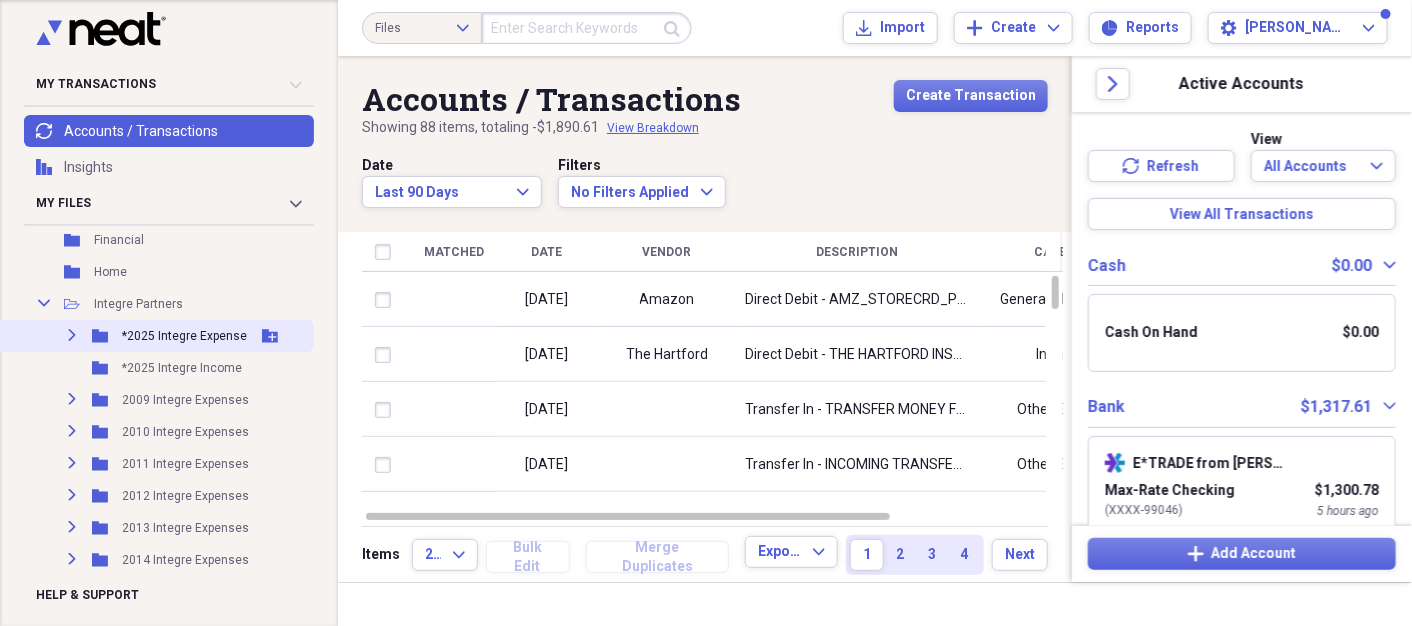 click on "*2025 Integre Expense" at bounding box center [184, 336] 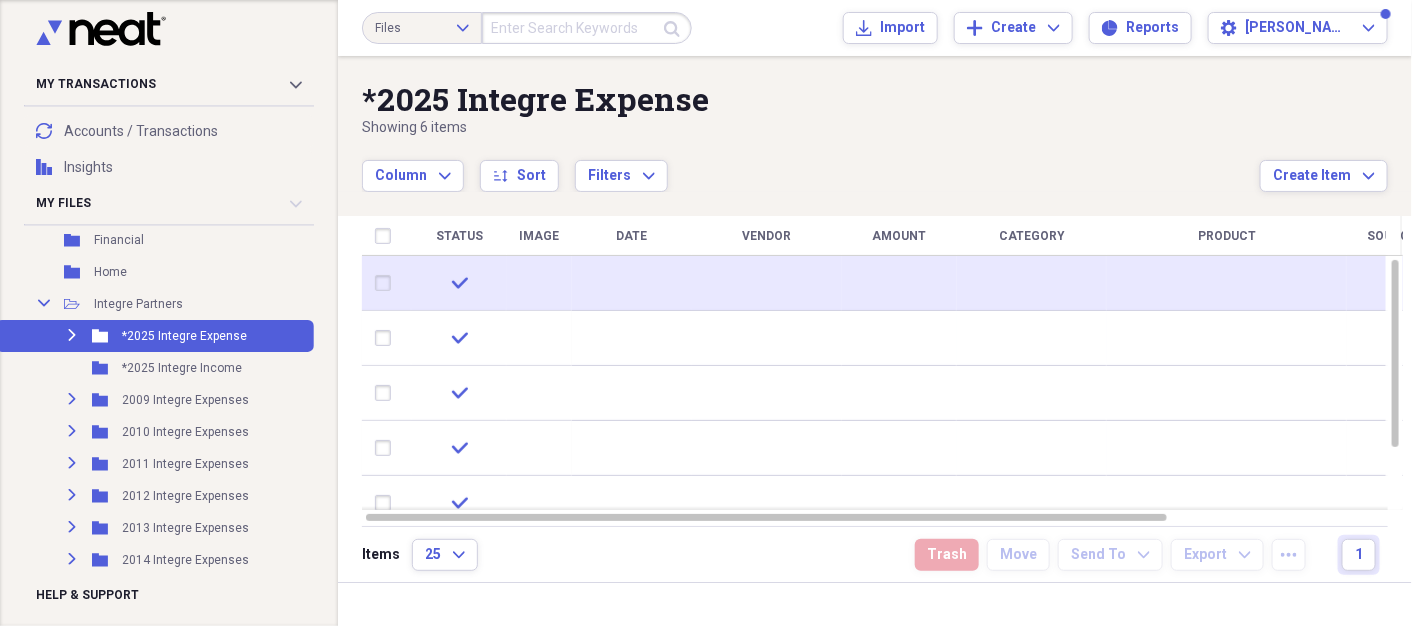click at bounding box center (539, 283) 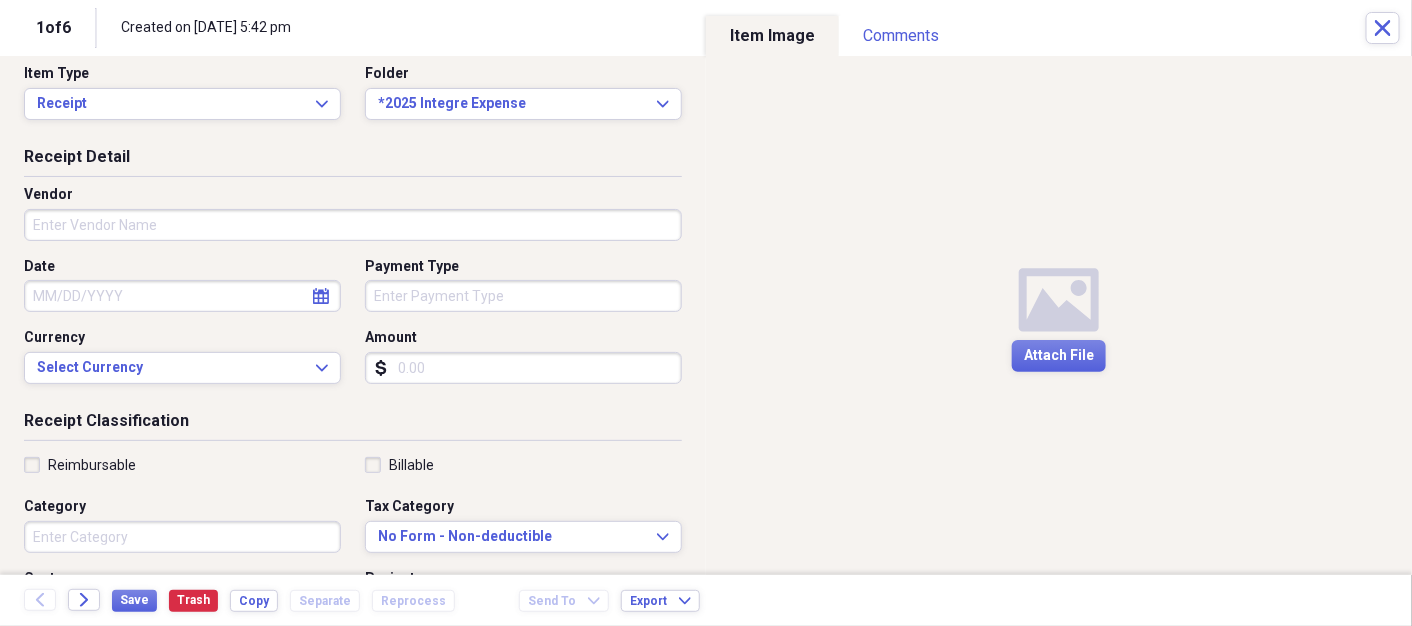 scroll, scrollTop: 0, scrollLeft: 0, axis: both 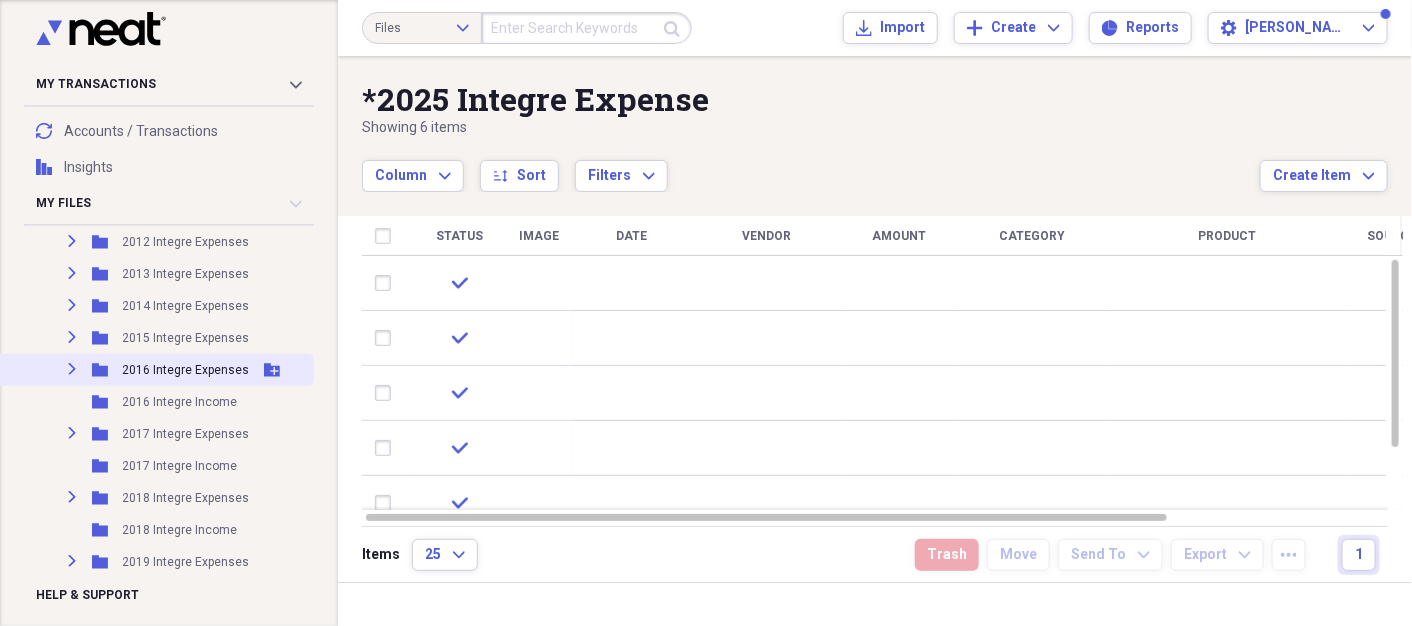 click on "2016 Integre Expenses" at bounding box center (185, 370) 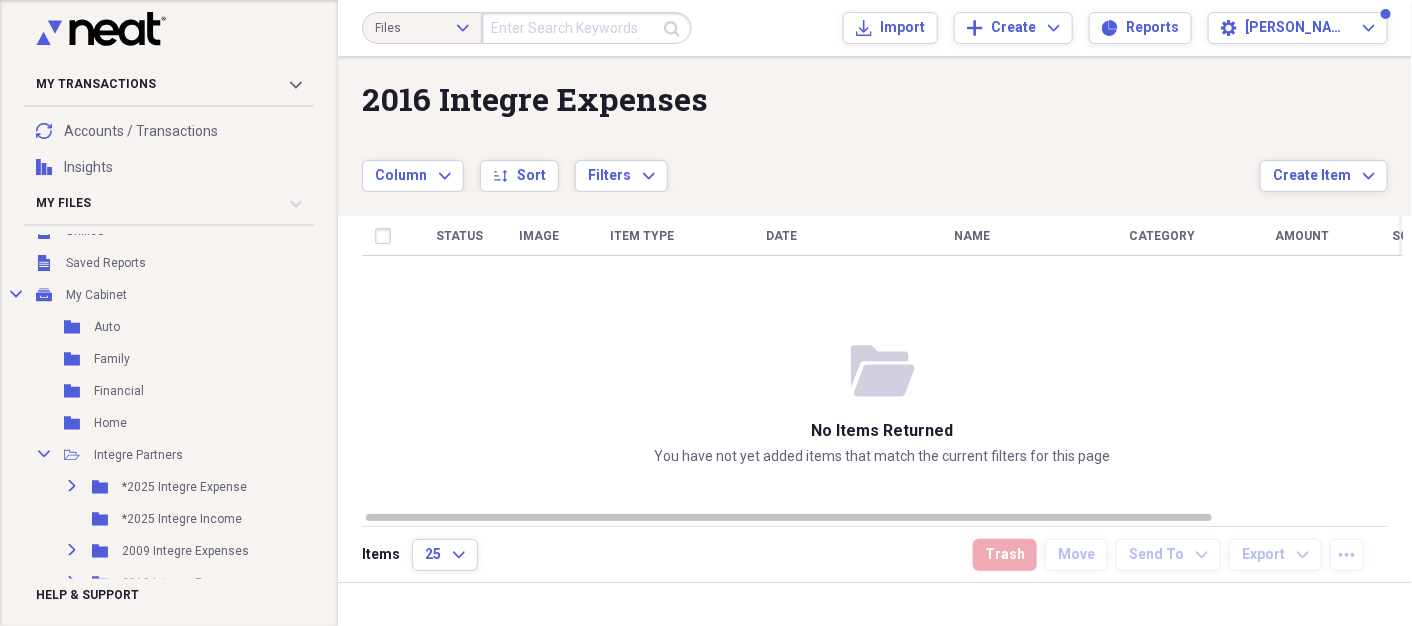 scroll, scrollTop: 0, scrollLeft: 0, axis: both 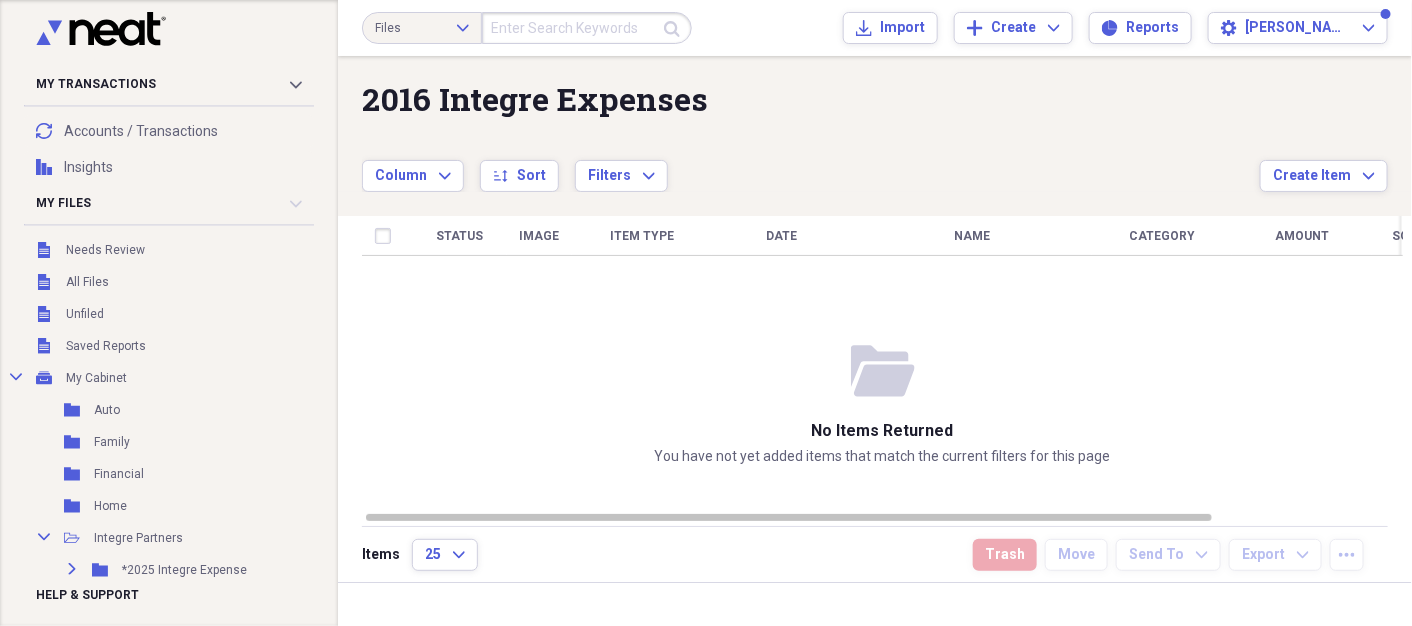 click on "Status Image Item Type Date Name Category Amount Source Date Added chevron-down" at bounding box center (882, 363) 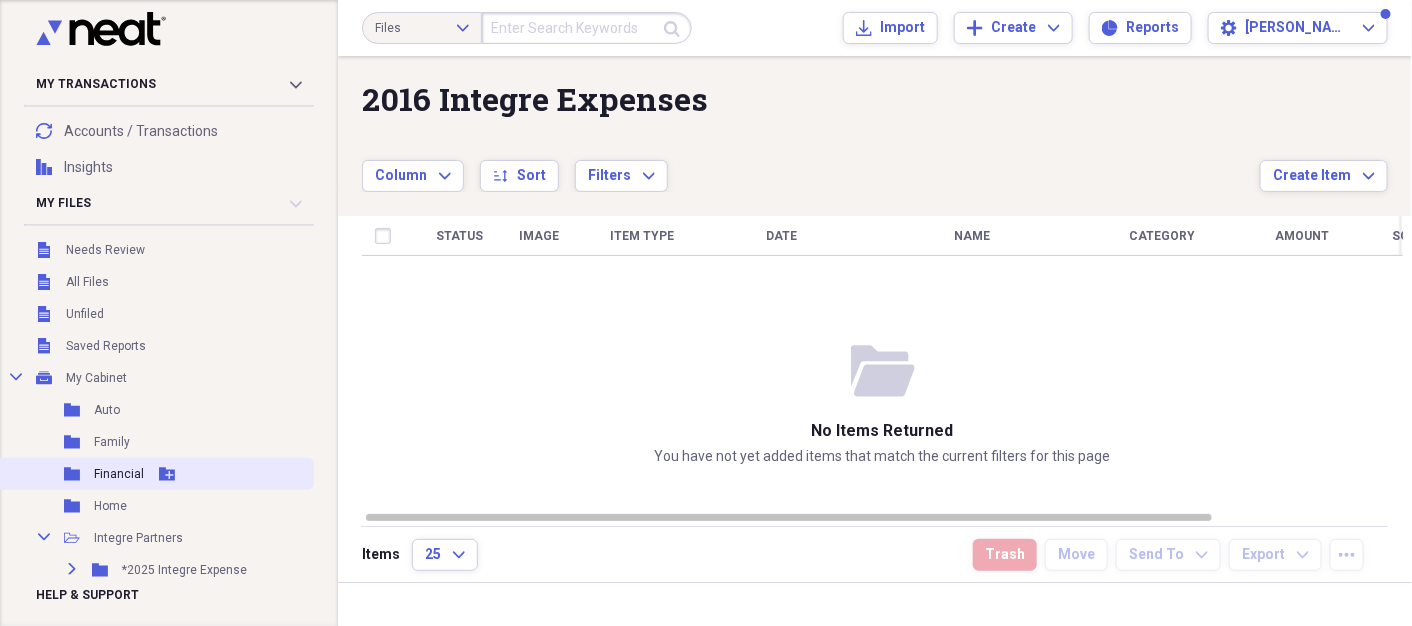 click on "Financial" at bounding box center (119, 474) 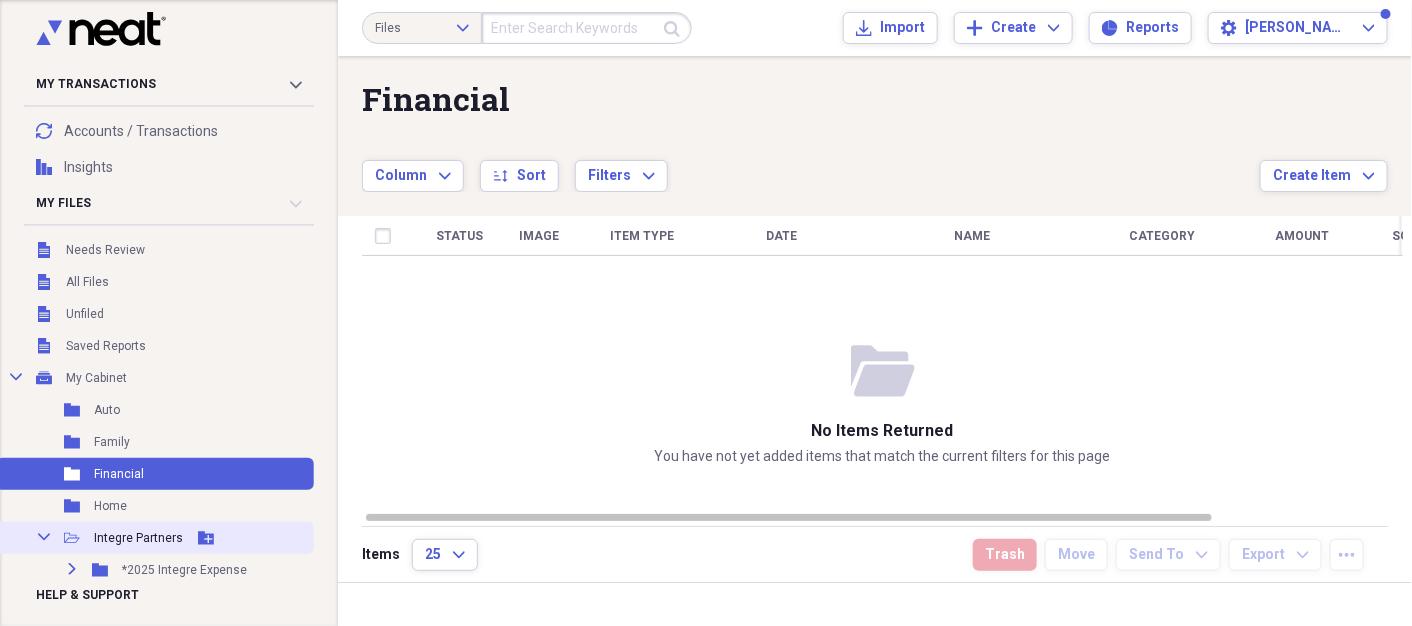 click on "Integre Partners" at bounding box center [138, 538] 